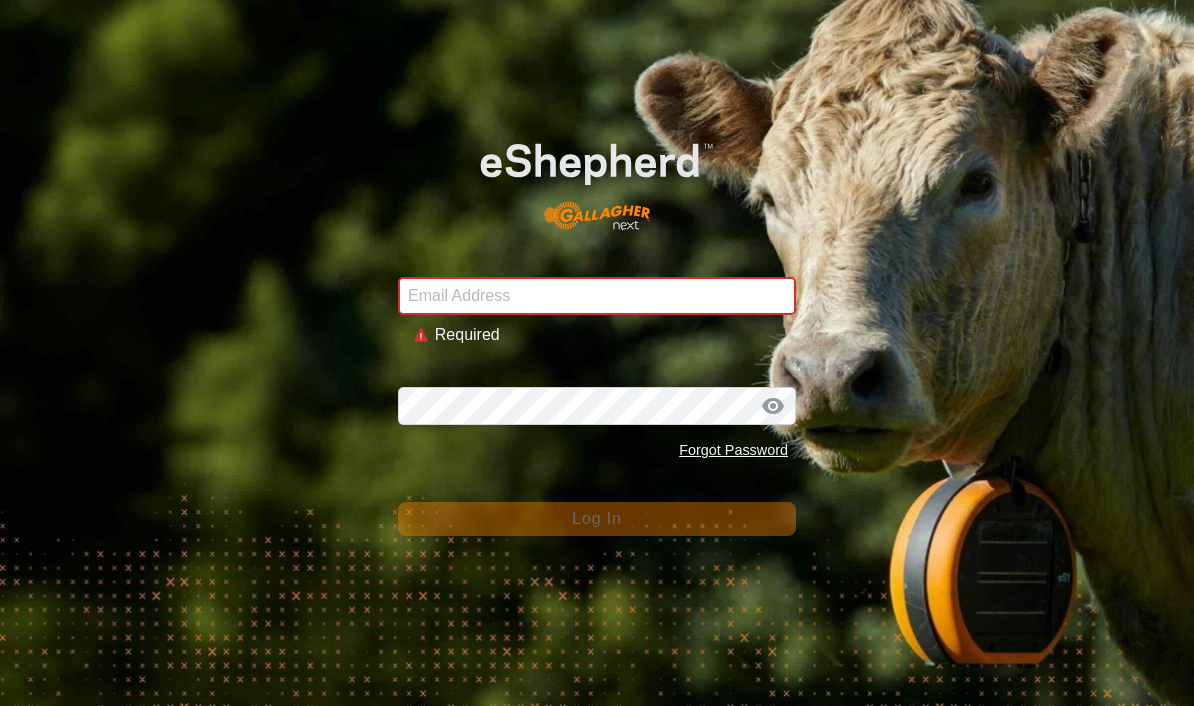 scroll, scrollTop: 0, scrollLeft: 0, axis: both 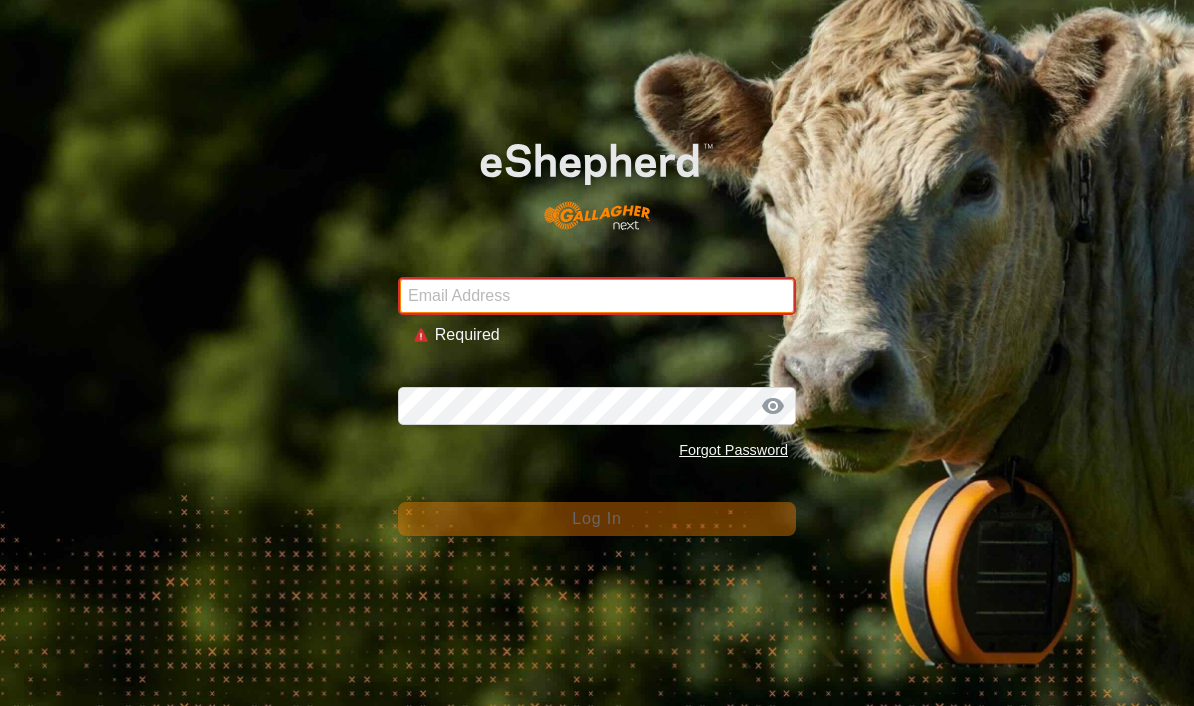 type on "[EMAIL_ADDRESS][DOMAIN_NAME]" 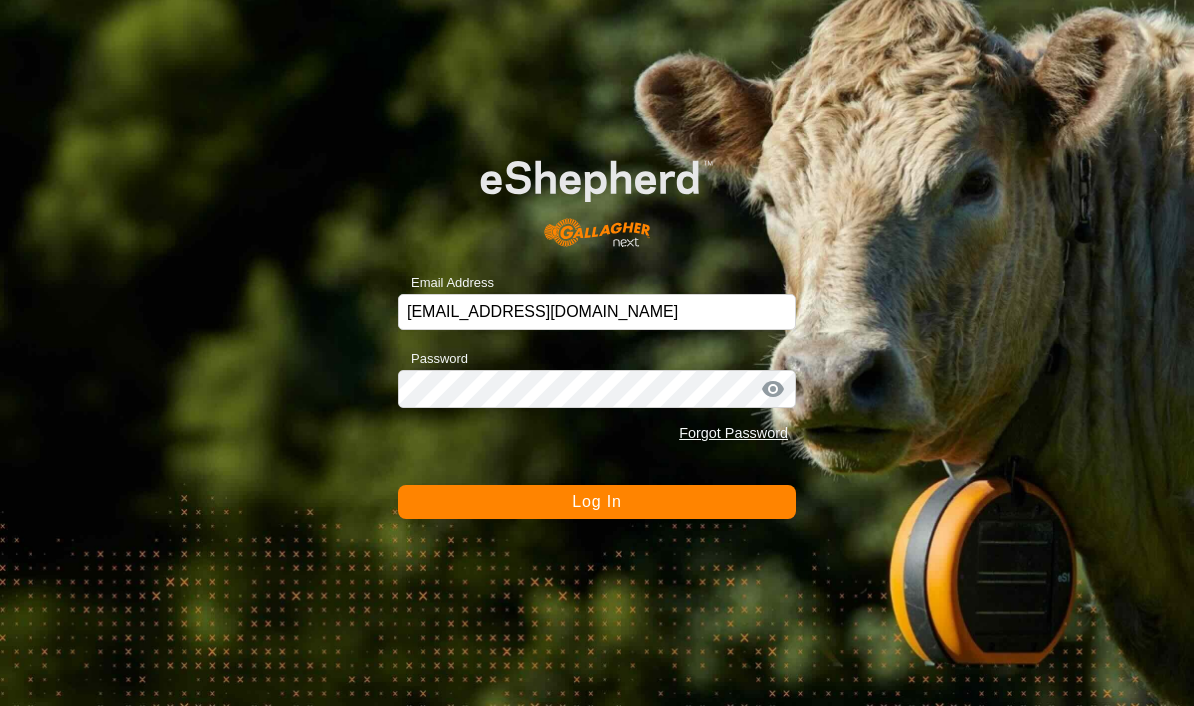 click on "Log In" 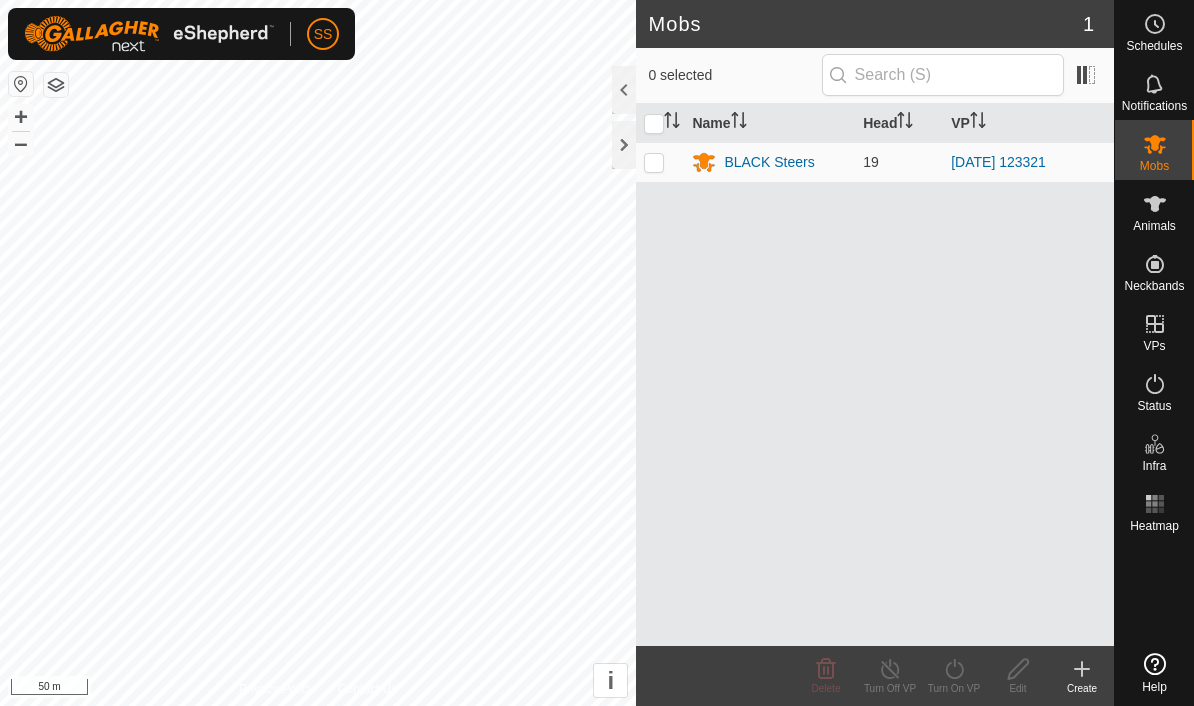 click 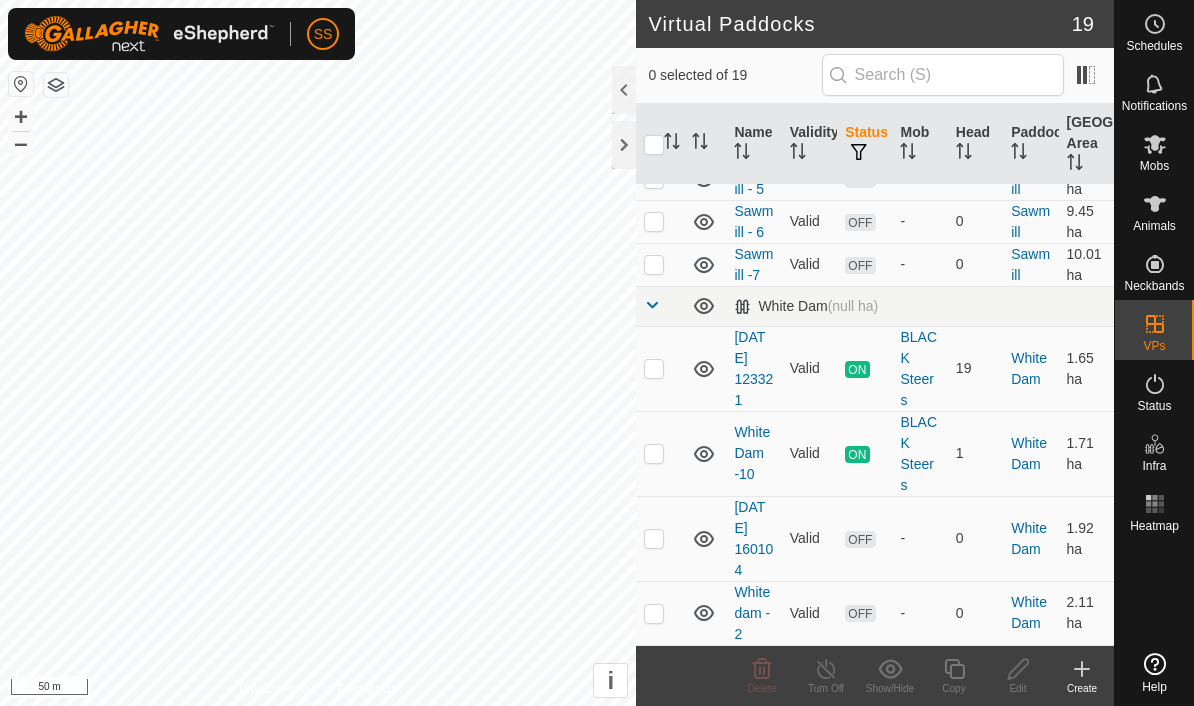 scroll, scrollTop: 745, scrollLeft: 0, axis: vertical 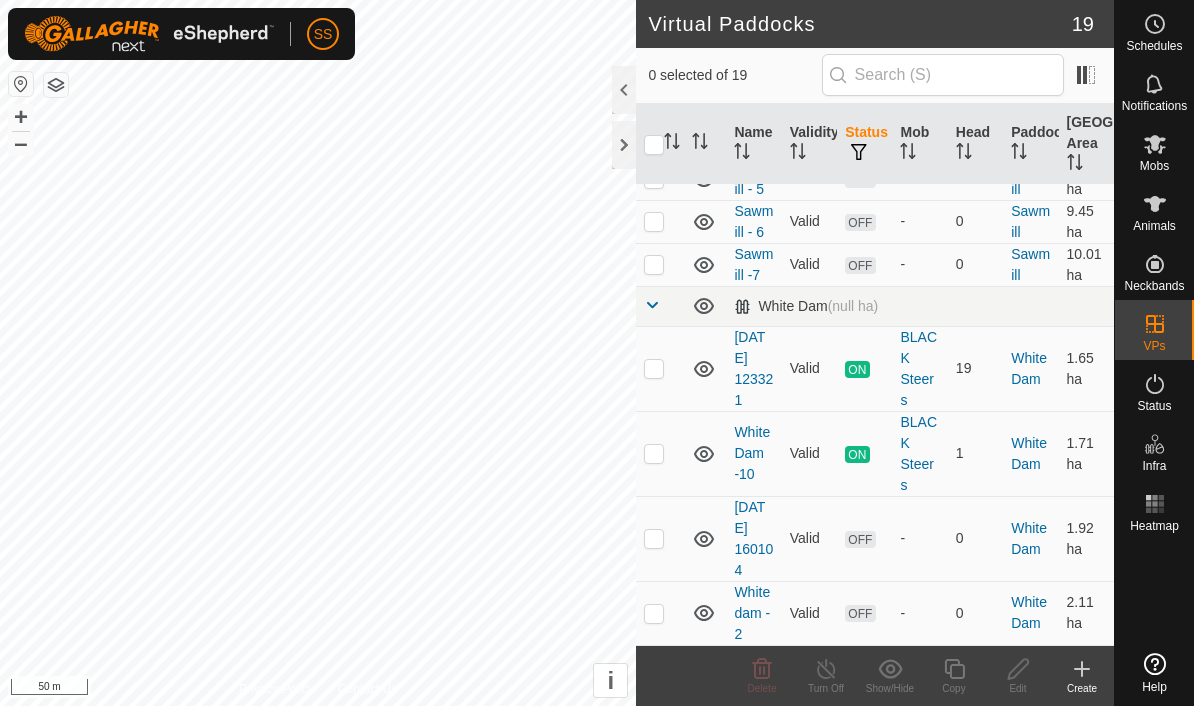 click at bounding box center [654, 369] 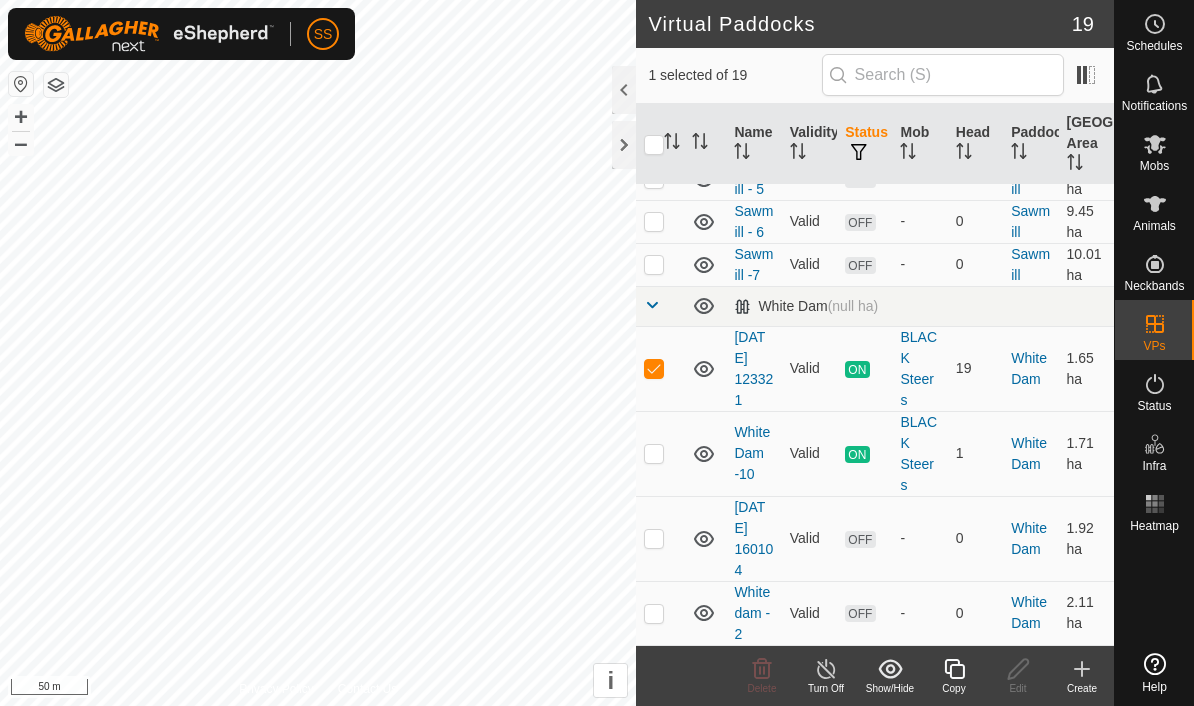 click 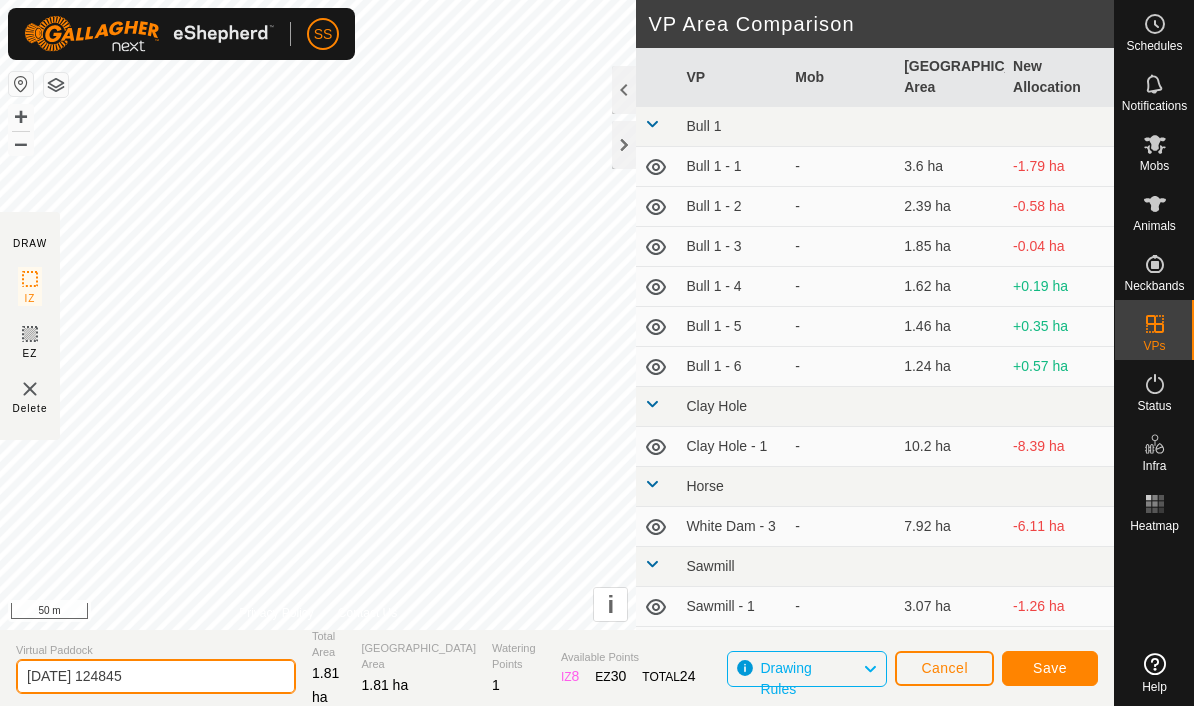 click on "2025-07-17 124845" 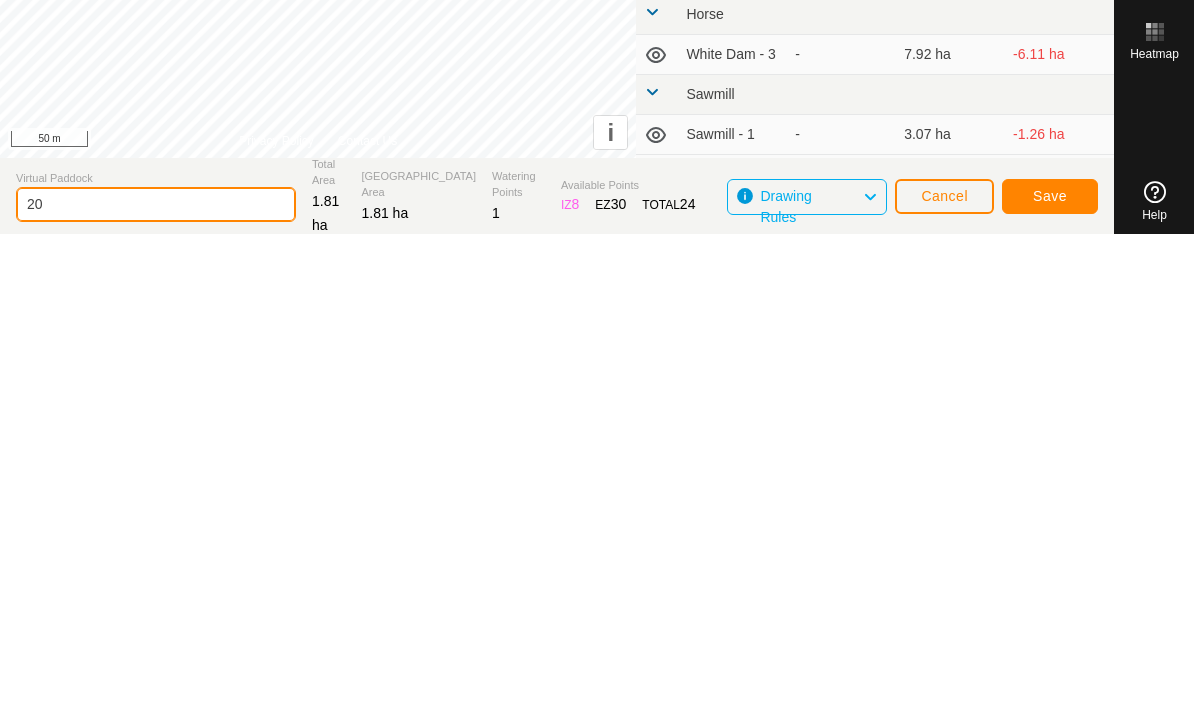 type on "2" 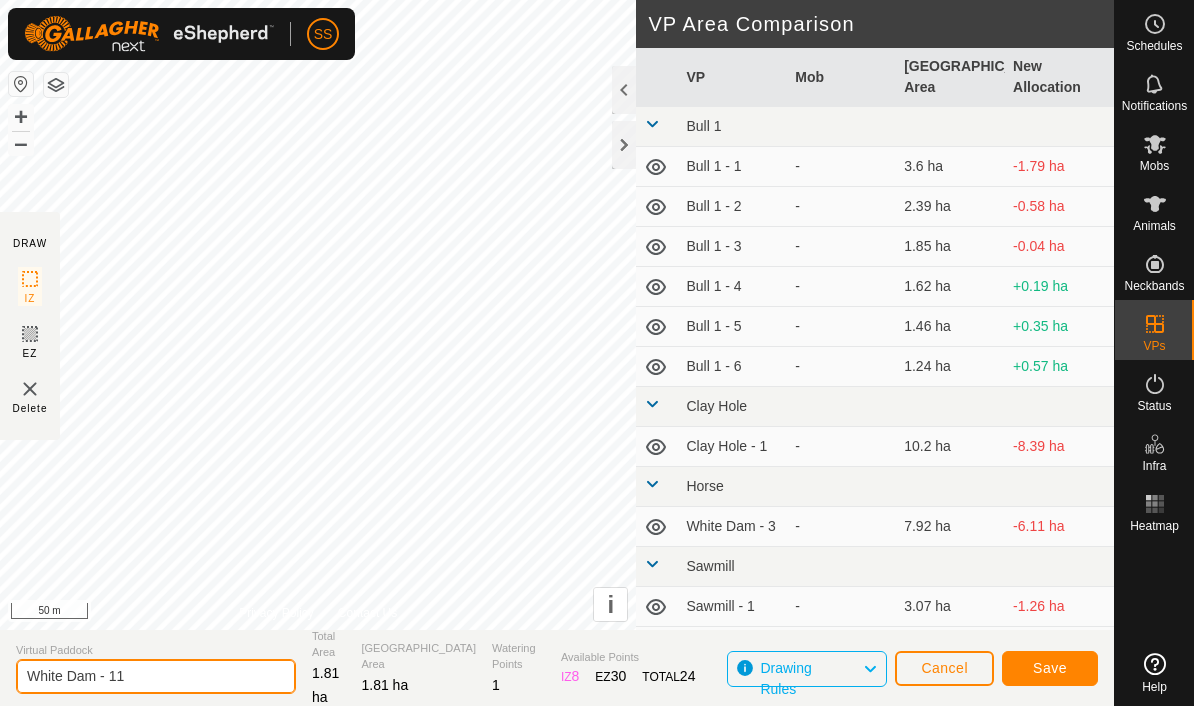 type on "White Dam - 11" 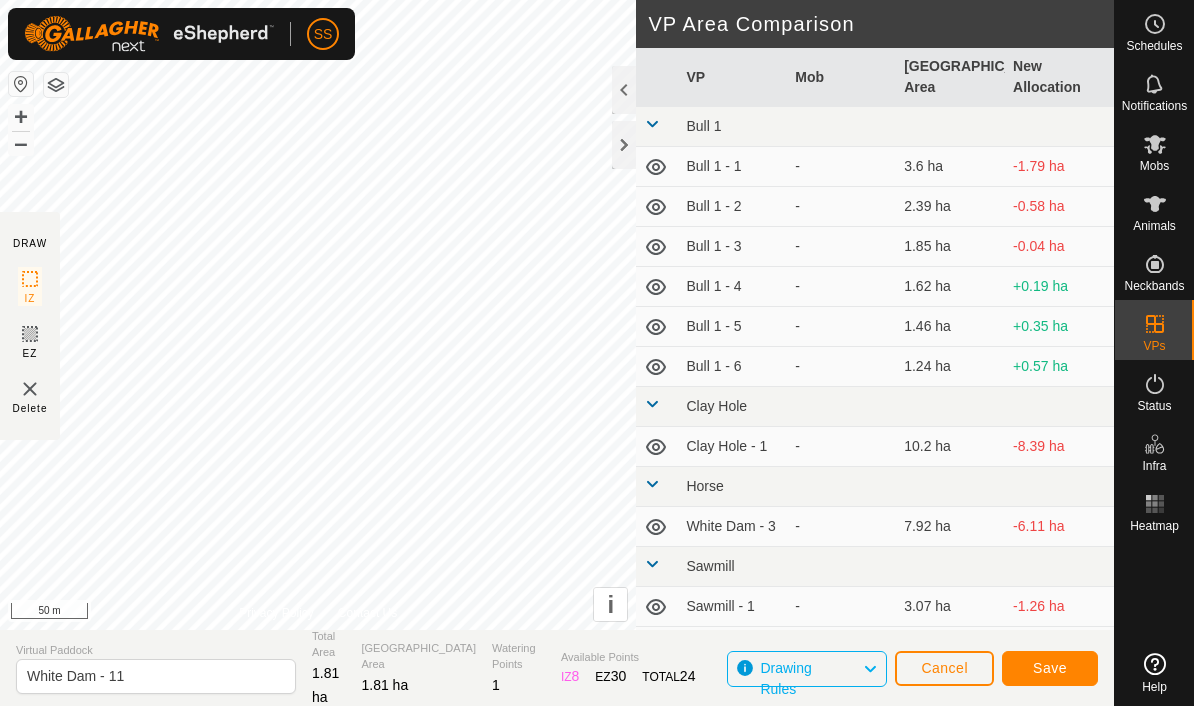 click on "Save" 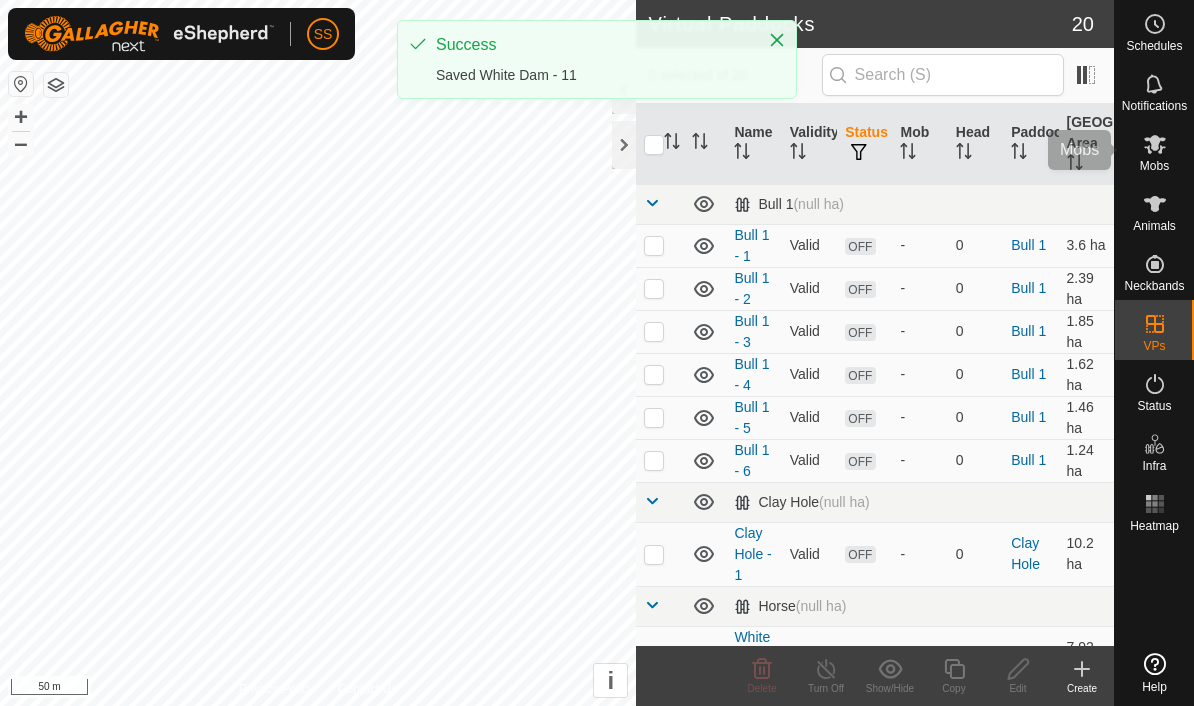 click 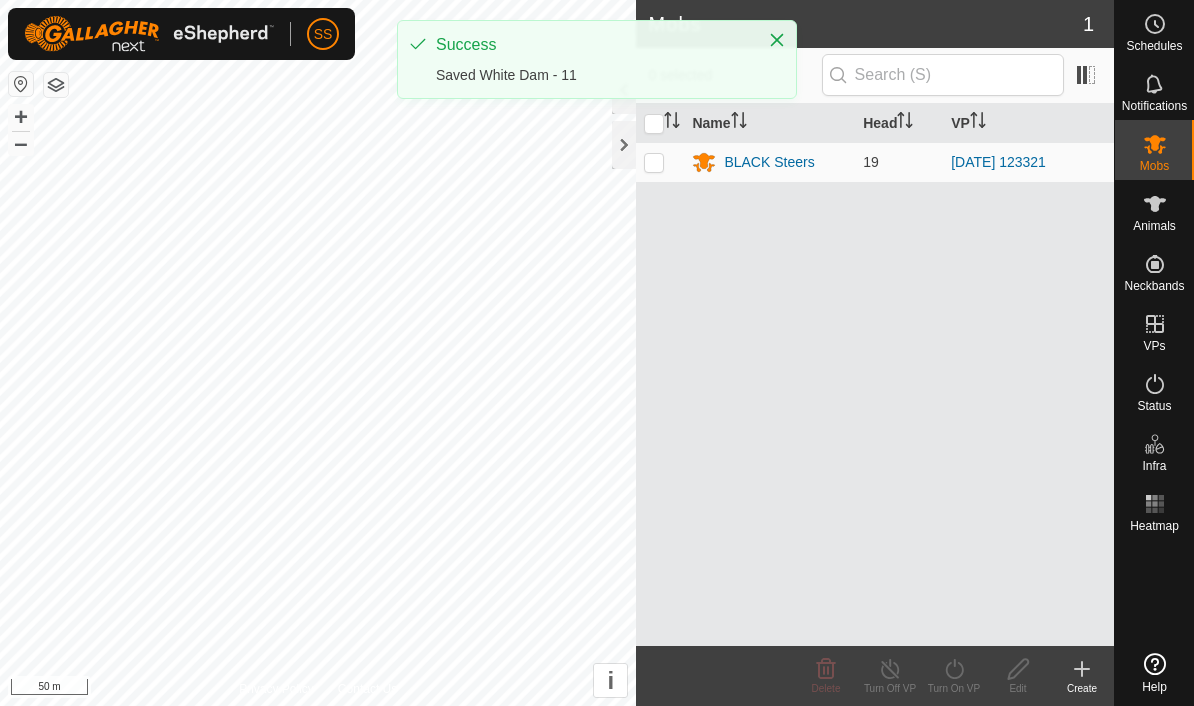 click at bounding box center [660, 162] 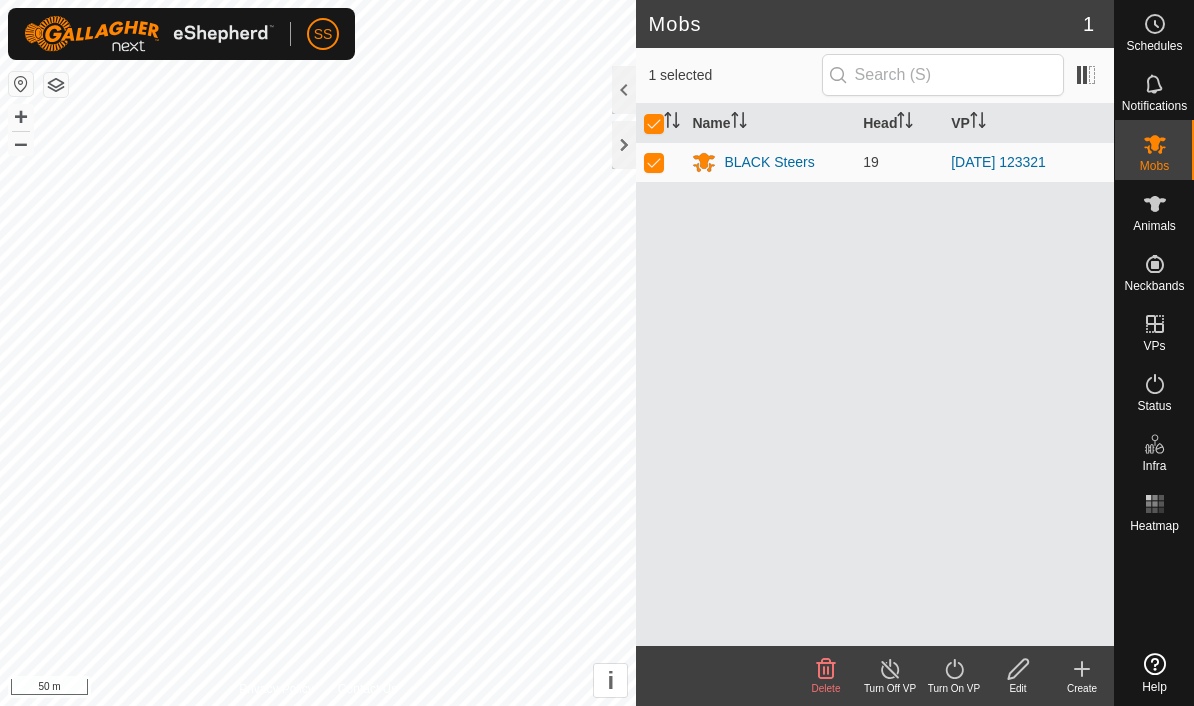 click 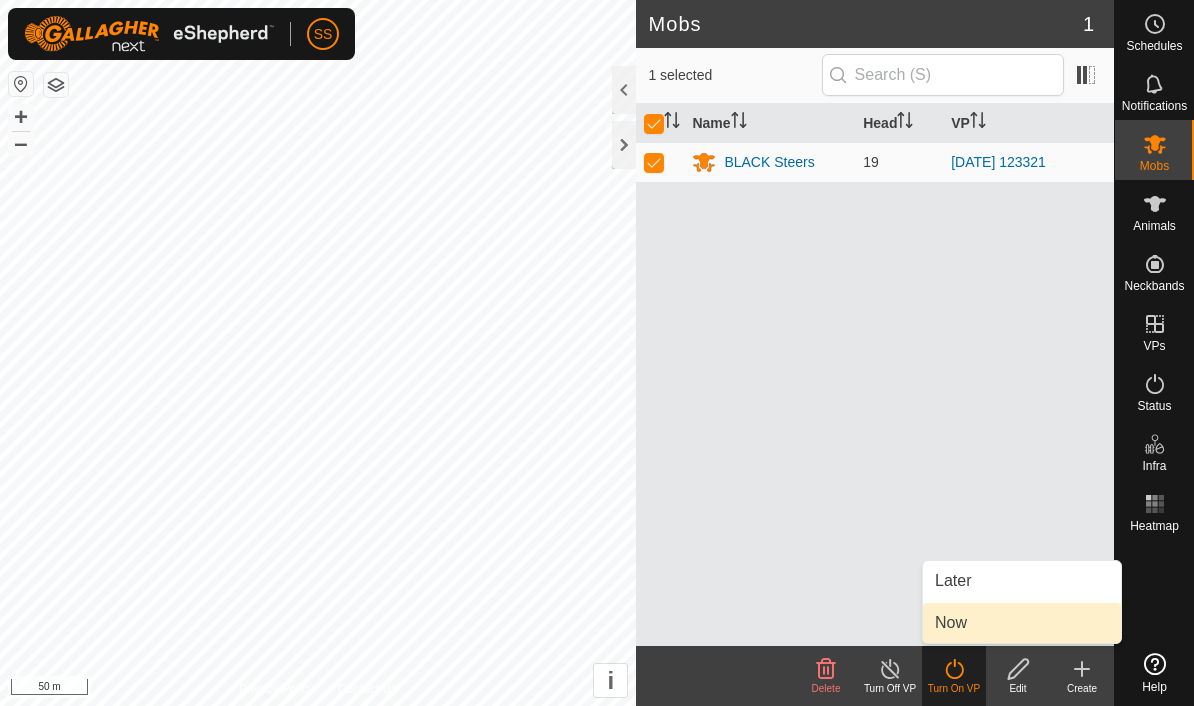 click on "Now" at bounding box center [1022, 623] 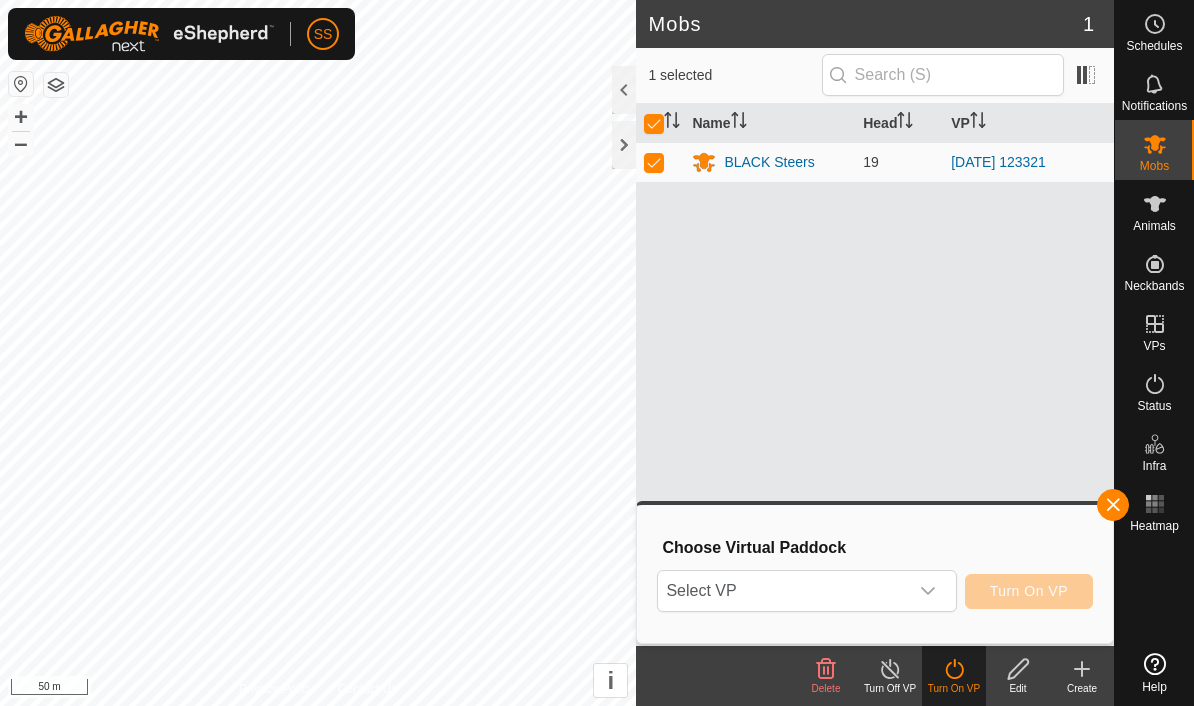 click on "Select VP" at bounding box center (782, 591) 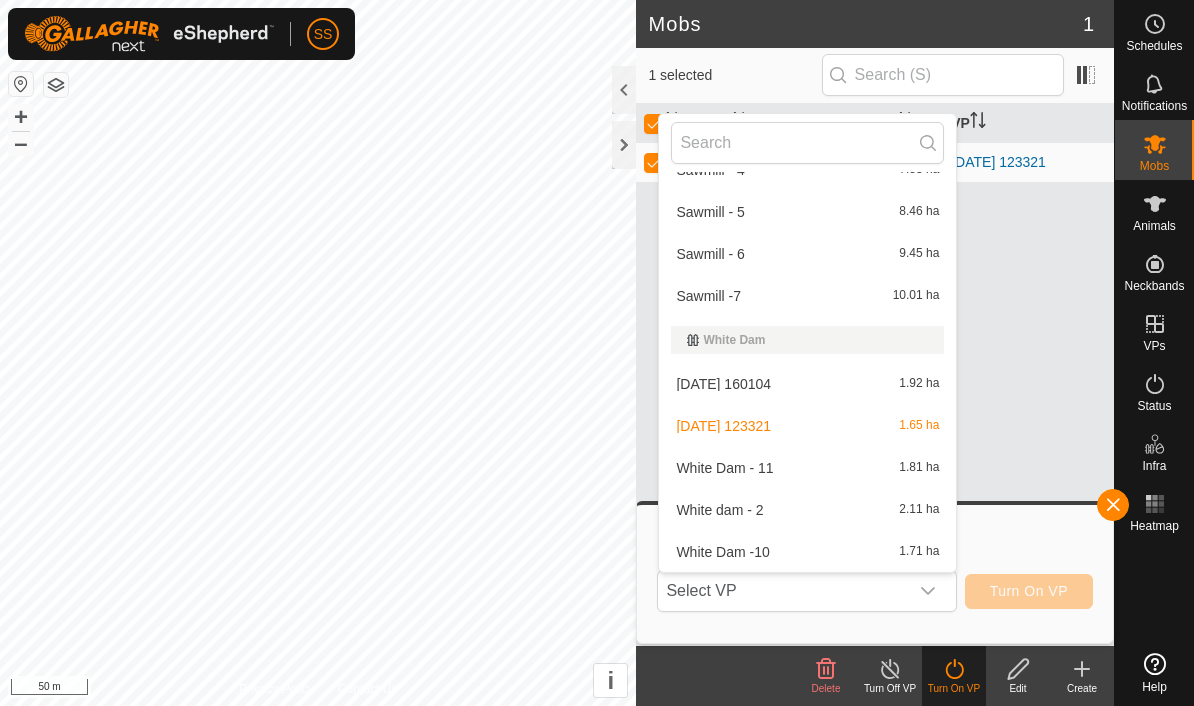 scroll, scrollTop: 668, scrollLeft: 0, axis: vertical 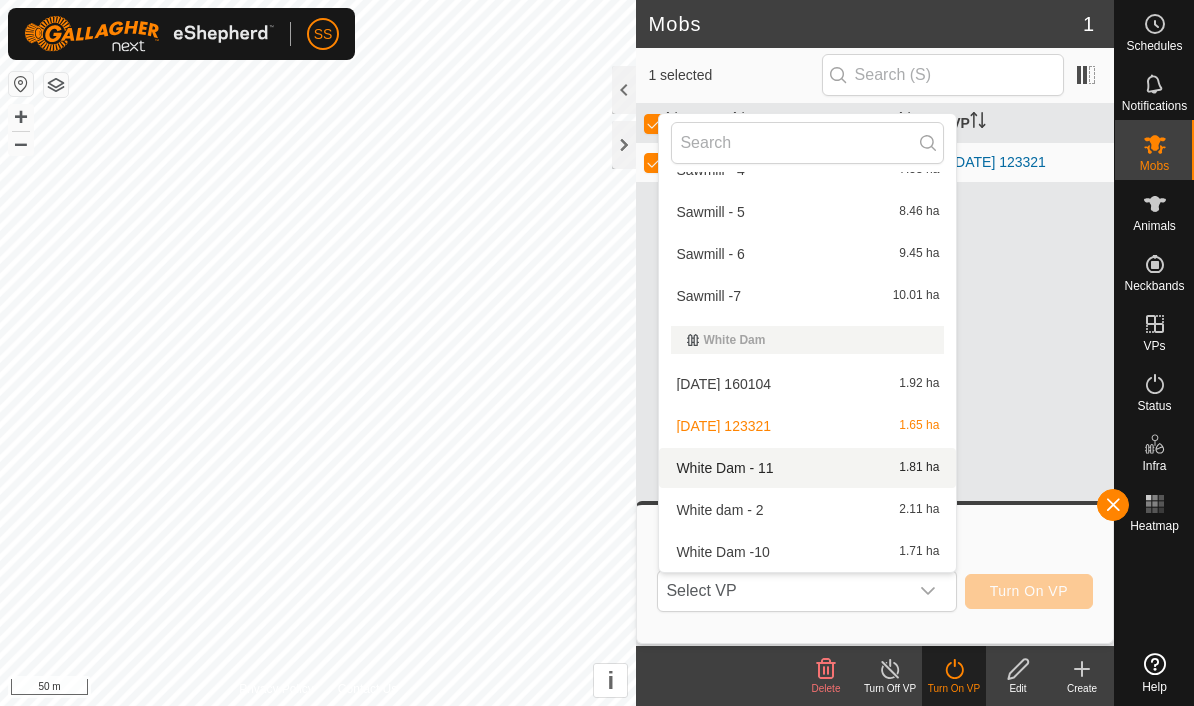 click on "White Dam - 11  1.81 ha" at bounding box center [807, 468] 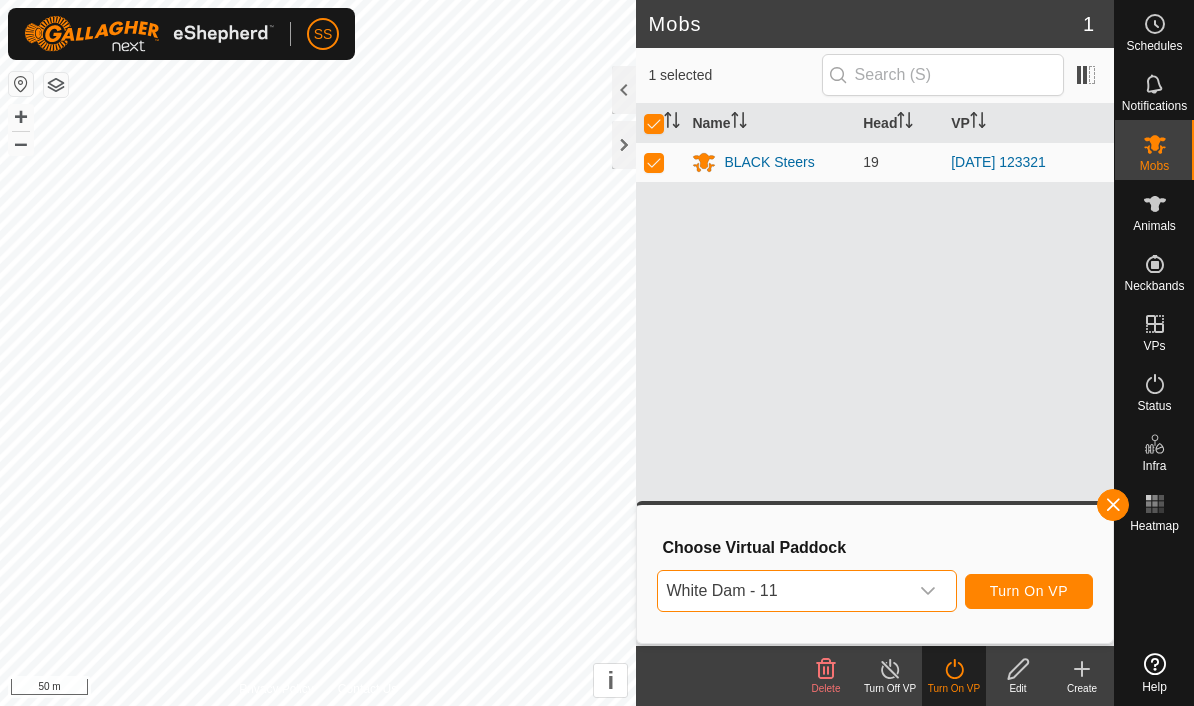 click on "Turn On VP" at bounding box center (1029, 591) 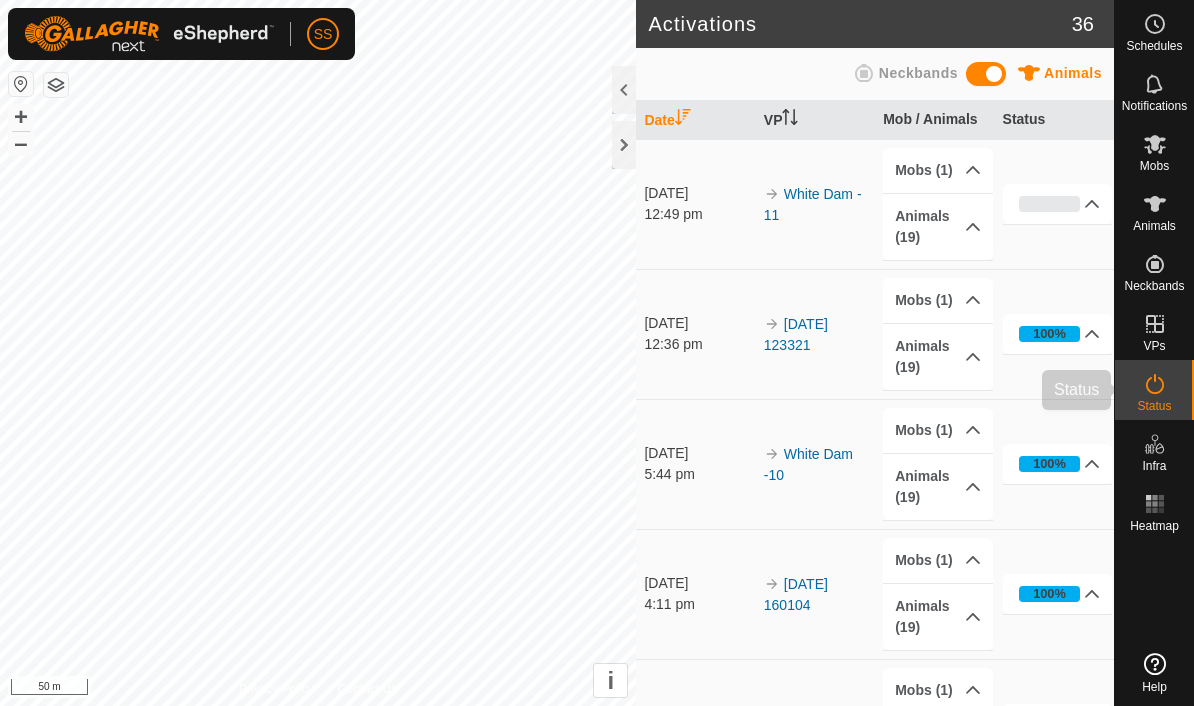 click on "Status" at bounding box center [1154, 406] 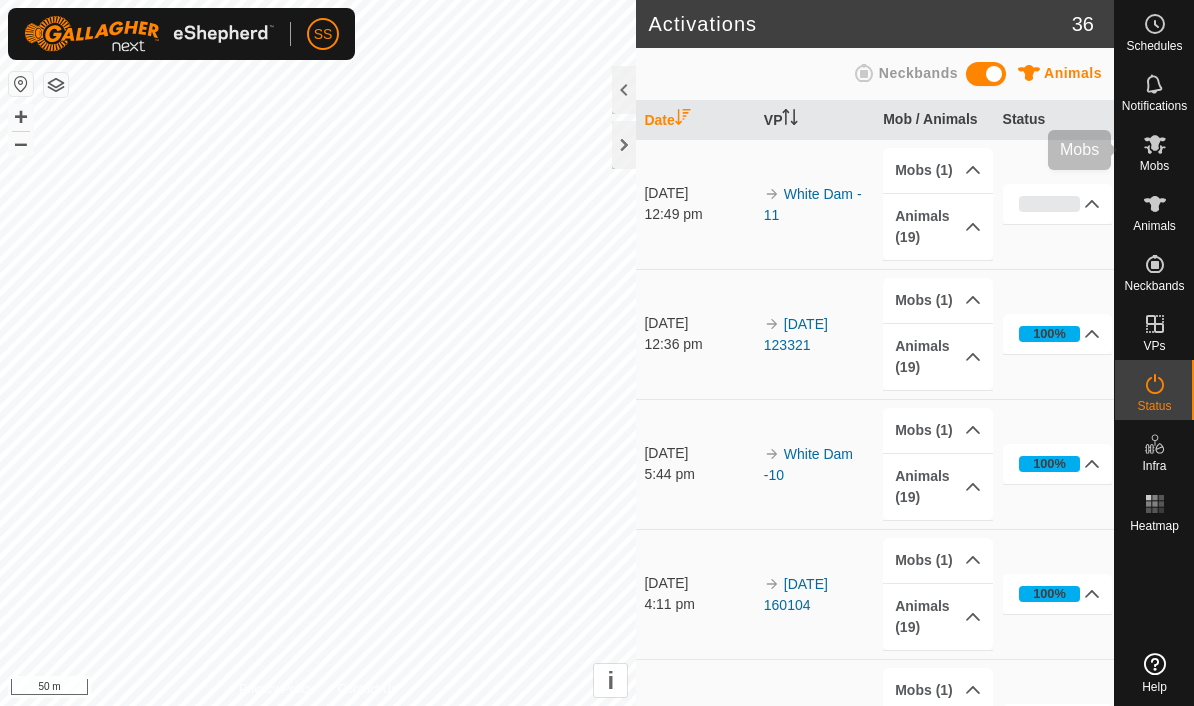 click 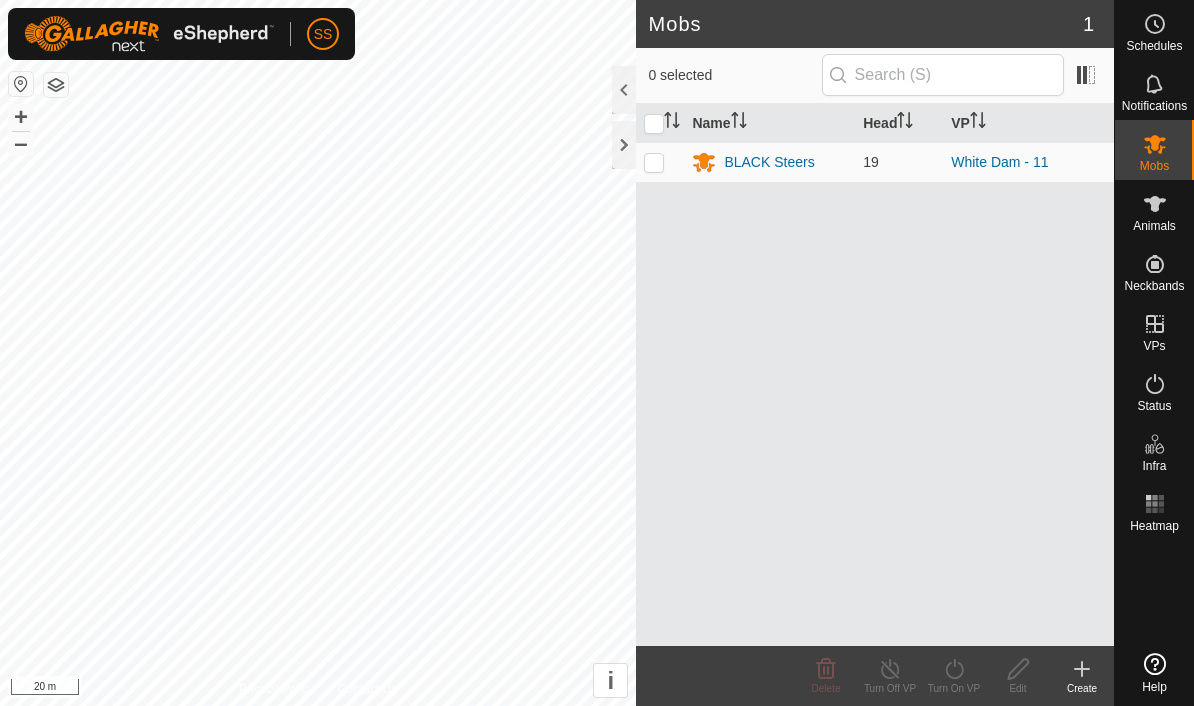 scroll, scrollTop: 0, scrollLeft: 0, axis: both 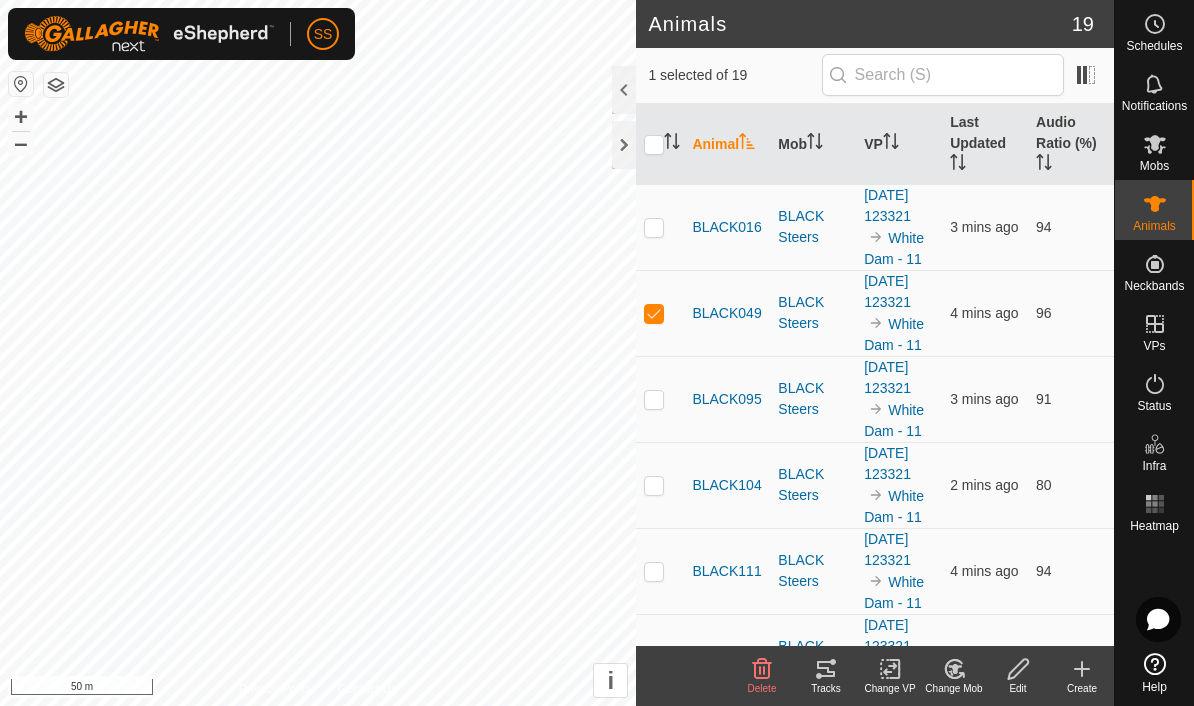 click at bounding box center (660, 313) 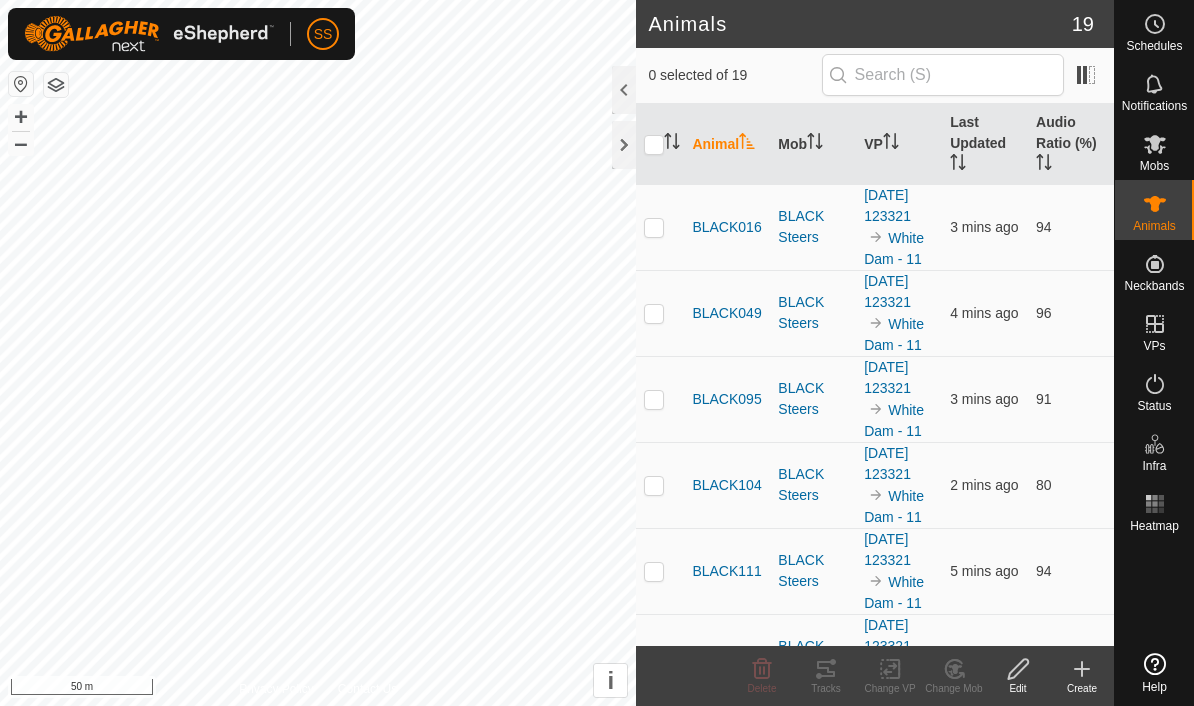 scroll, scrollTop: 0, scrollLeft: 0, axis: both 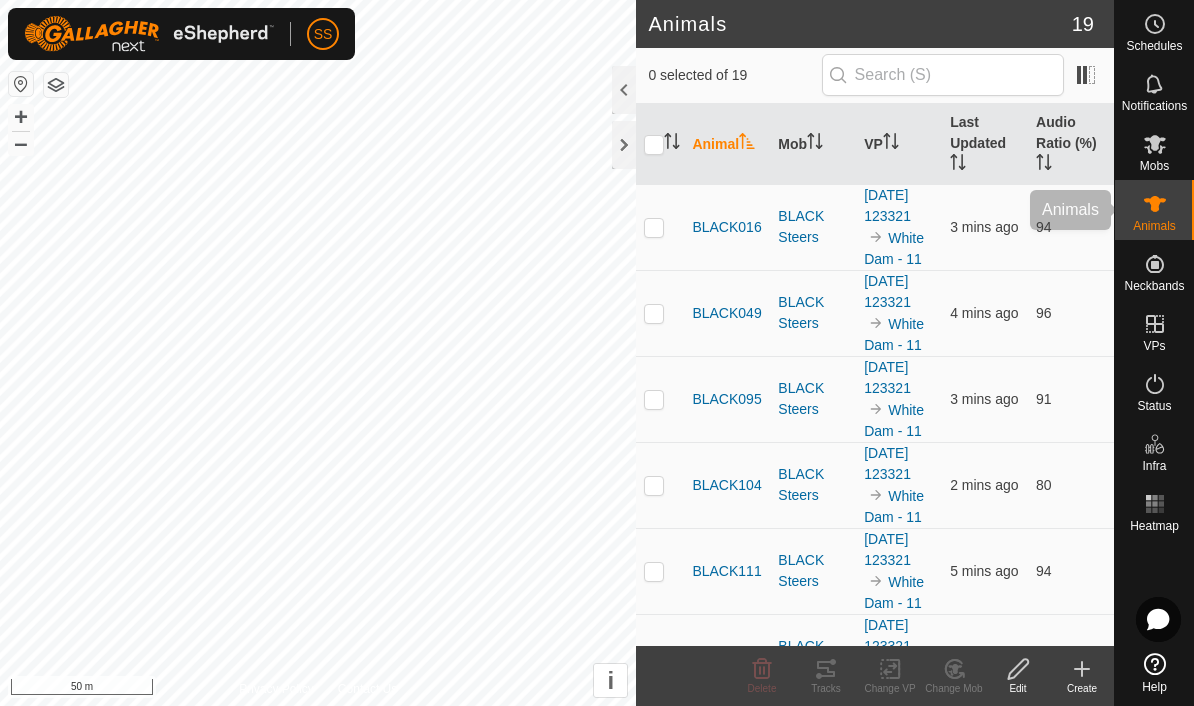click 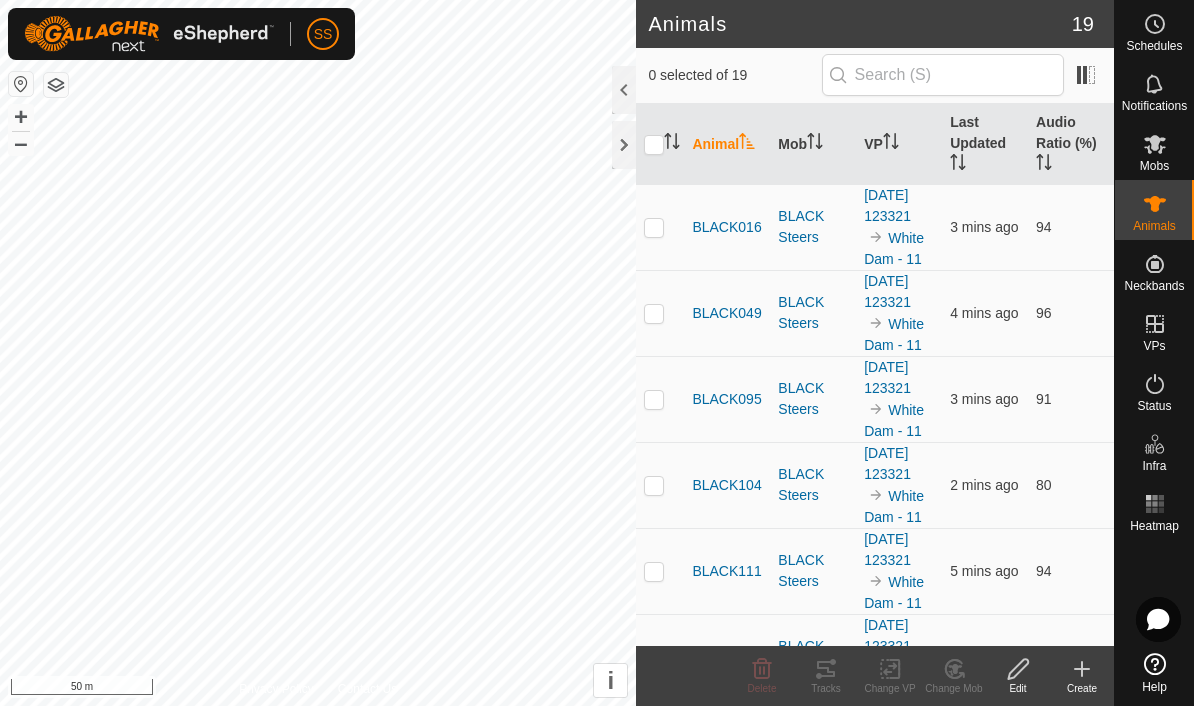 click on "Audio Ratio (%)" at bounding box center [1071, 144] 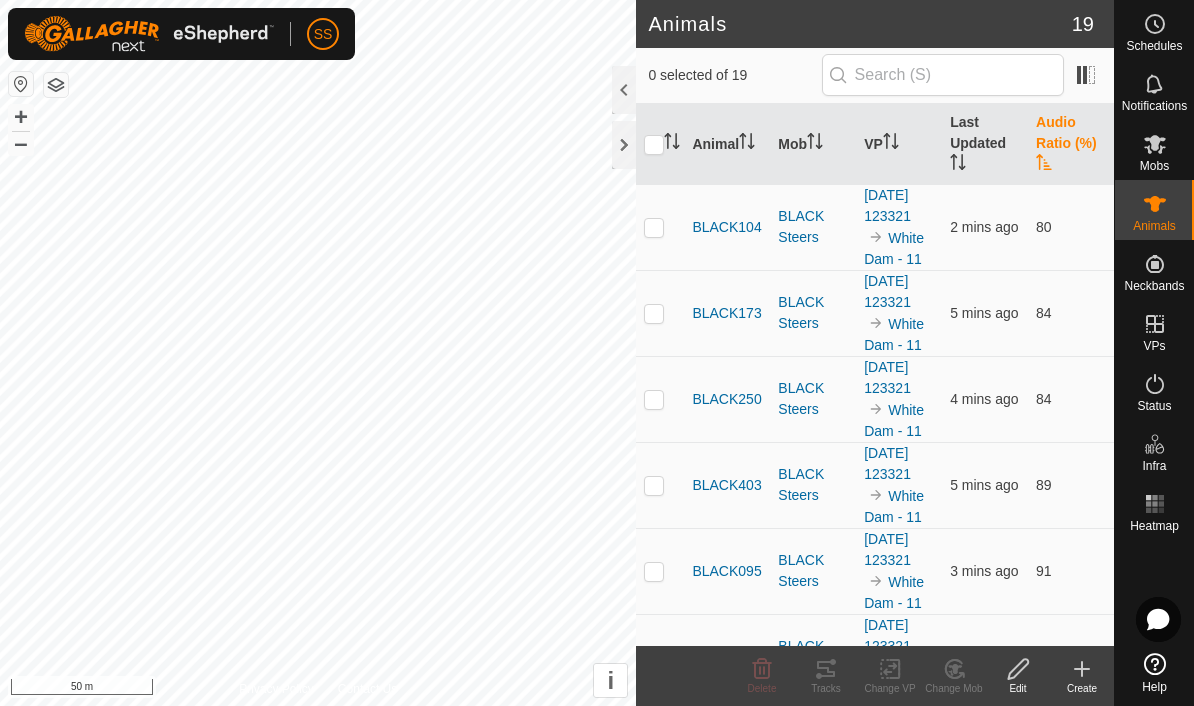 click on "Audio Ratio (%)" at bounding box center [1071, 144] 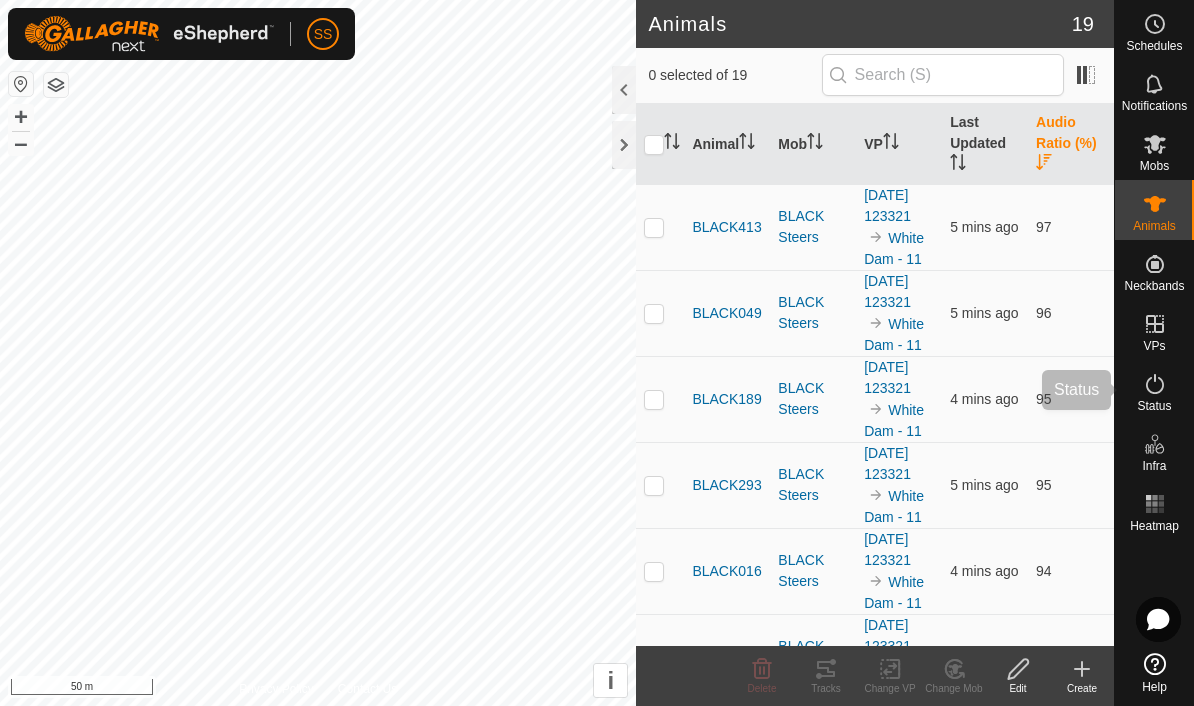 click on "Status" at bounding box center [1154, 406] 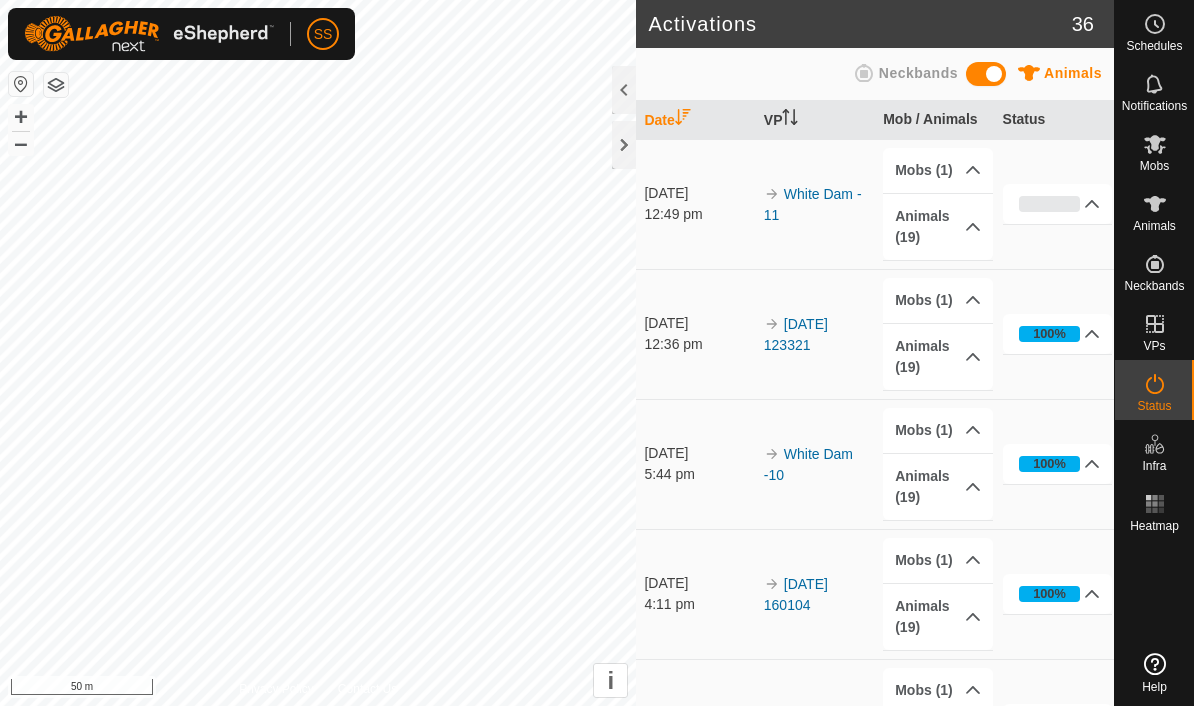 scroll, scrollTop: 0, scrollLeft: 0, axis: both 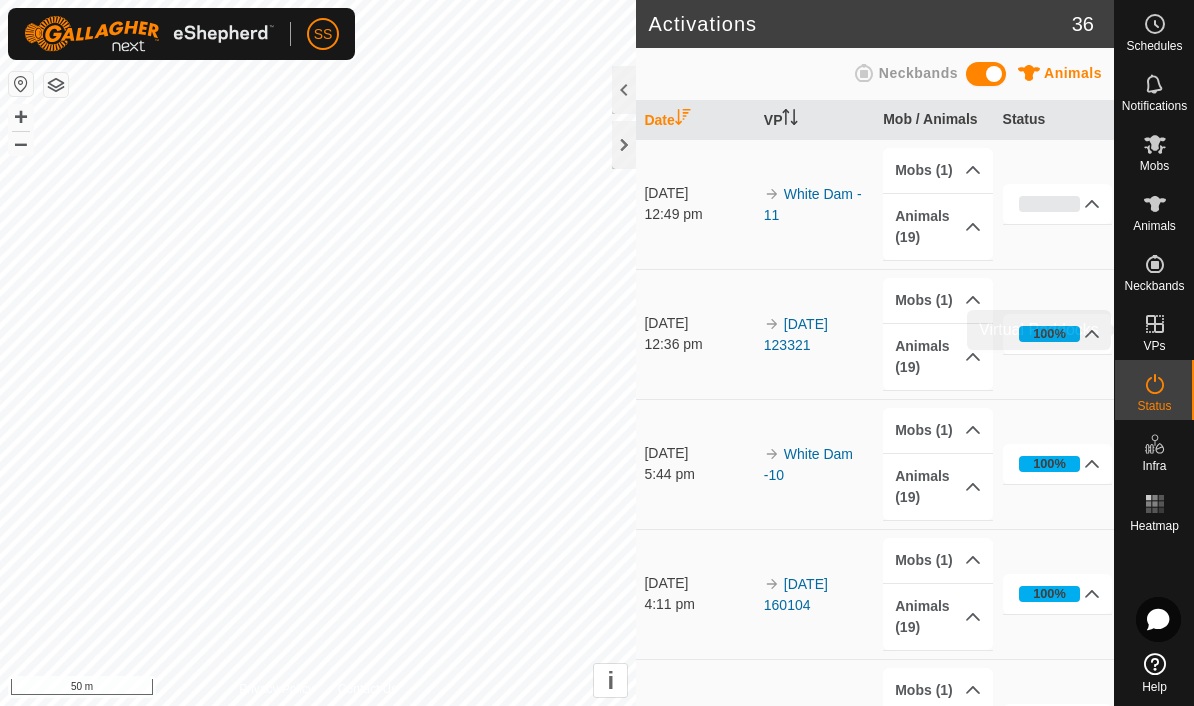 click 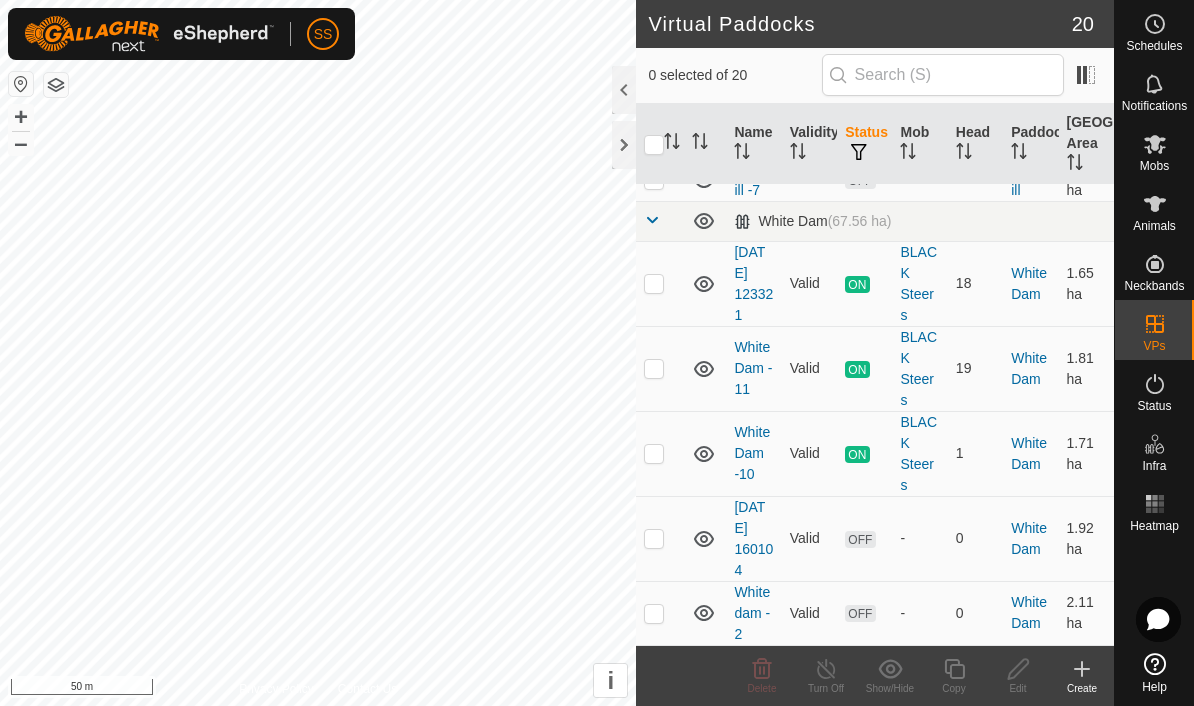 scroll, scrollTop: 830, scrollLeft: 0, axis: vertical 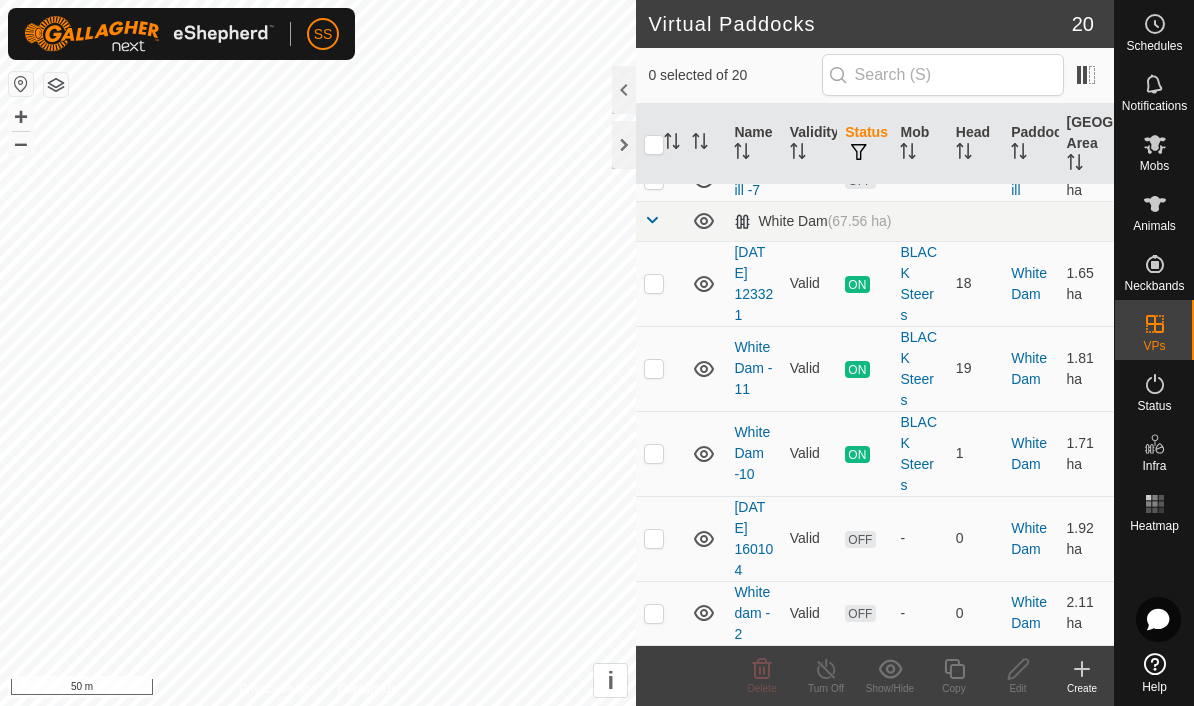 click at bounding box center (654, 539) 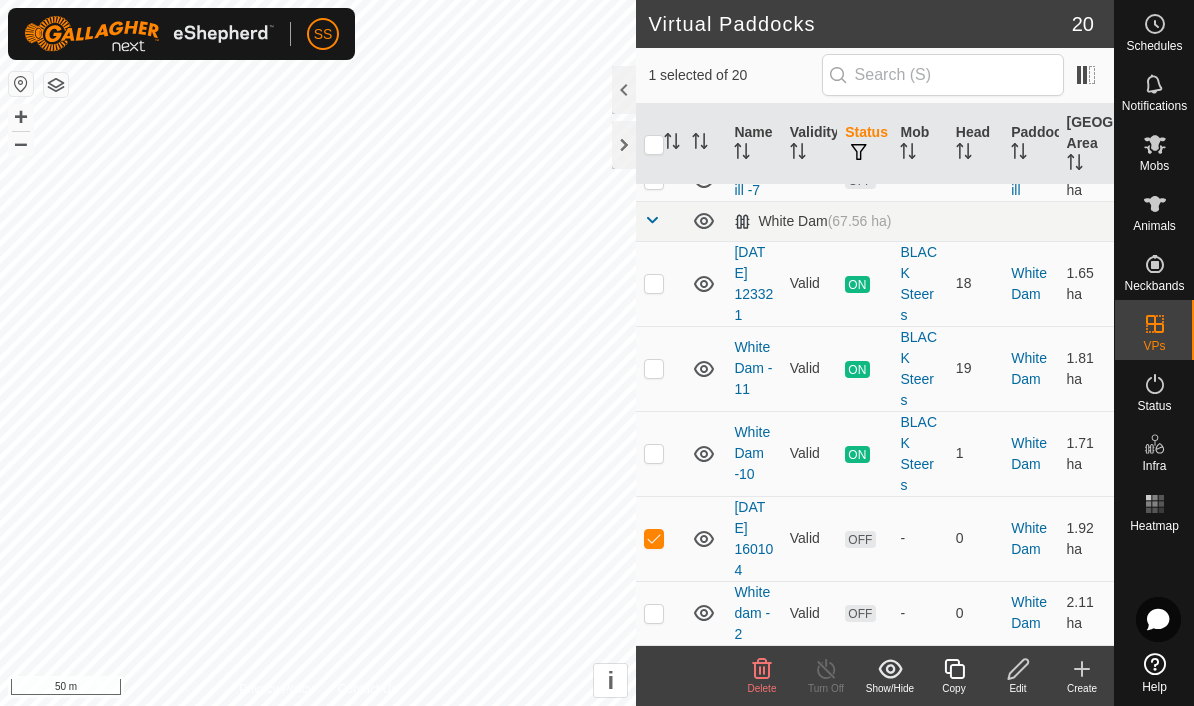 click at bounding box center [654, 539] 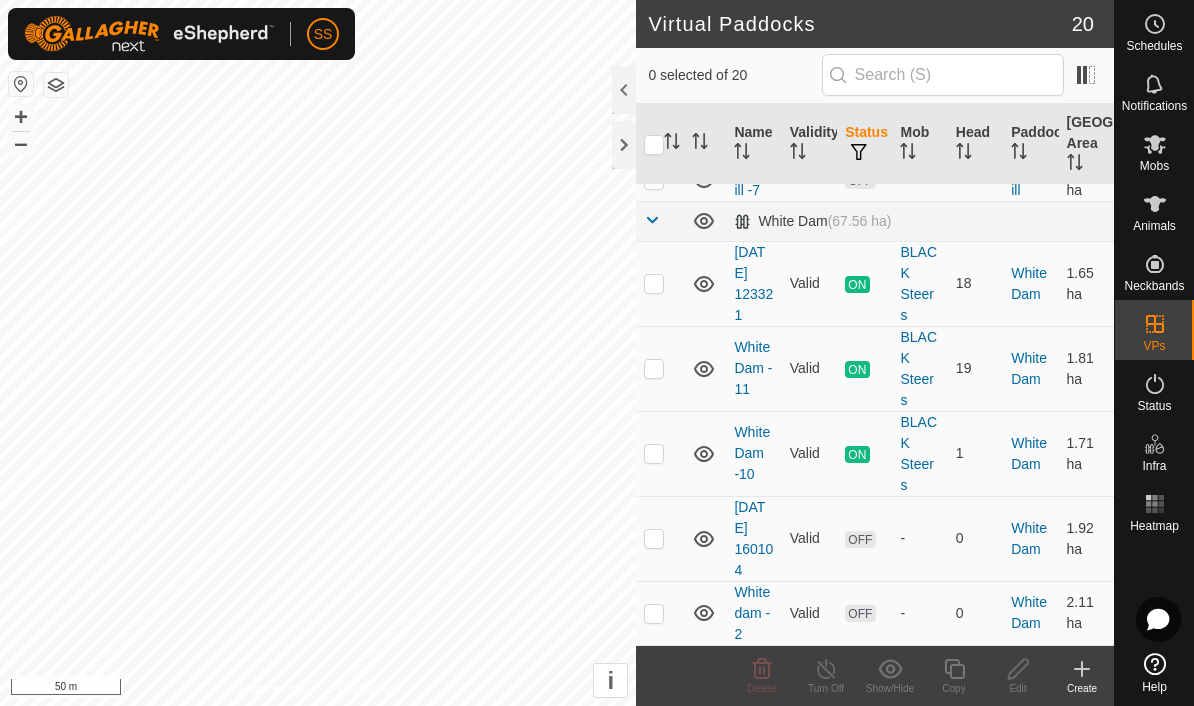 click at bounding box center [654, 539] 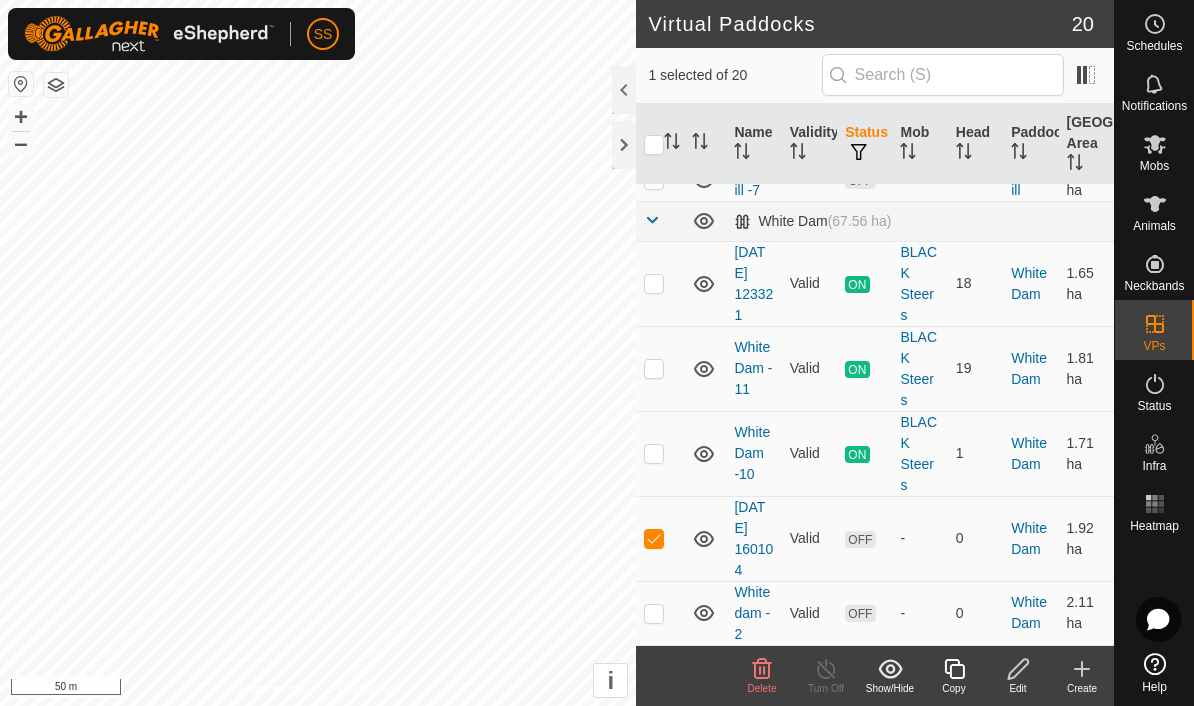 click at bounding box center (654, 539) 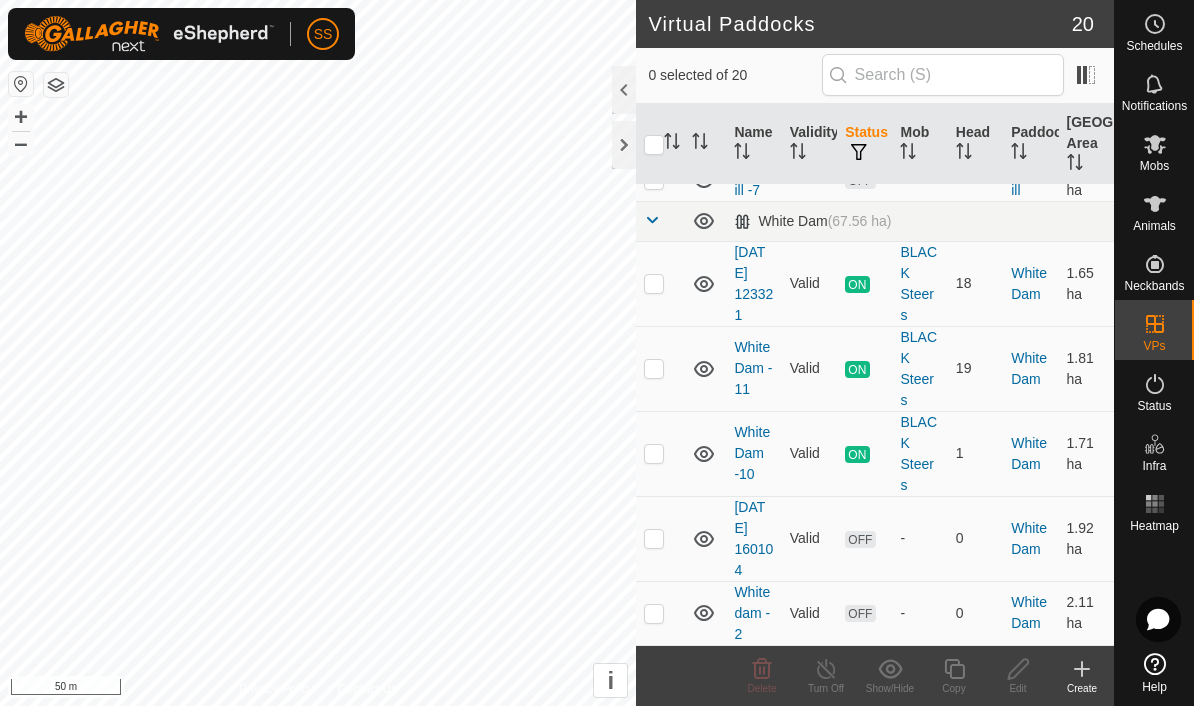 click at bounding box center [654, 539] 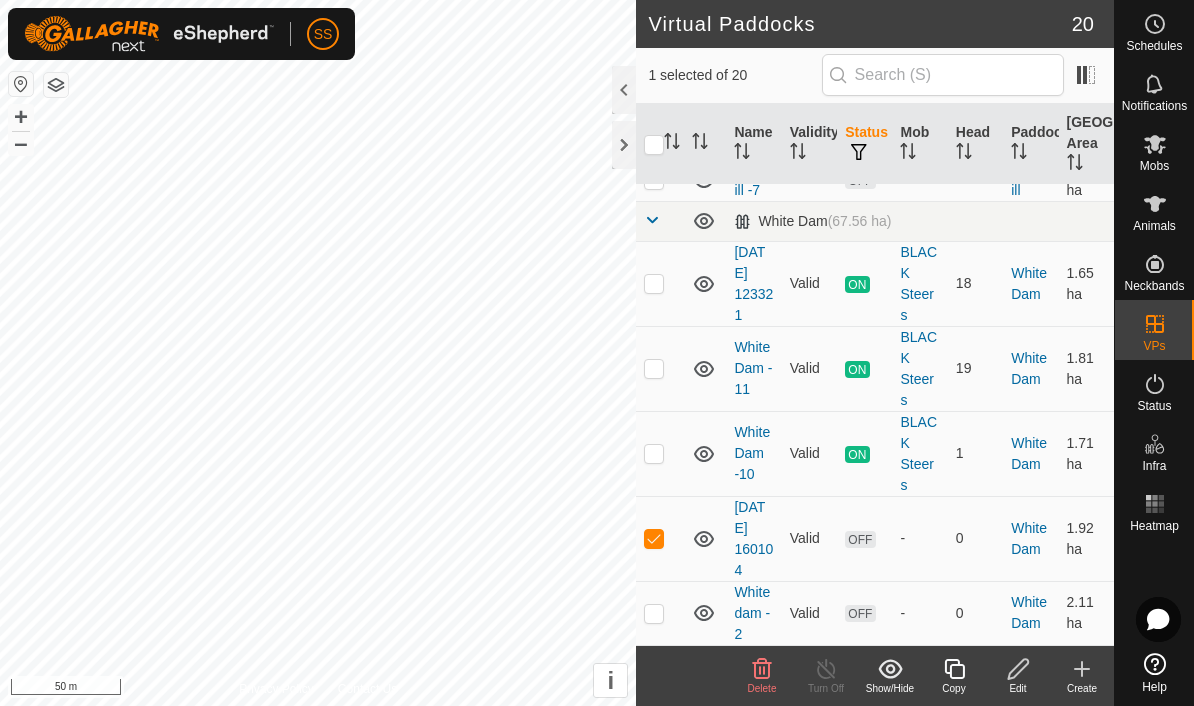 click at bounding box center [654, 539] 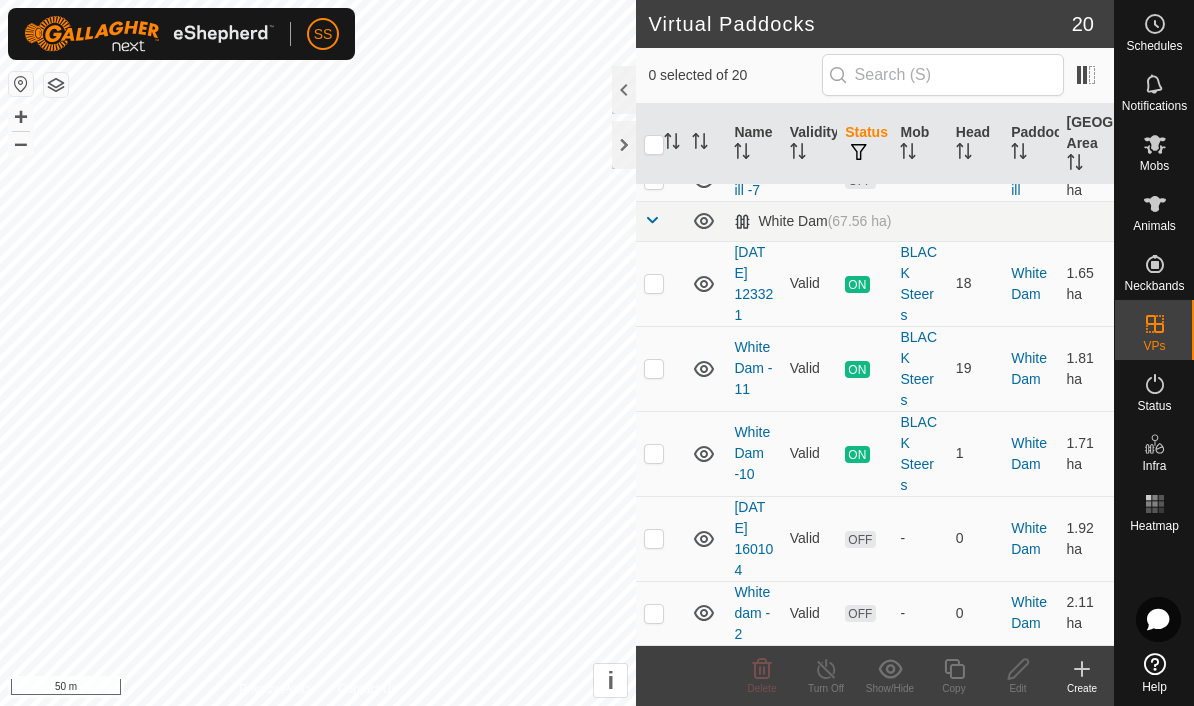 click at bounding box center [654, 614] 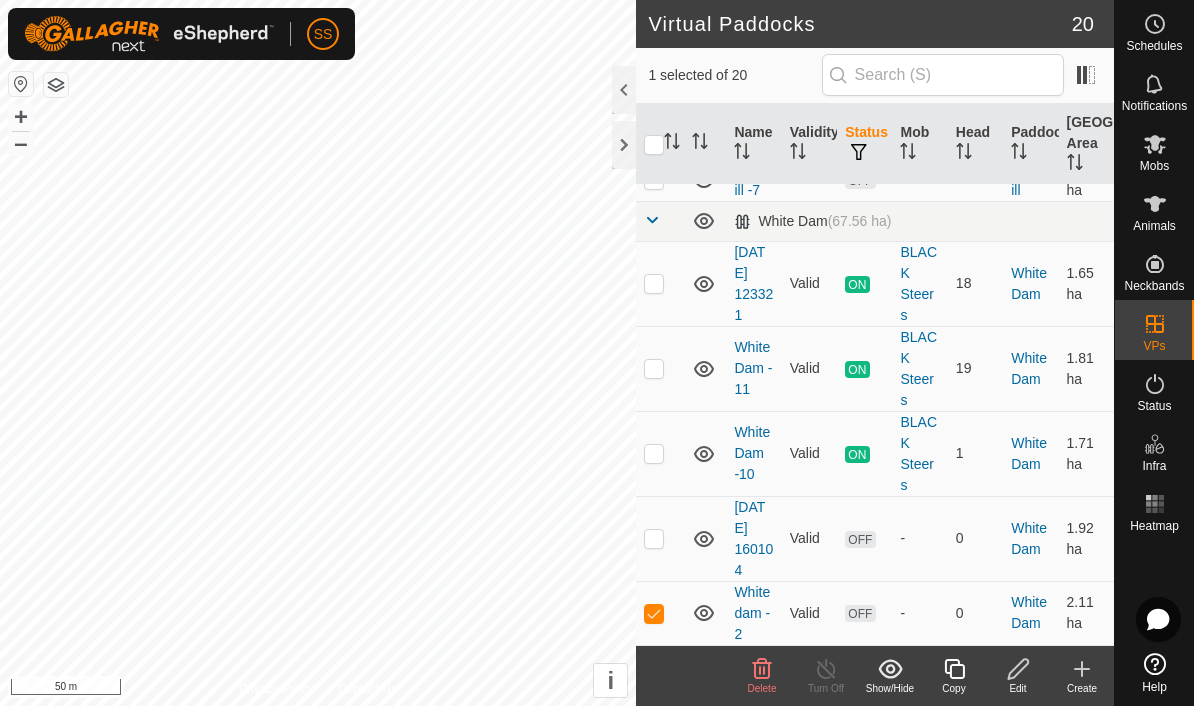 click at bounding box center [660, 613] 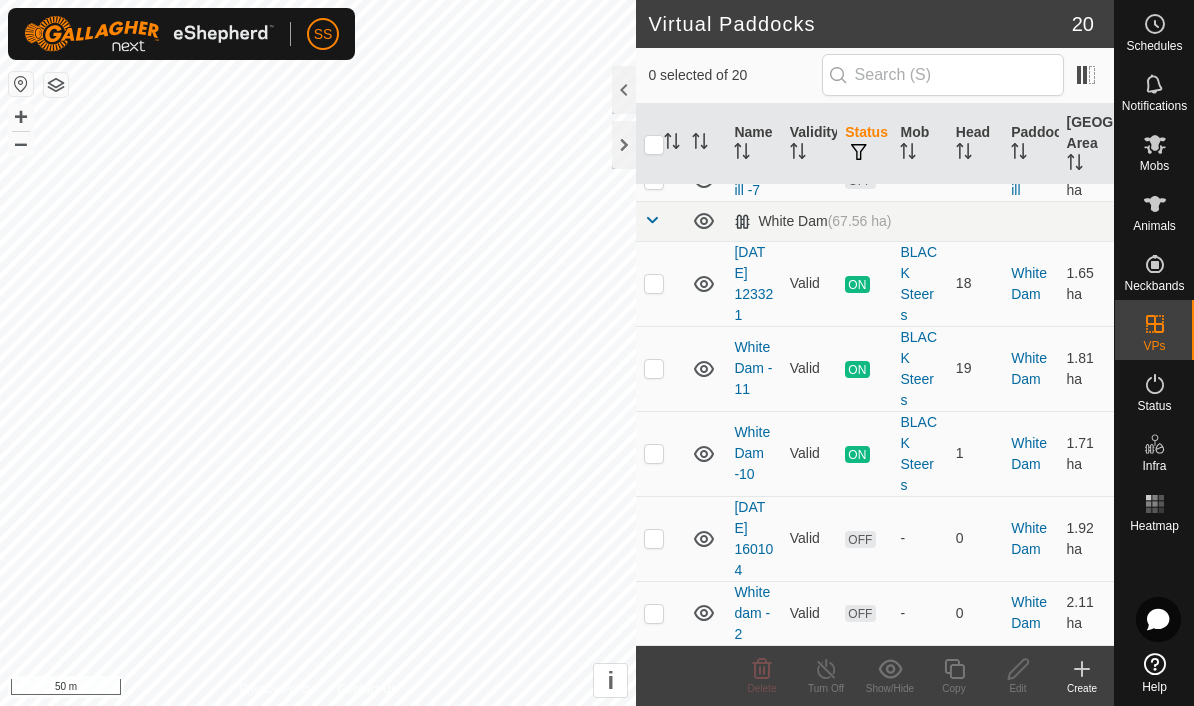 click at bounding box center (654, 614) 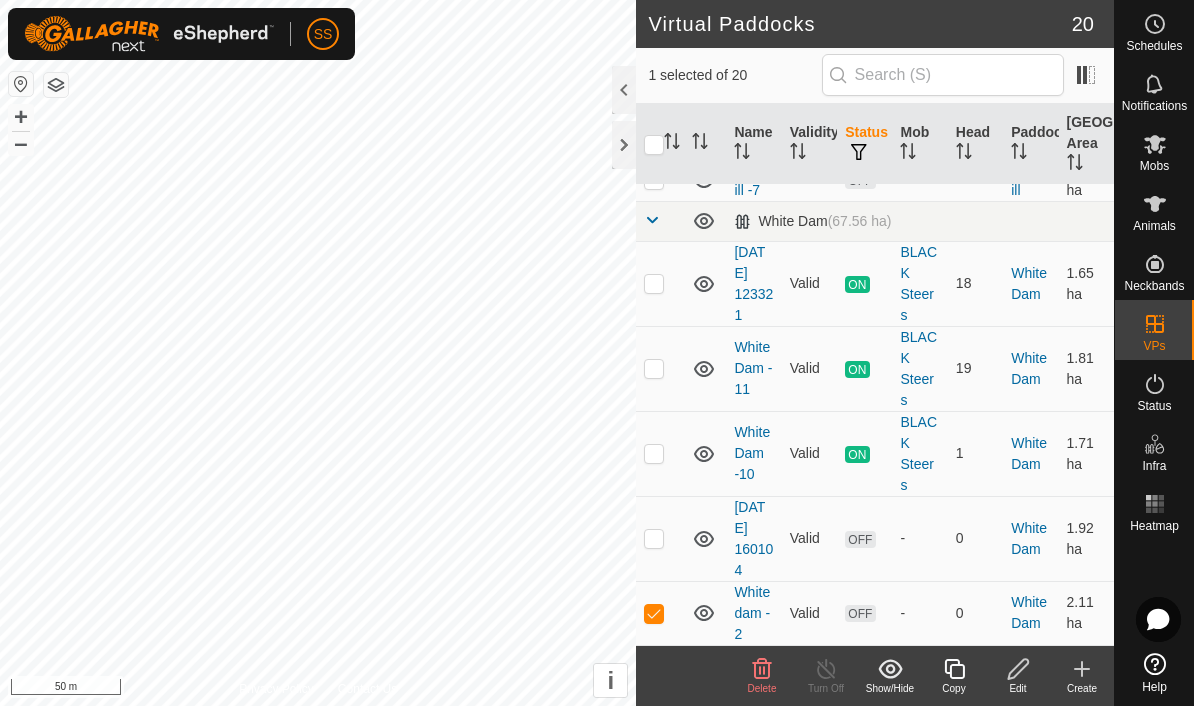 click at bounding box center [654, 614] 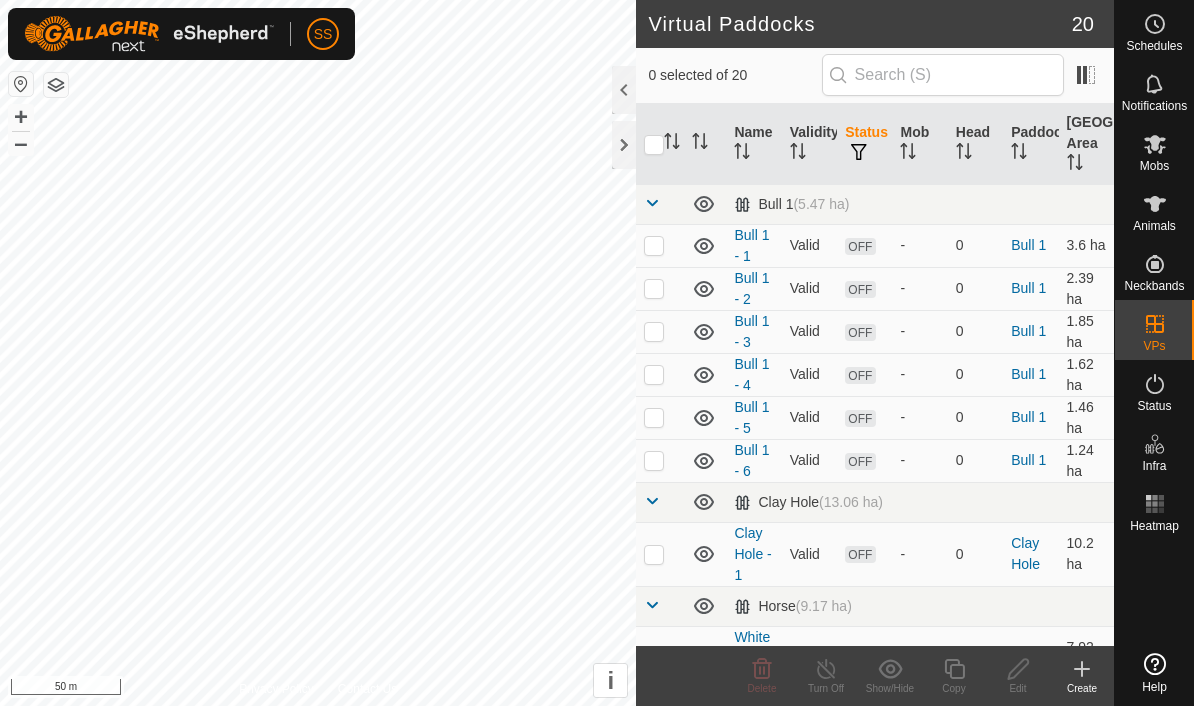 scroll, scrollTop: 0, scrollLeft: 0, axis: both 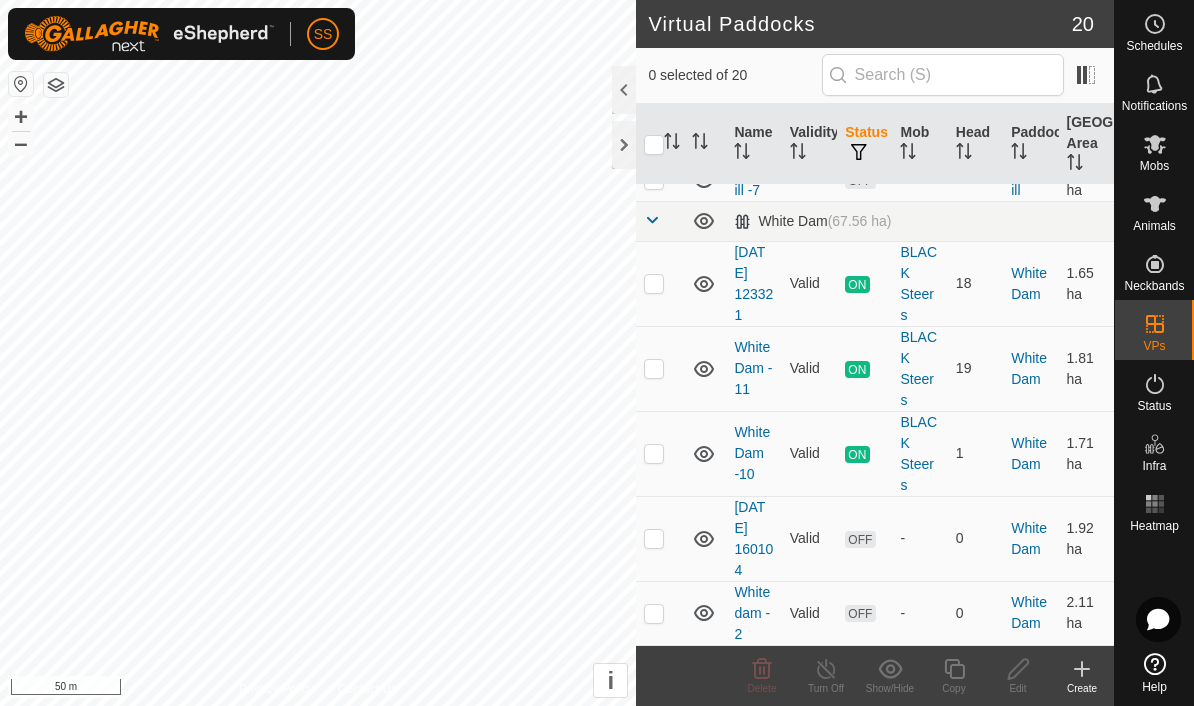 click at bounding box center [654, 539] 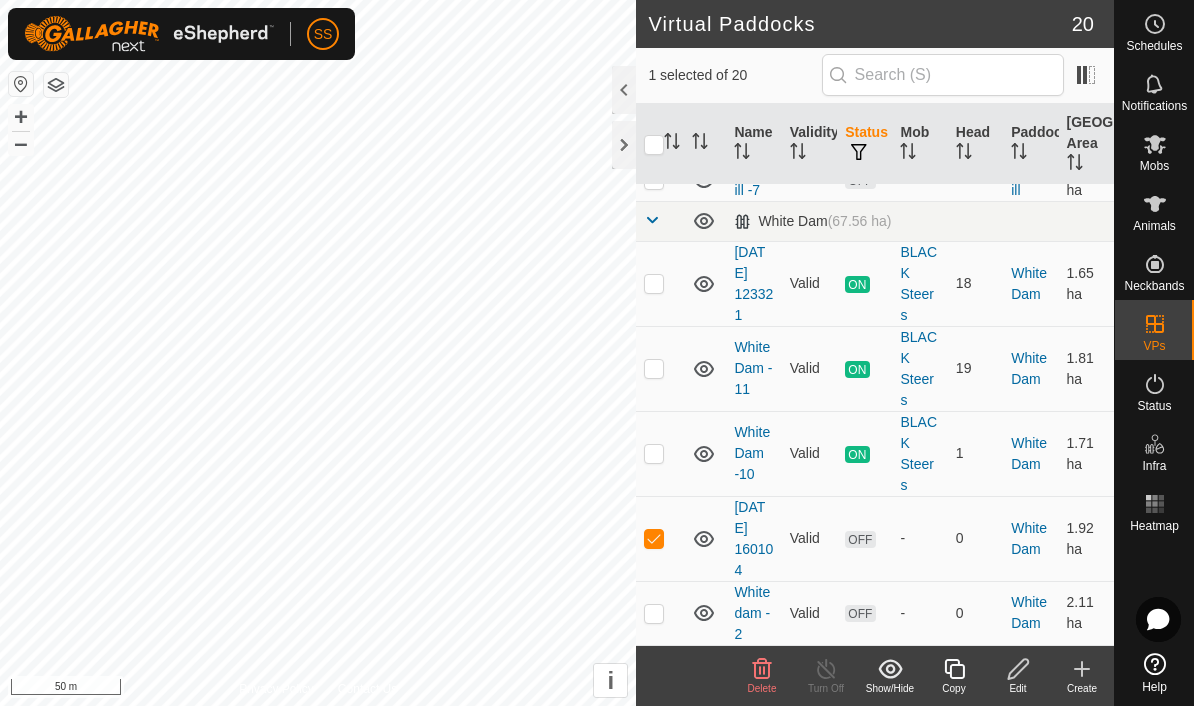 click at bounding box center (654, 539) 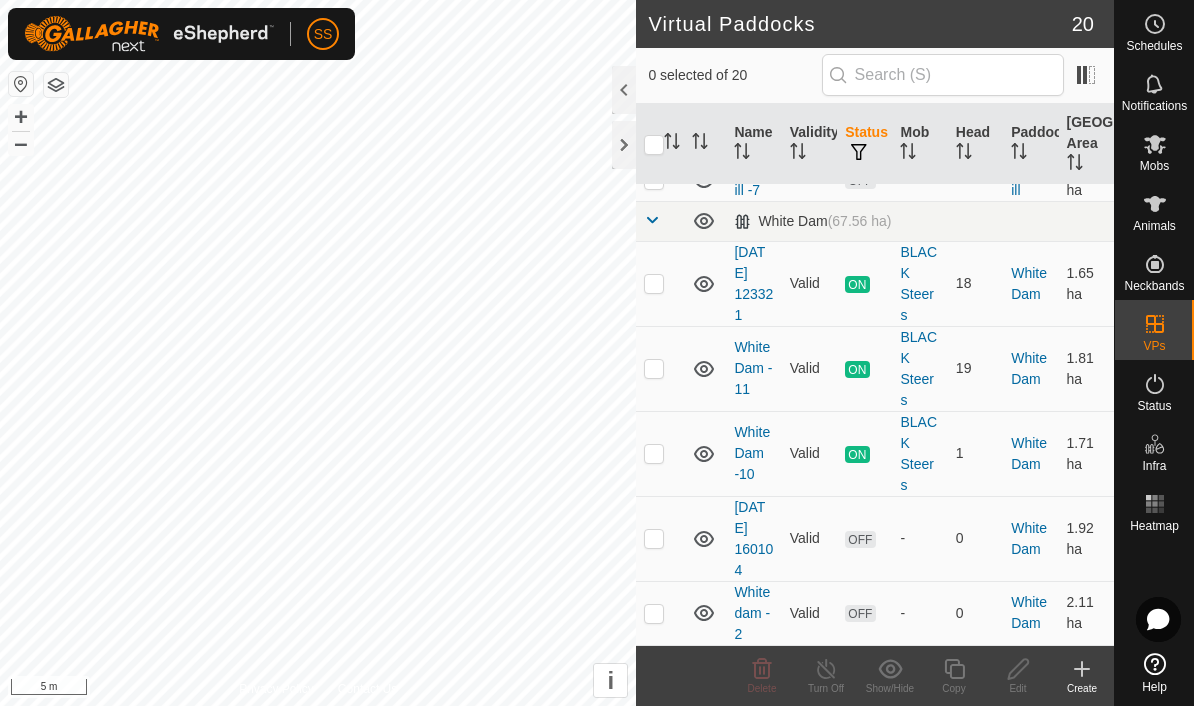 click at bounding box center (654, 539) 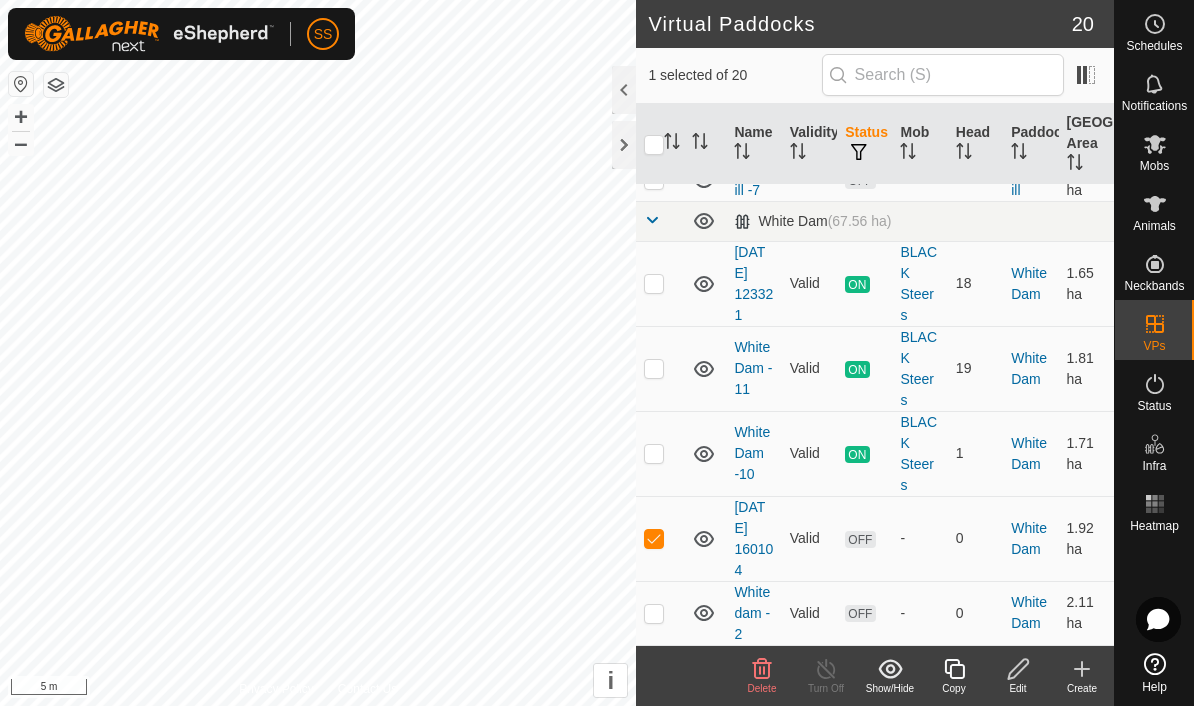 click at bounding box center (654, 539) 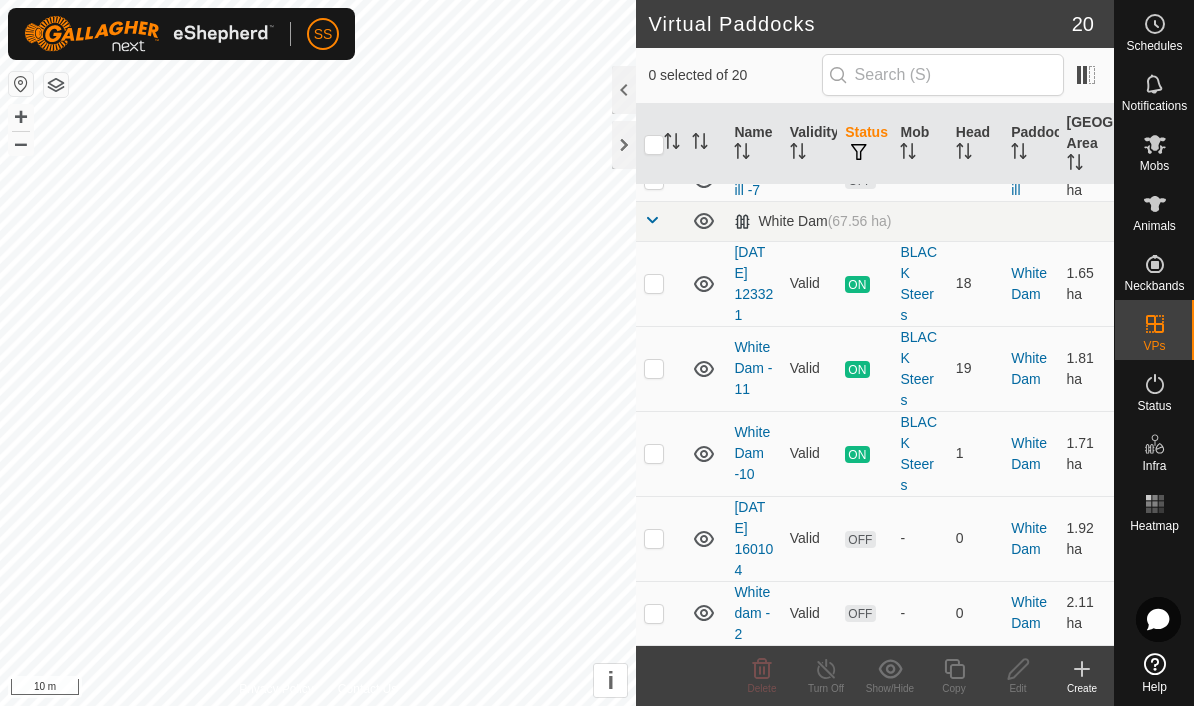 click at bounding box center (654, 614) 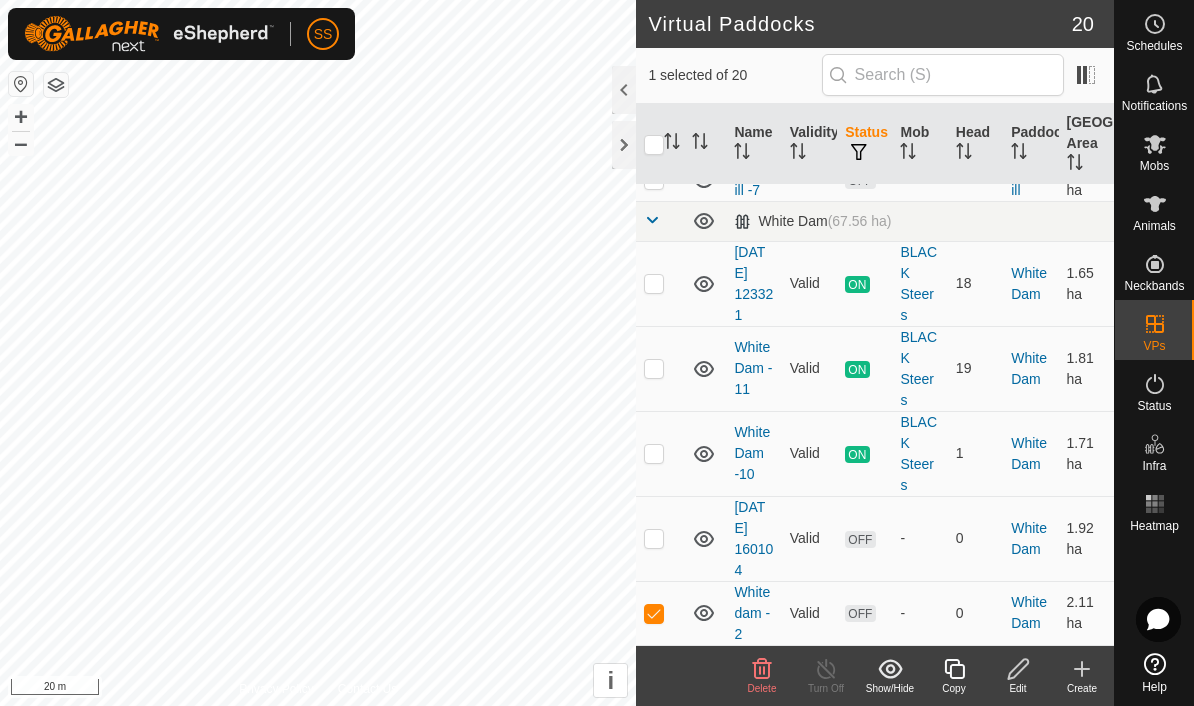 scroll, scrollTop: 830, scrollLeft: 0, axis: vertical 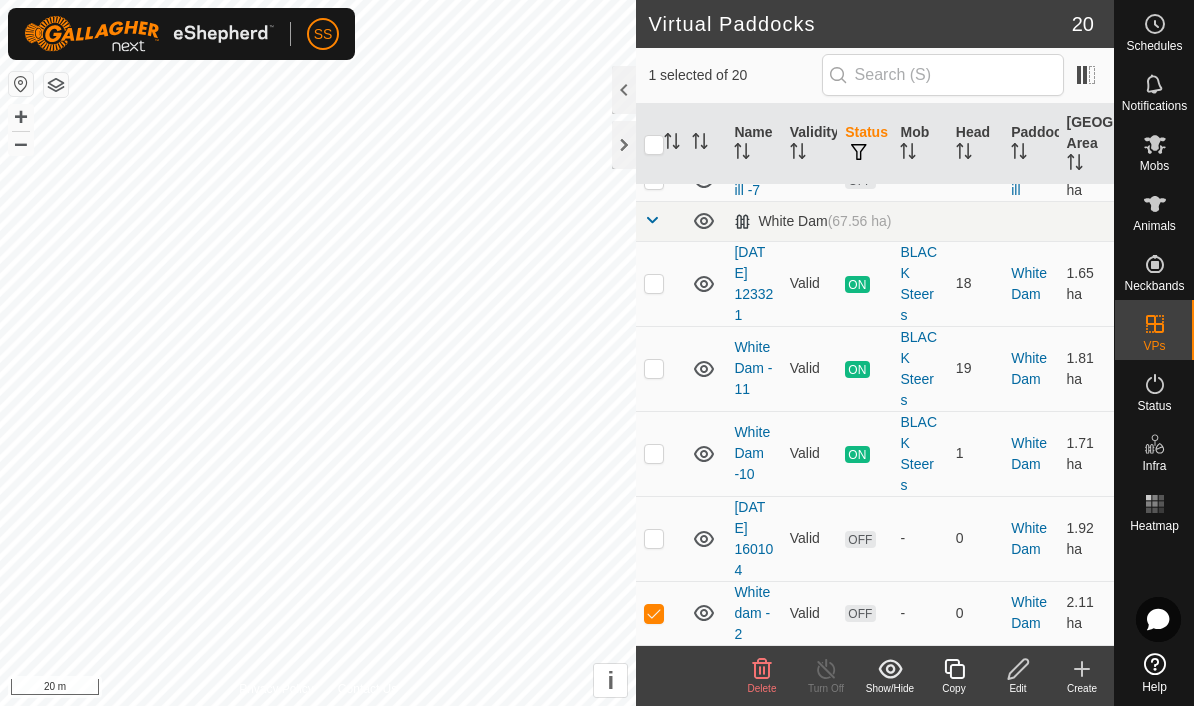 click at bounding box center (654, 614) 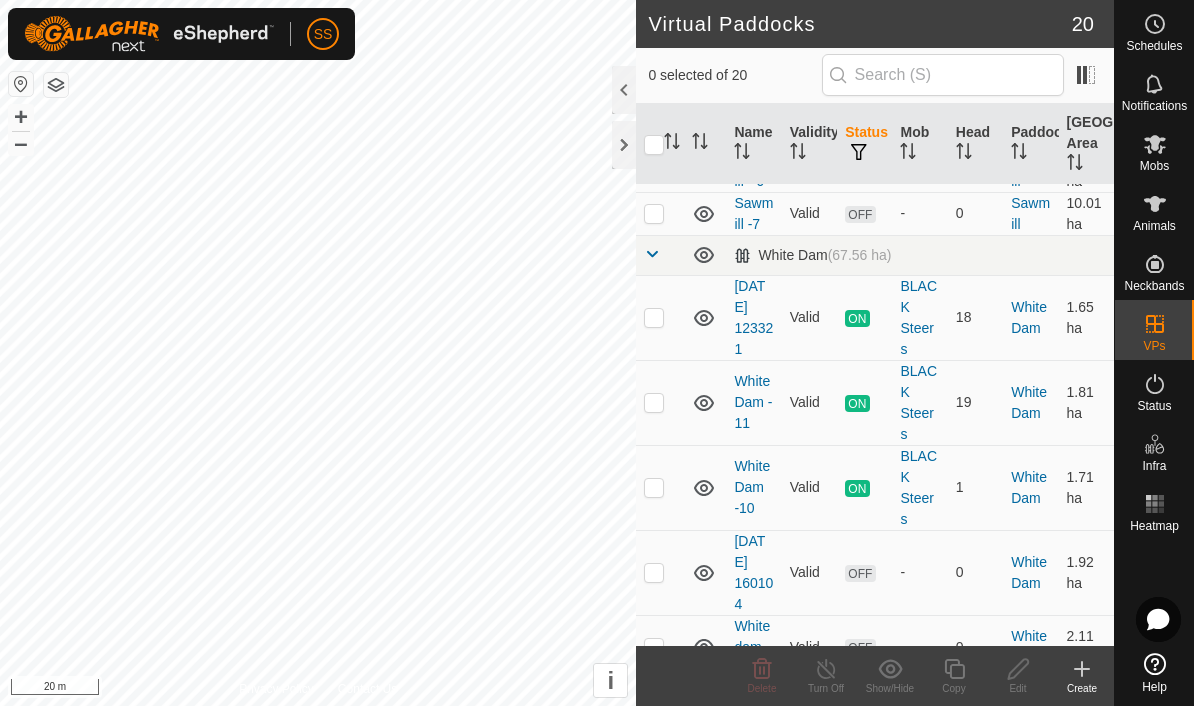 scroll, scrollTop: 798, scrollLeft: 0, axis: vertical 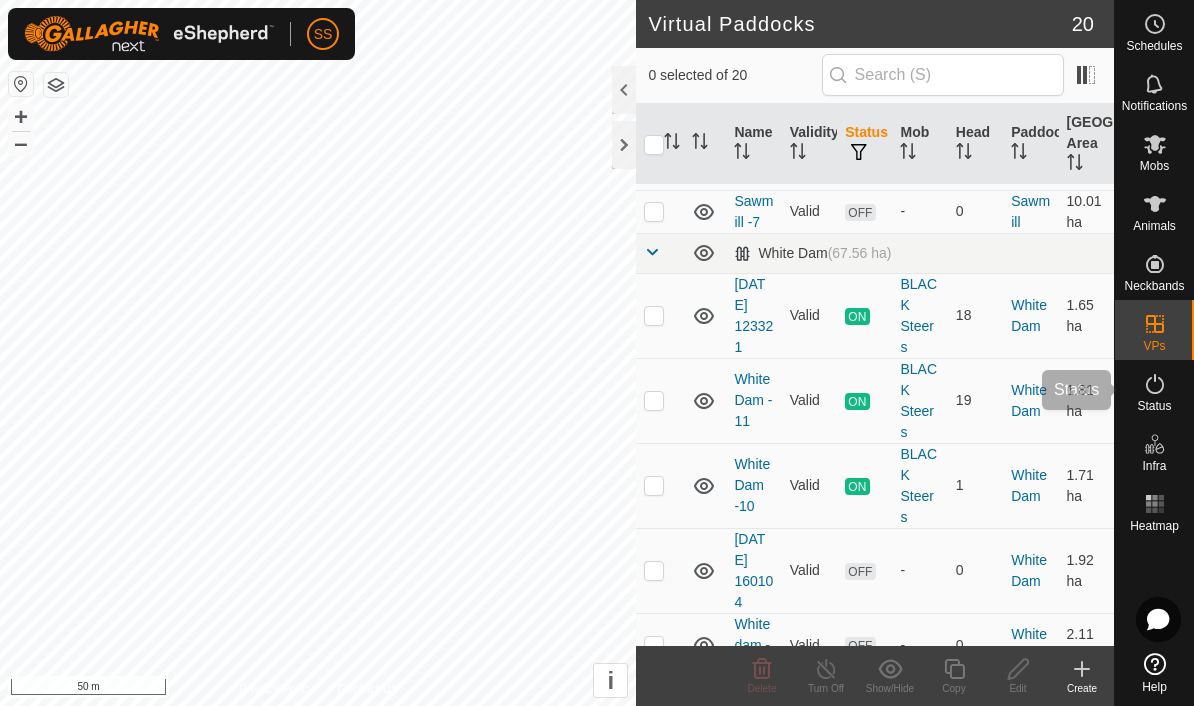 click 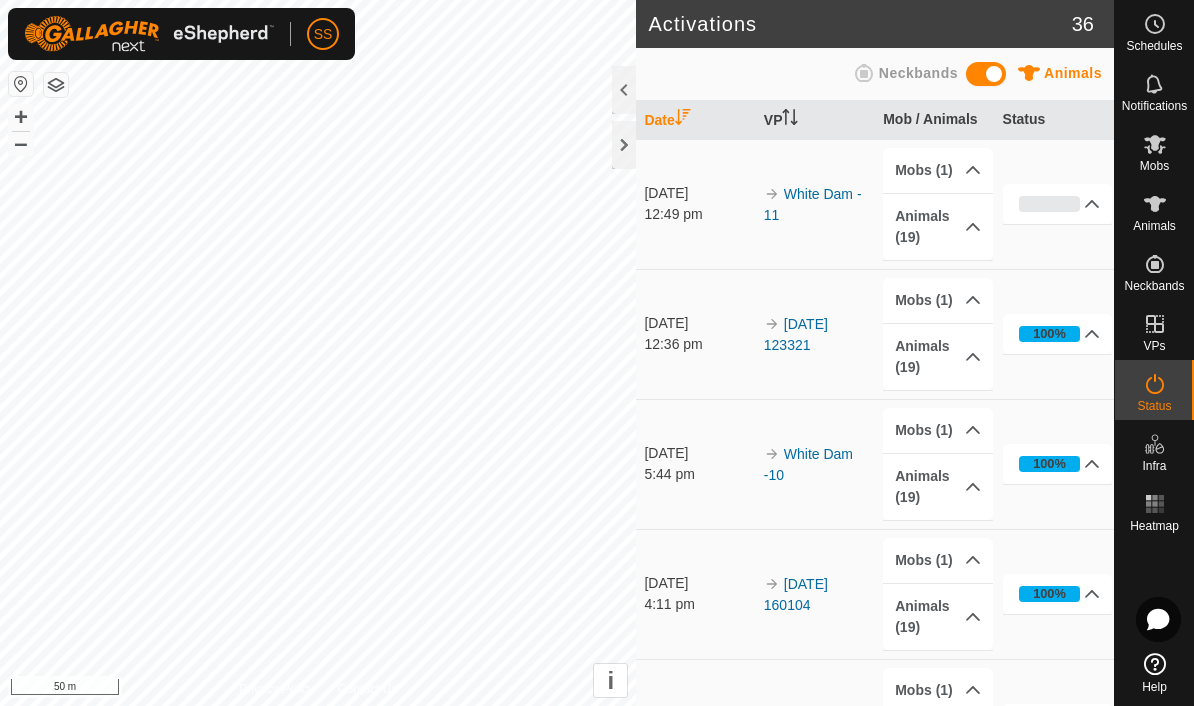 click on "Animals (19)" at bounding box center (938, 227) 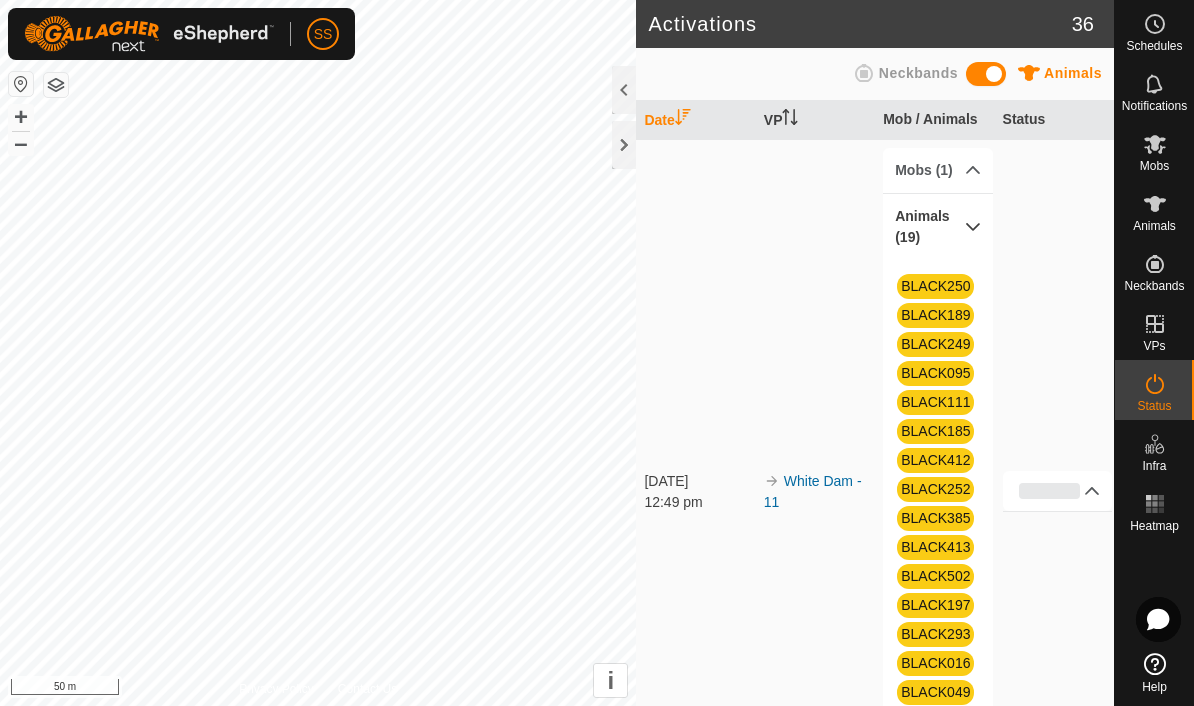 click on "Animals (19)" at bounding box center (938, 227) 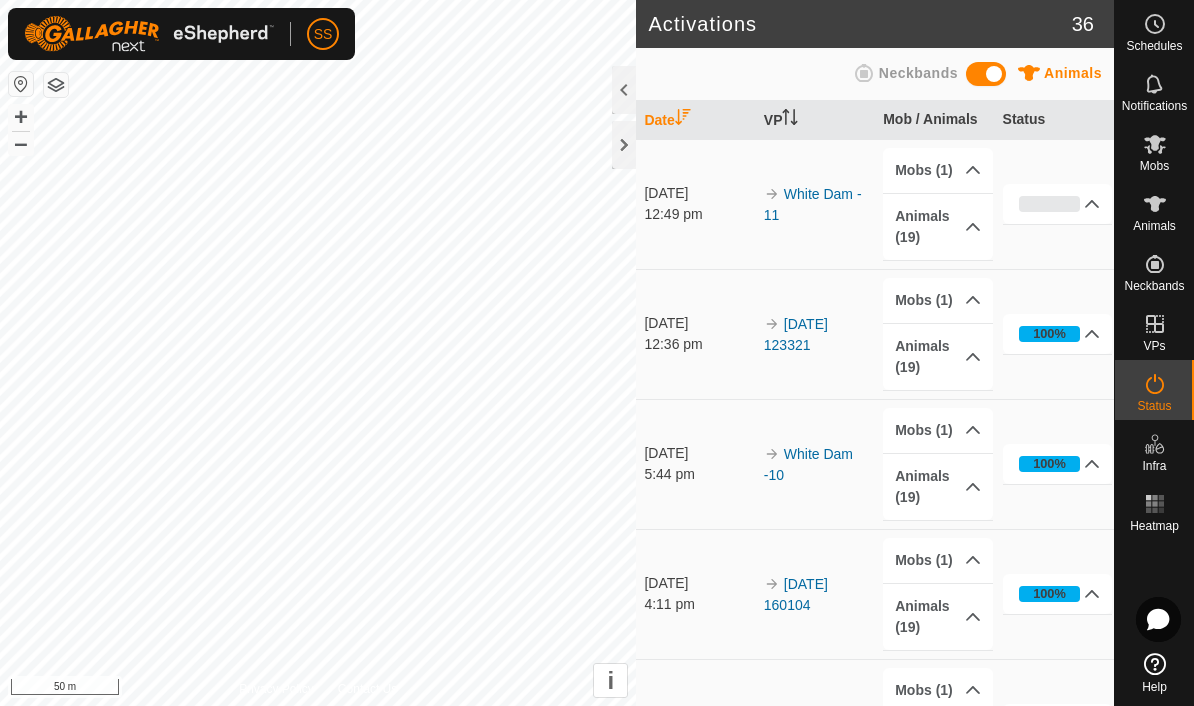 click on "Animals (19)" at bounding box center (938, 357) 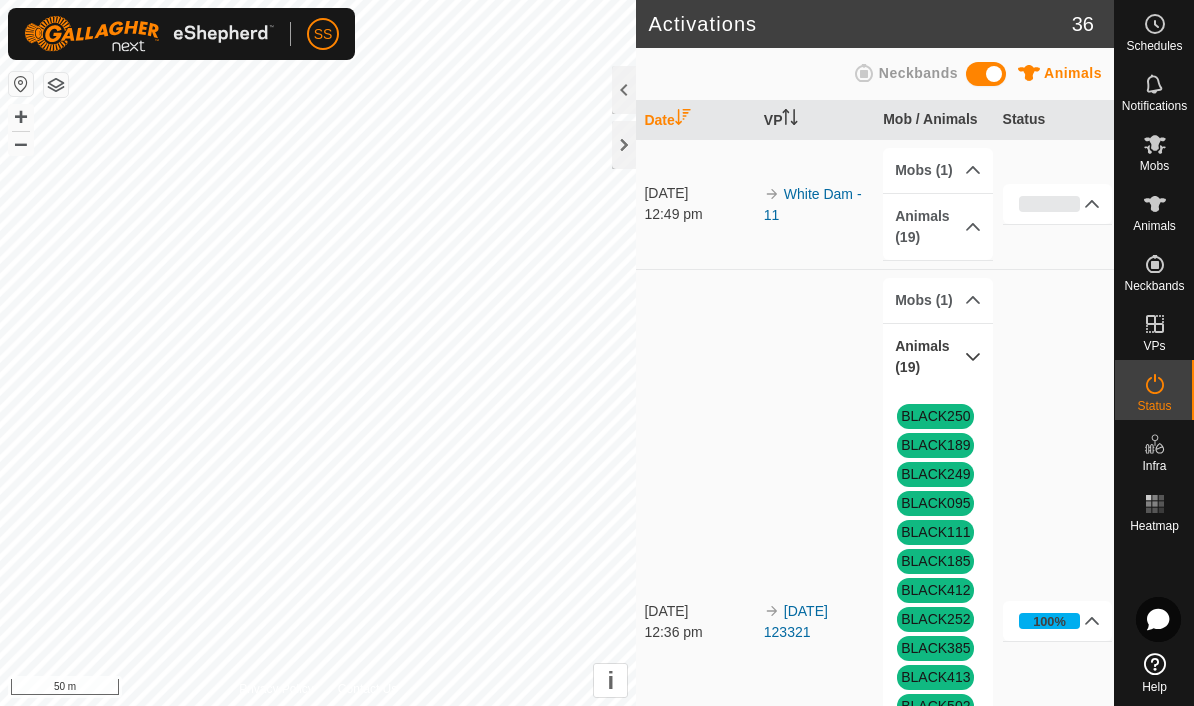 scroll, scrollTop: 0, scrollLeft: 0, axis: both 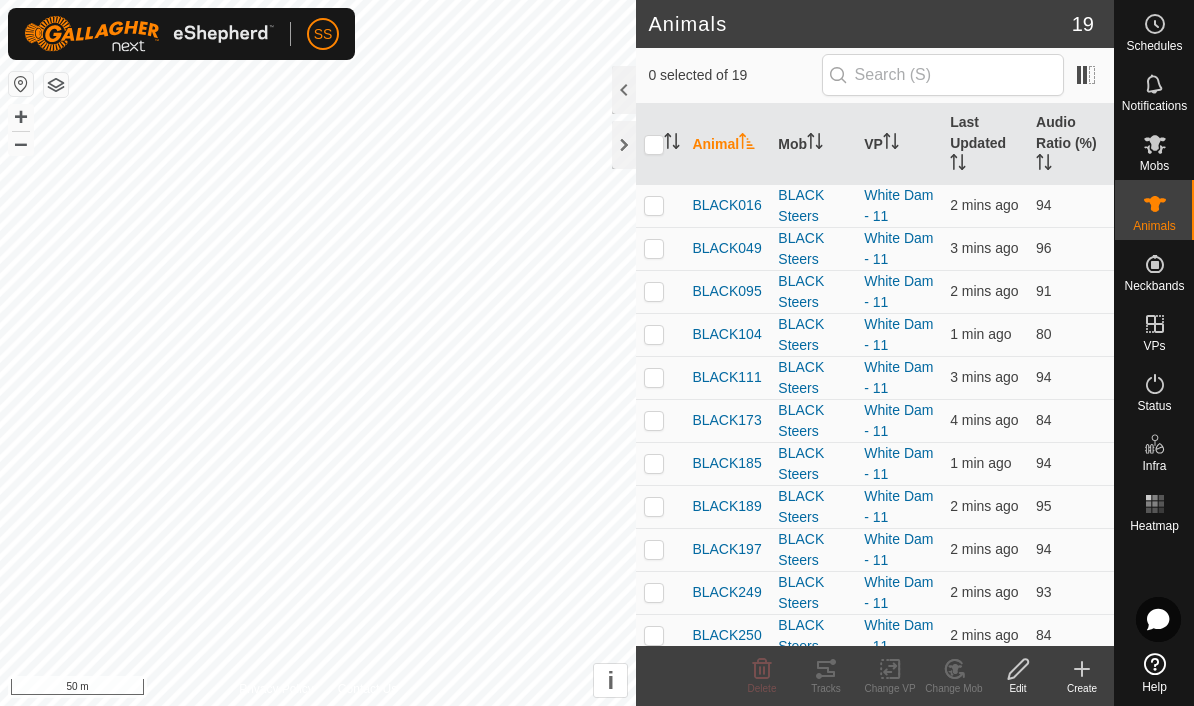 click 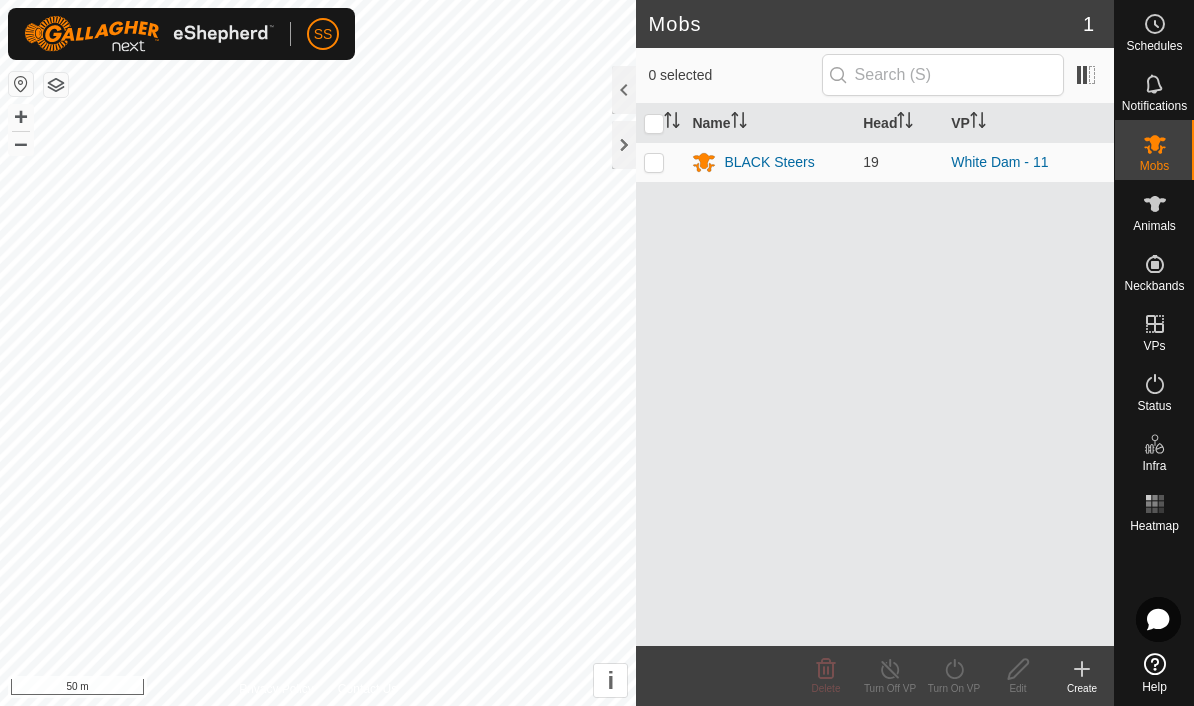 click at bounding box center (660, 162) 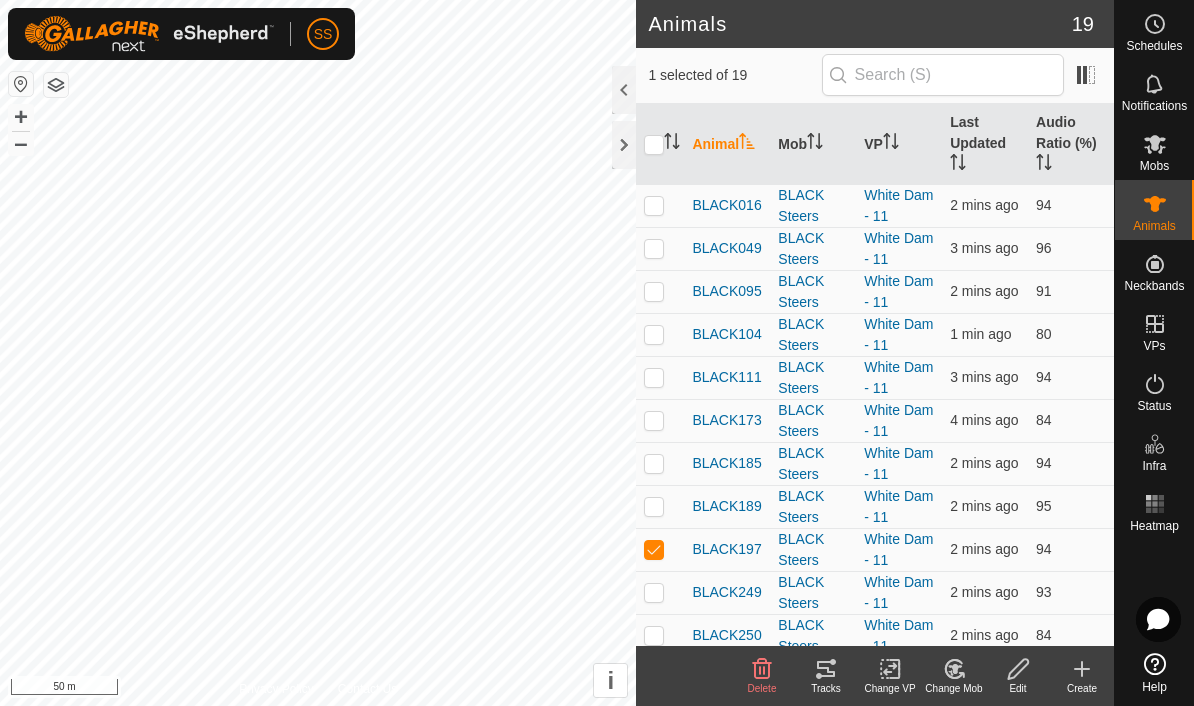 click at bounding box center [654, 549] 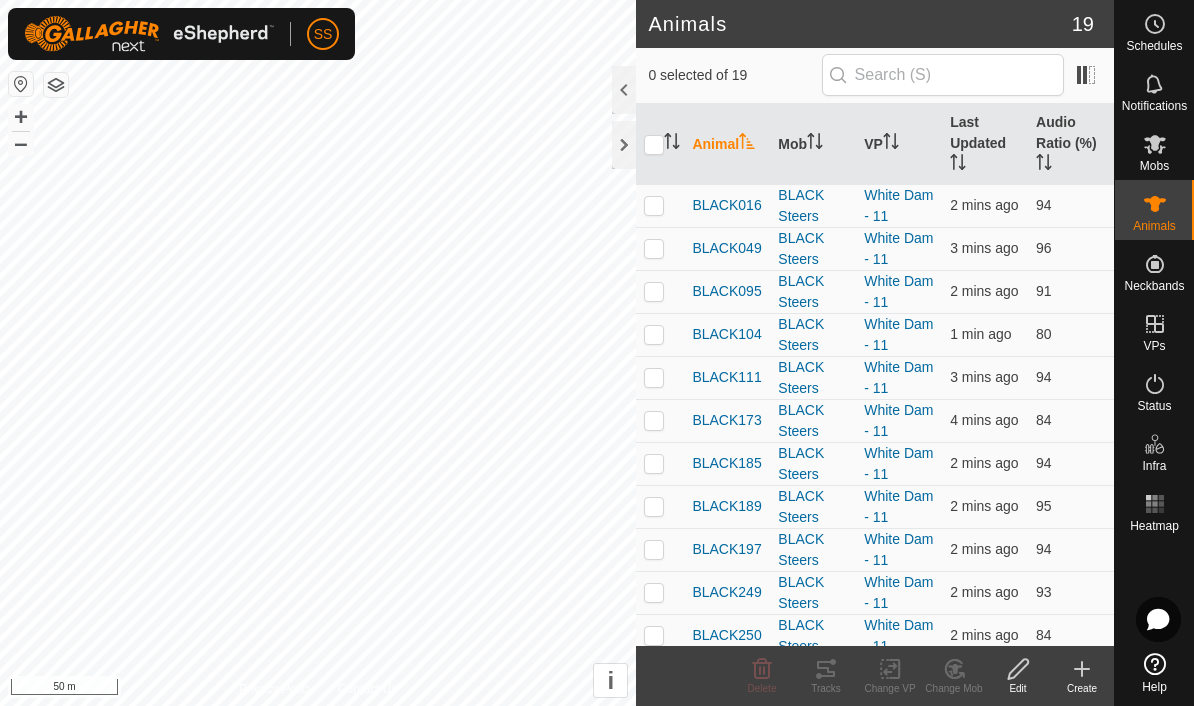 click on "VPs" at bounding box center [1154, 330] 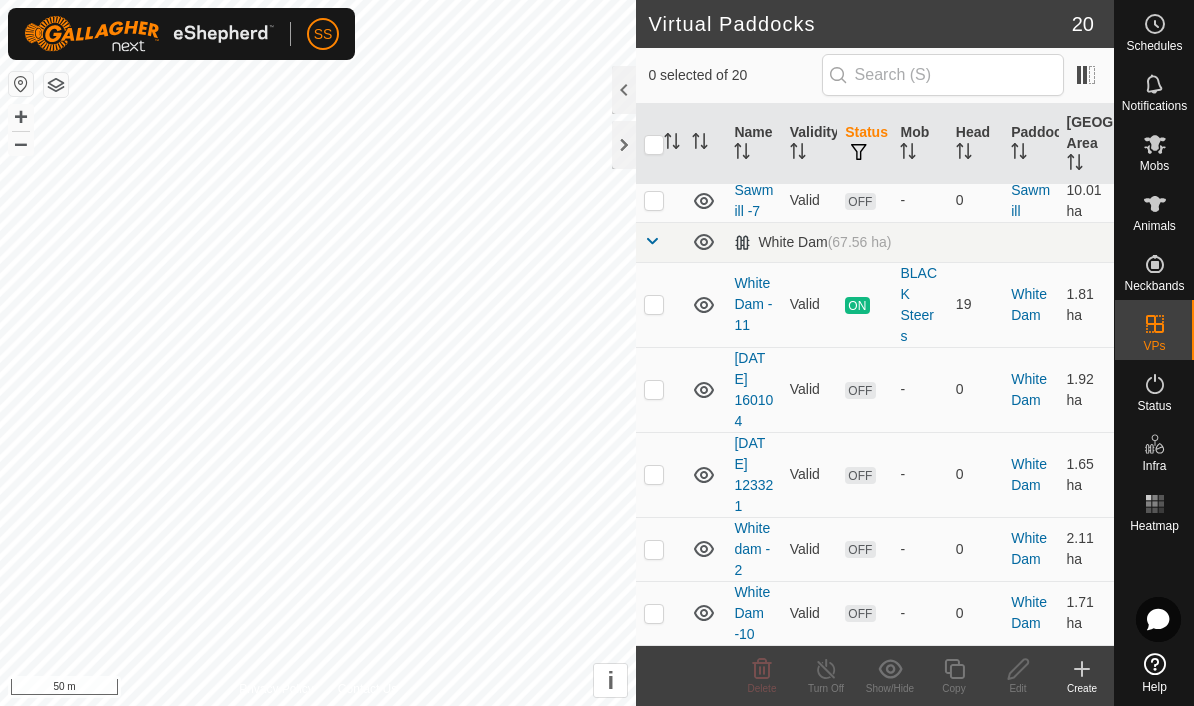 scroll, scrollTop: 809, scrollLeft: 0, axis: vertical 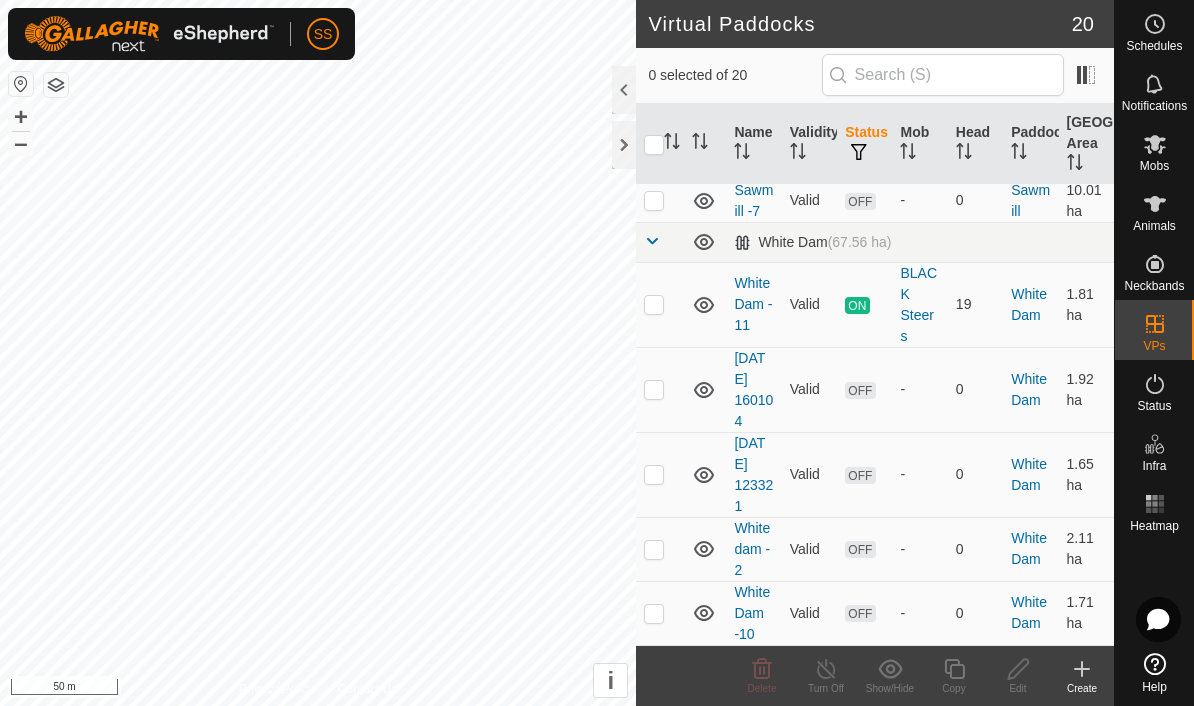 click at bounding box center [660, 389] 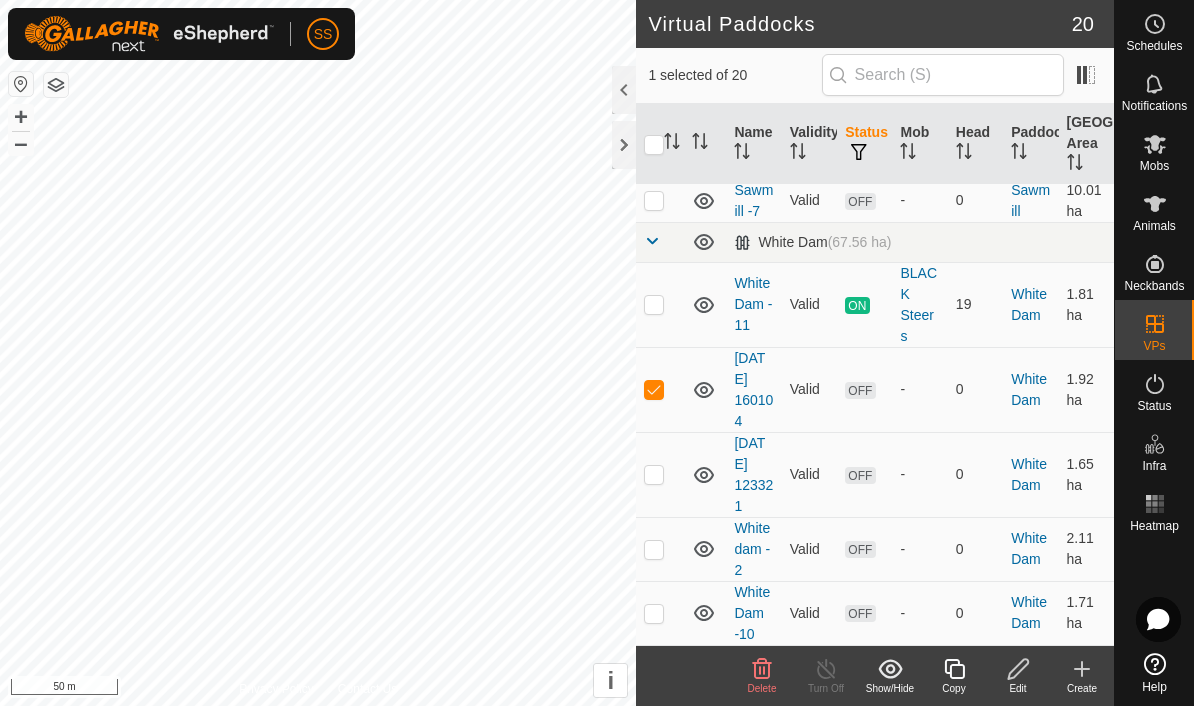 click 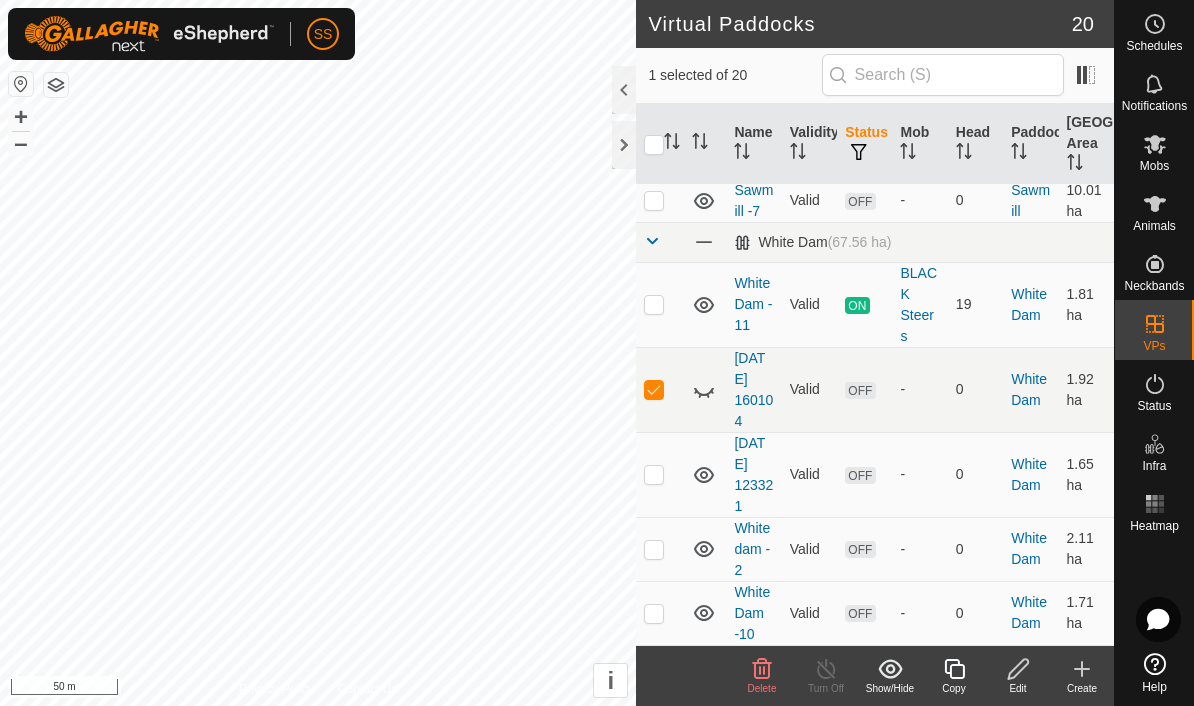 click 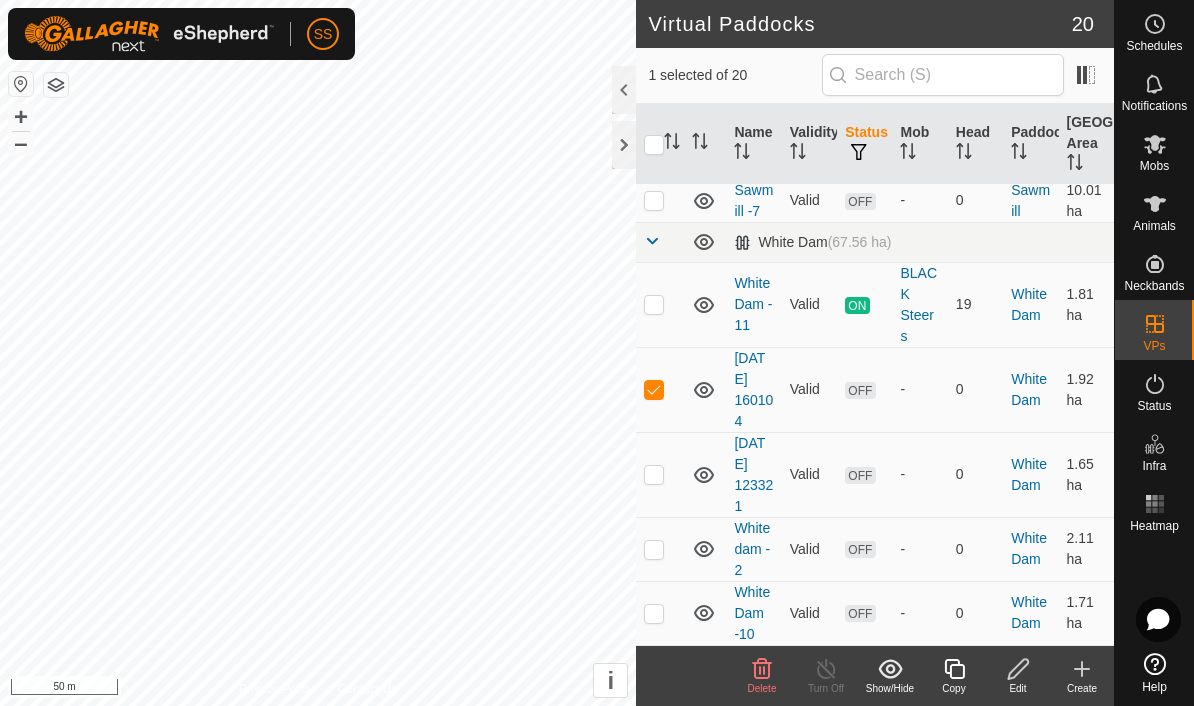 click 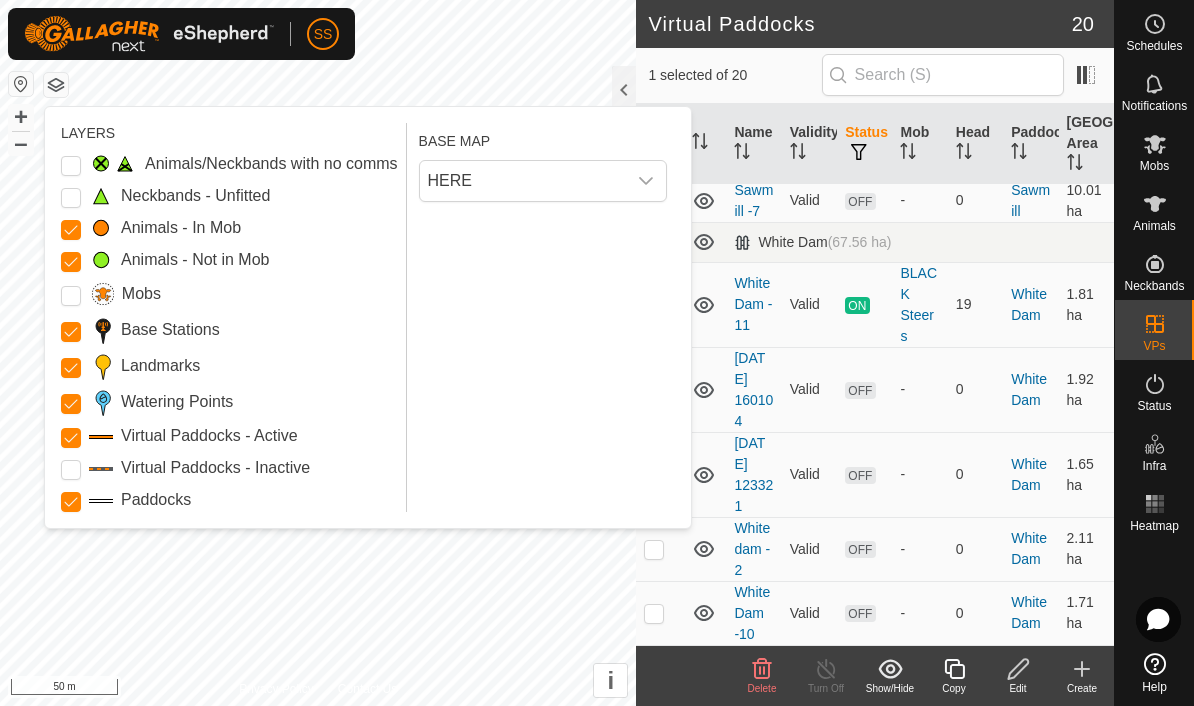 click on "Virtual Paddocks - Inactive" at bounding box center (71, 470) 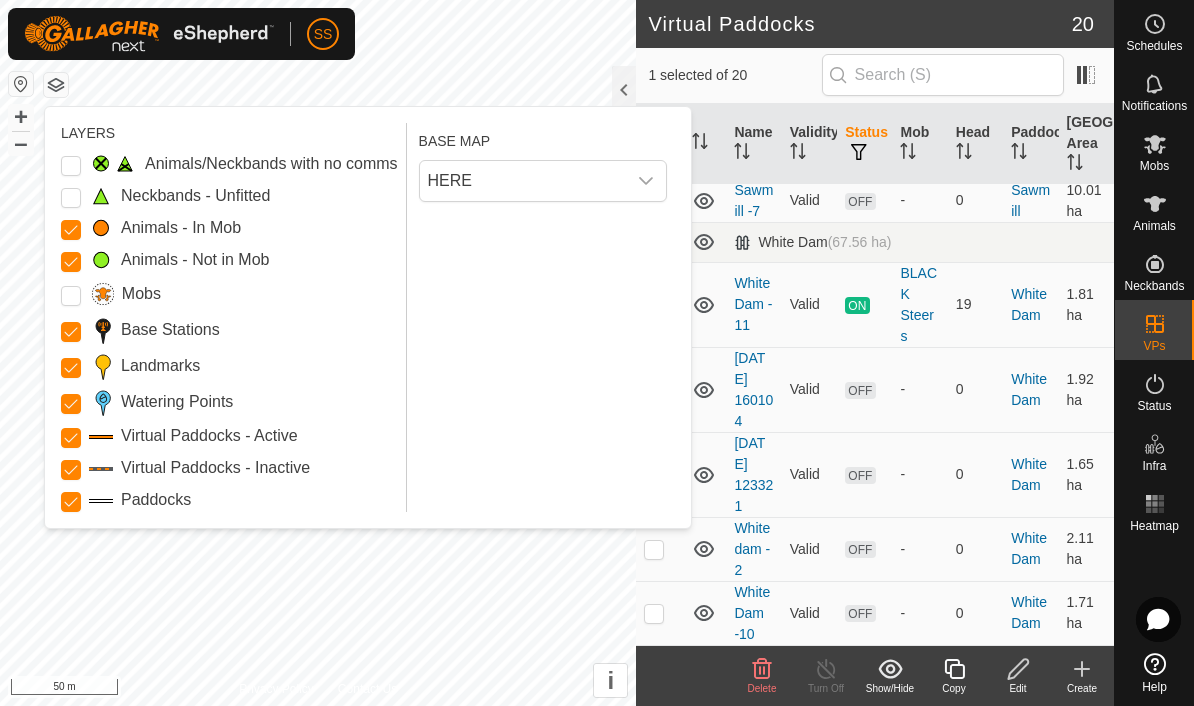 click 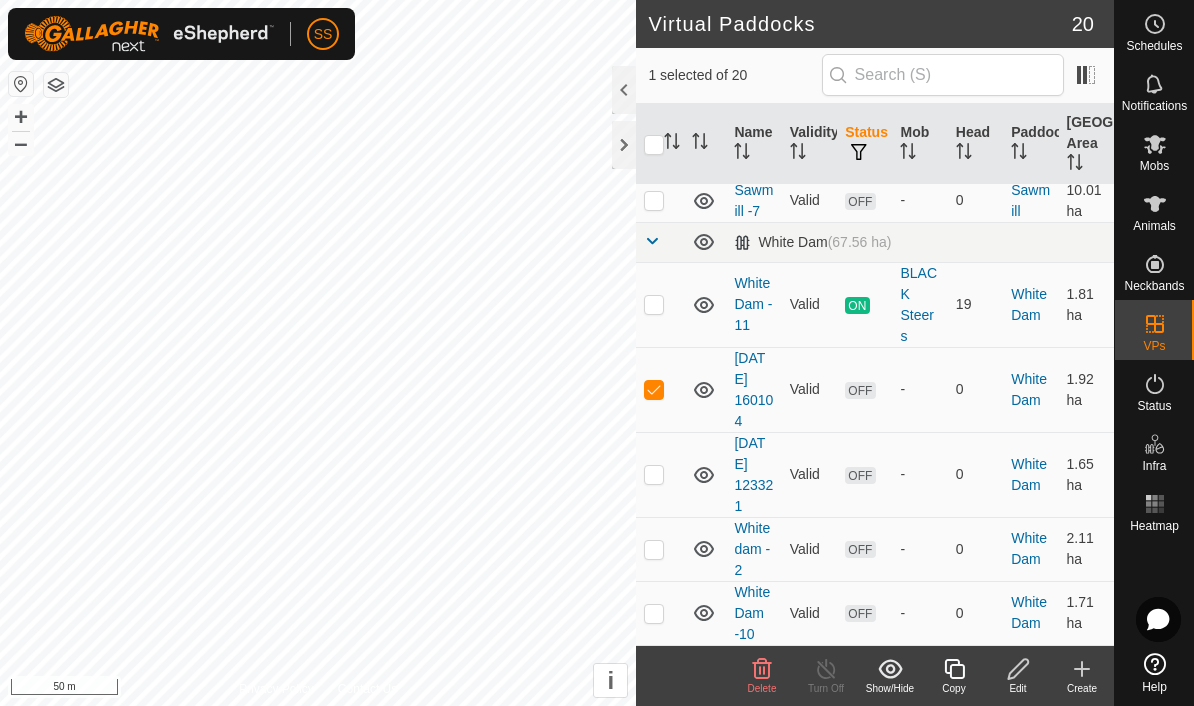 click 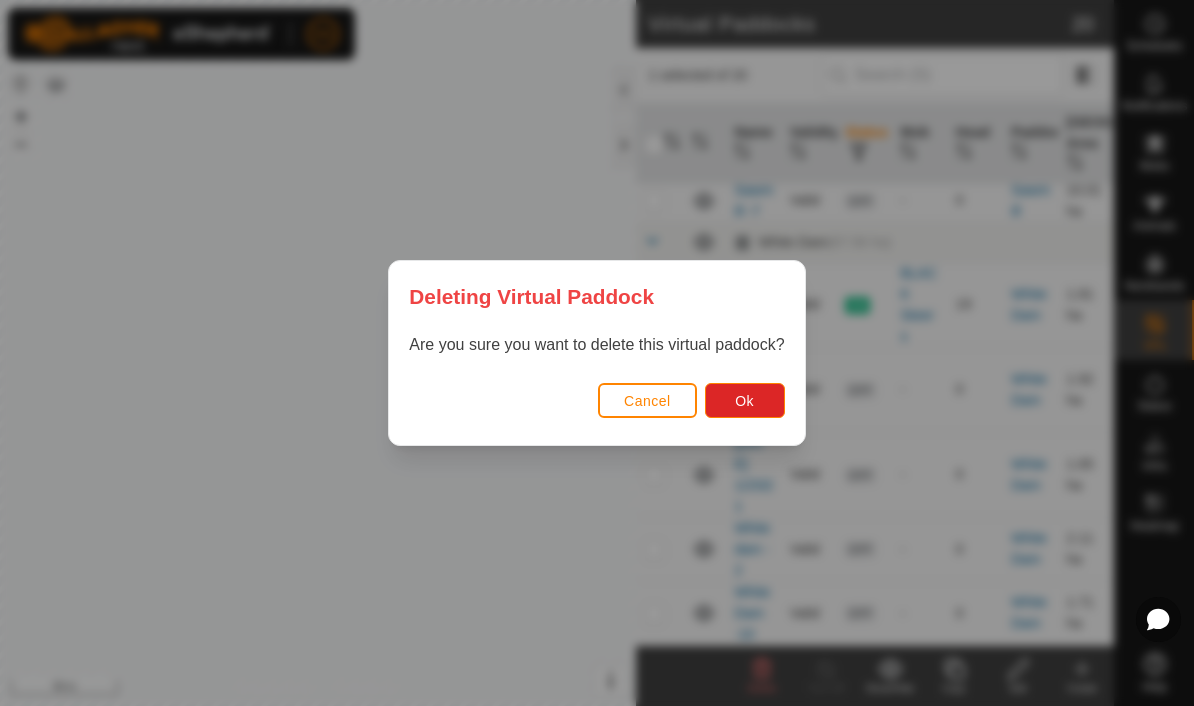 click on "Ok" at bounding box center [745, 400] 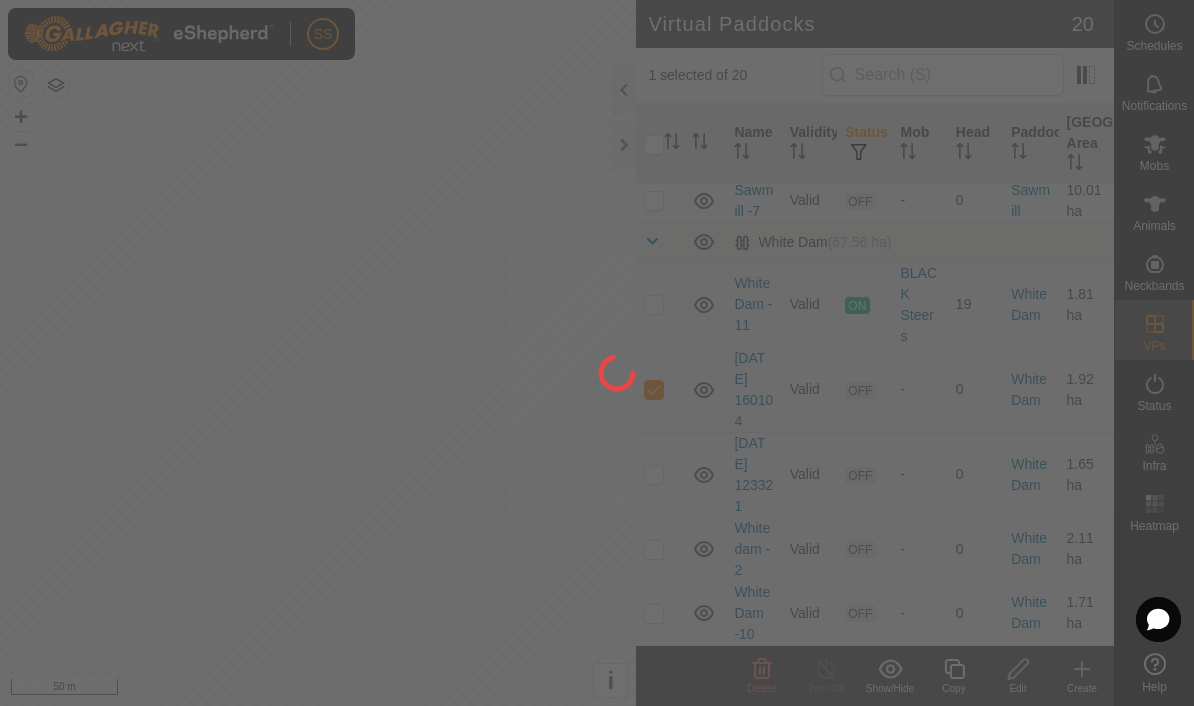 checkbox on "false" 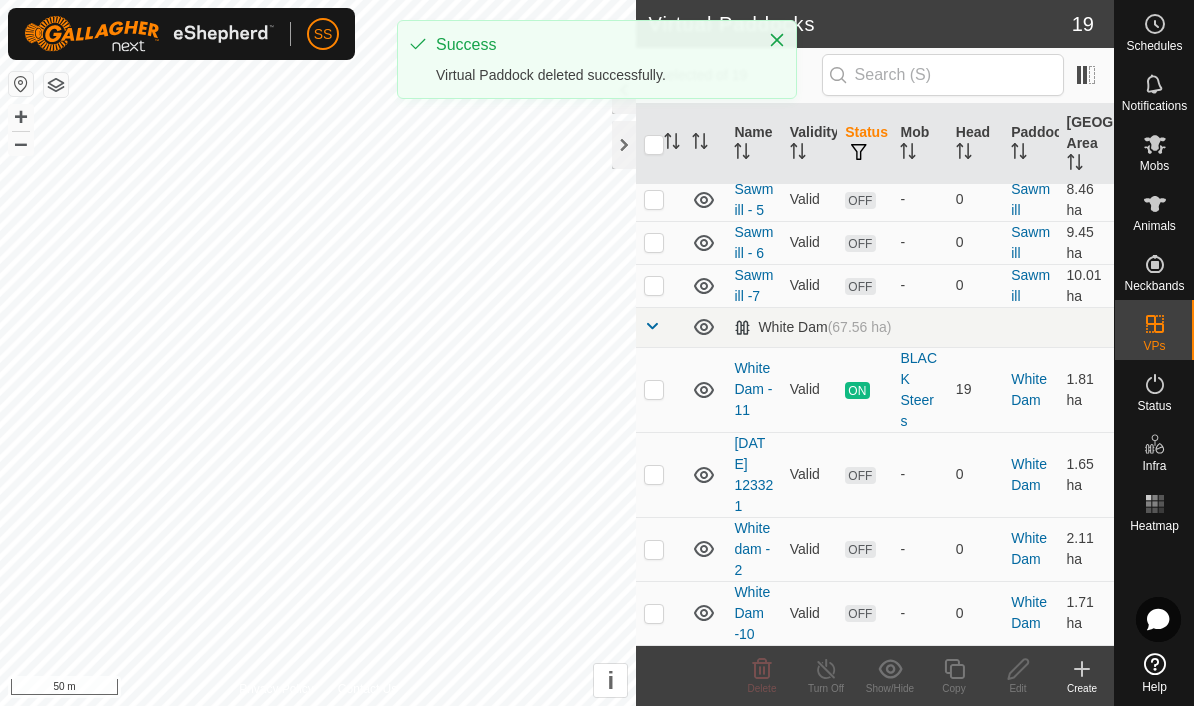 scroll, scrollTop: 724, scrollLeft: 0, axis: vertical 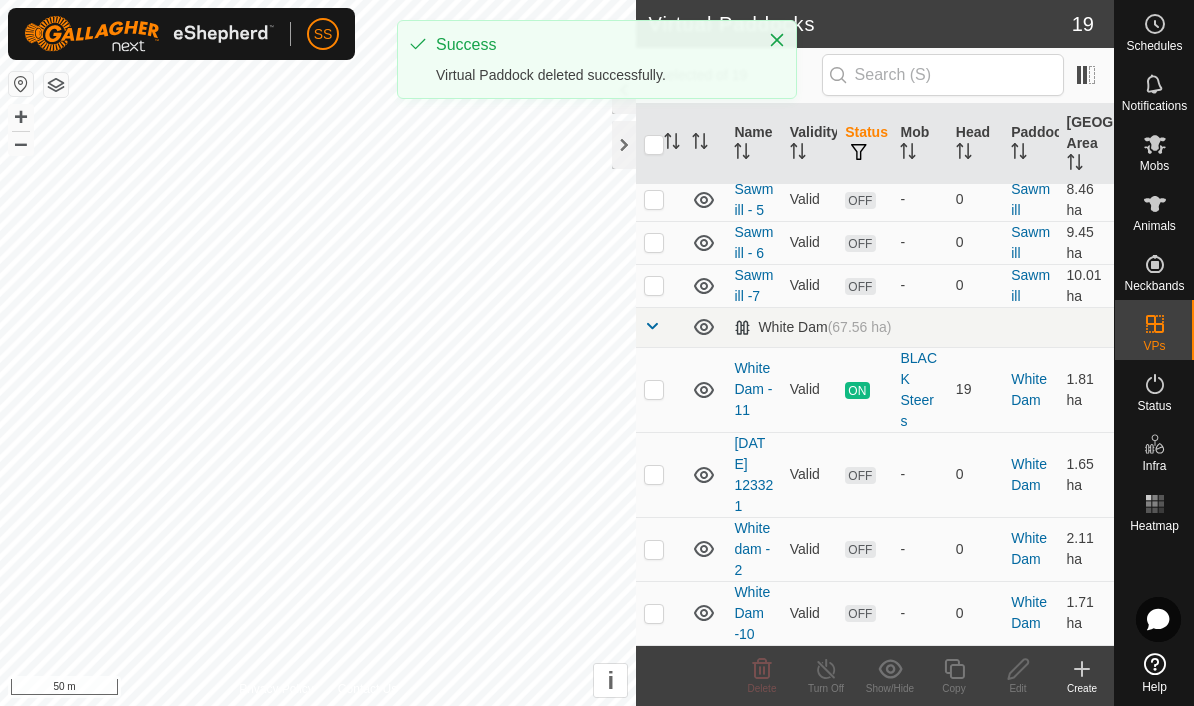 click at bounding box center (654, 390) 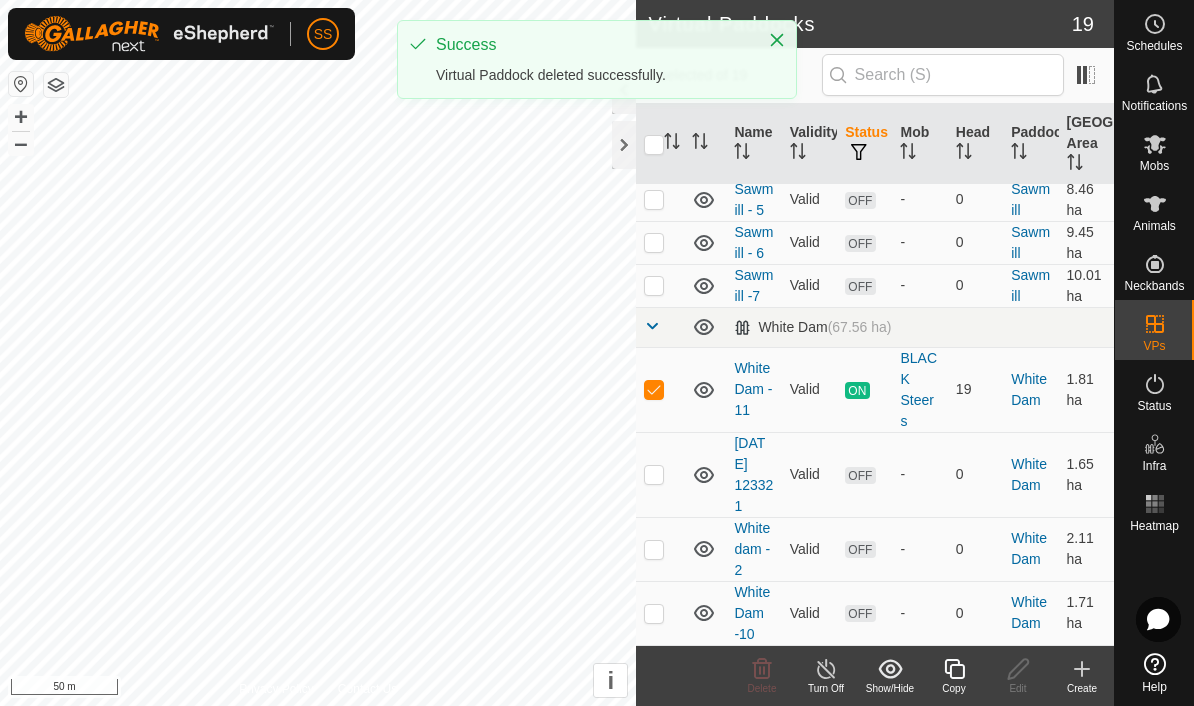 click at bounding box center (660, 389) 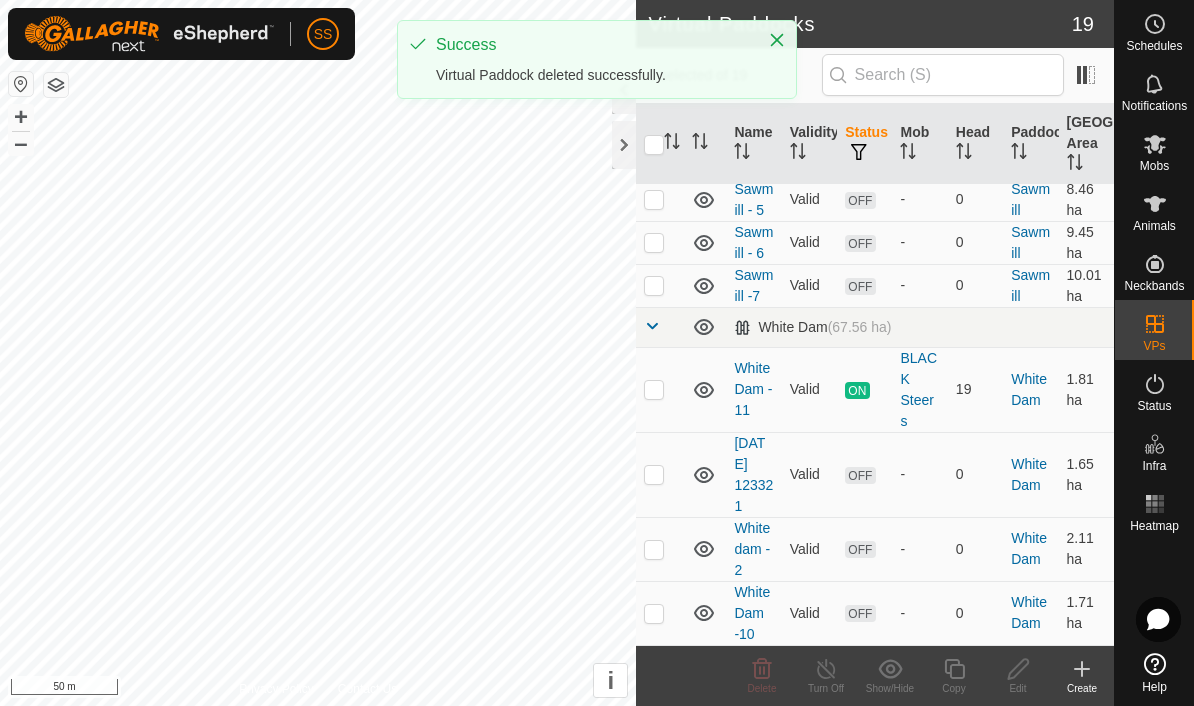 click at bounding box center [654, 475] 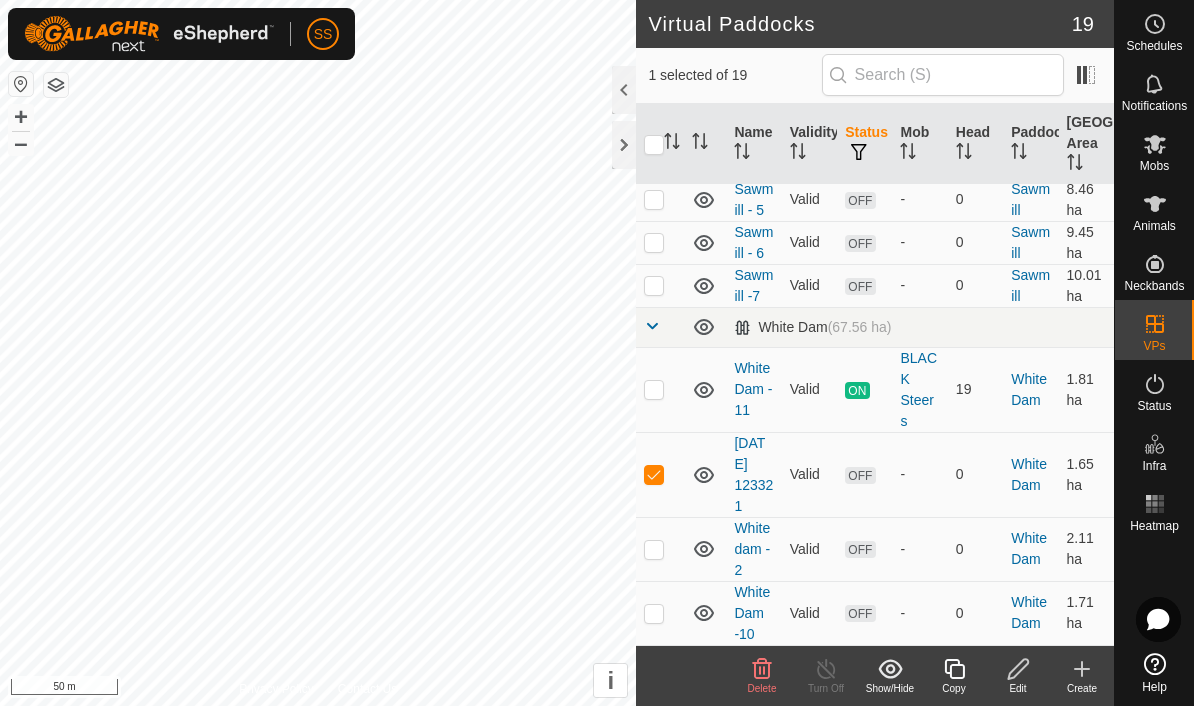 click 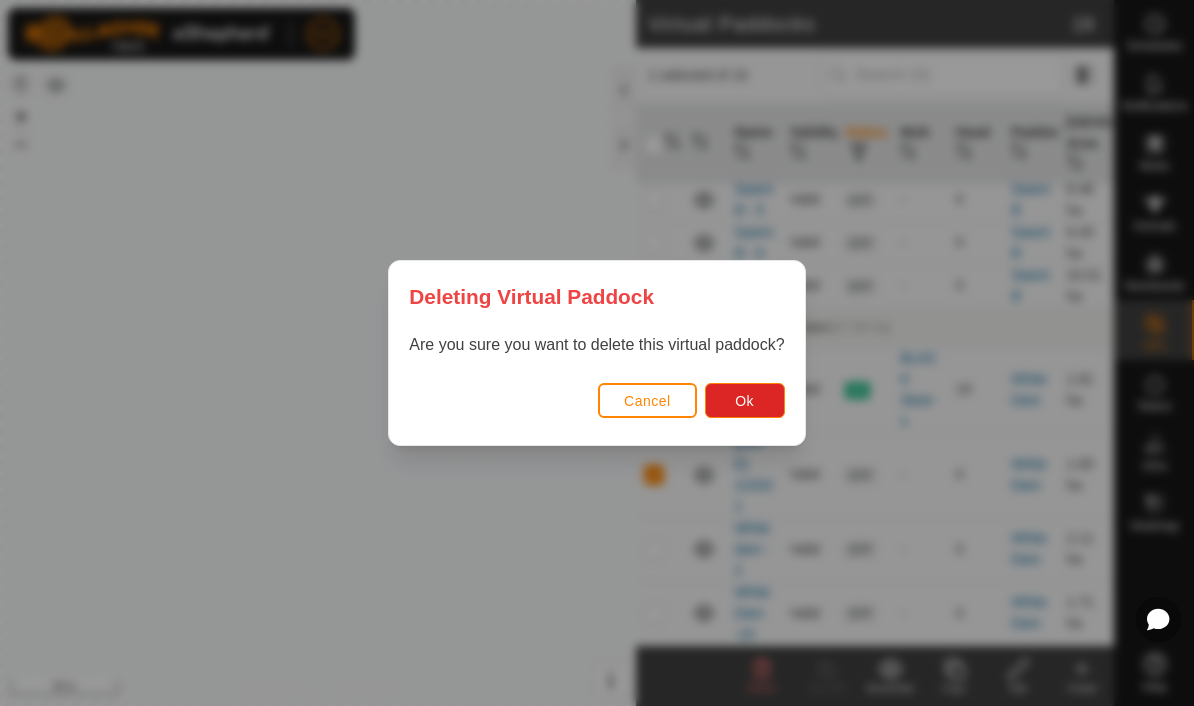 click on "Ok" at bounding box center (745, 400) 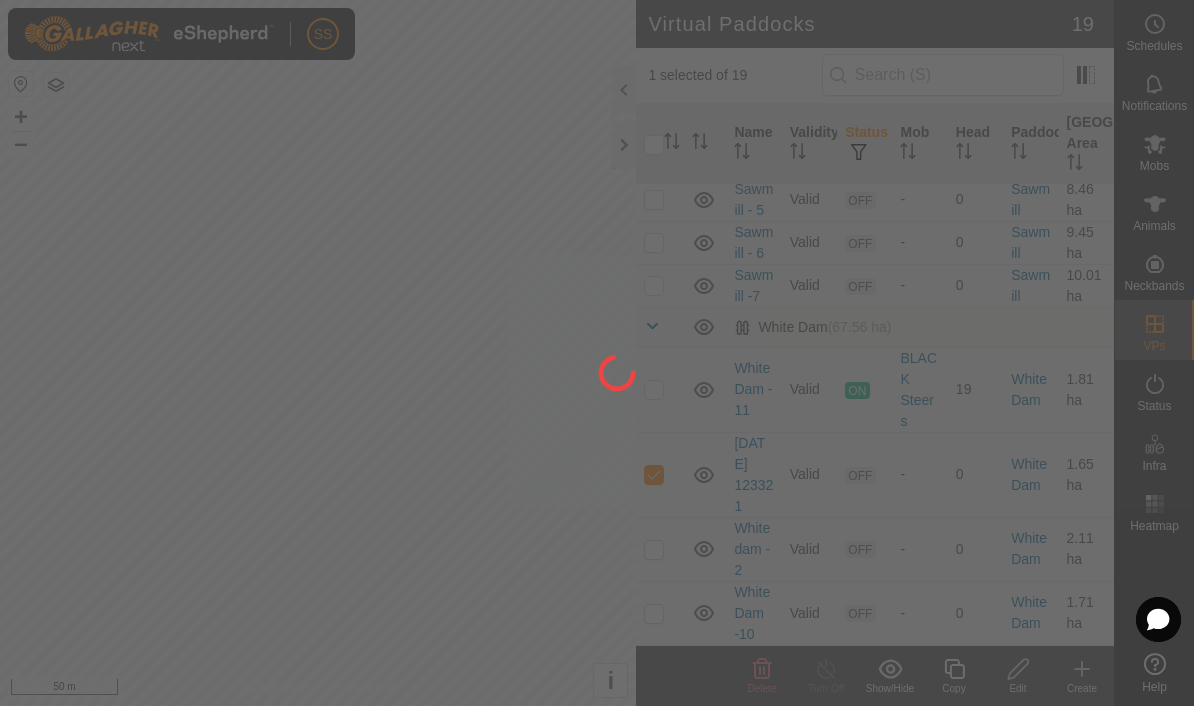 checkbox on "false" 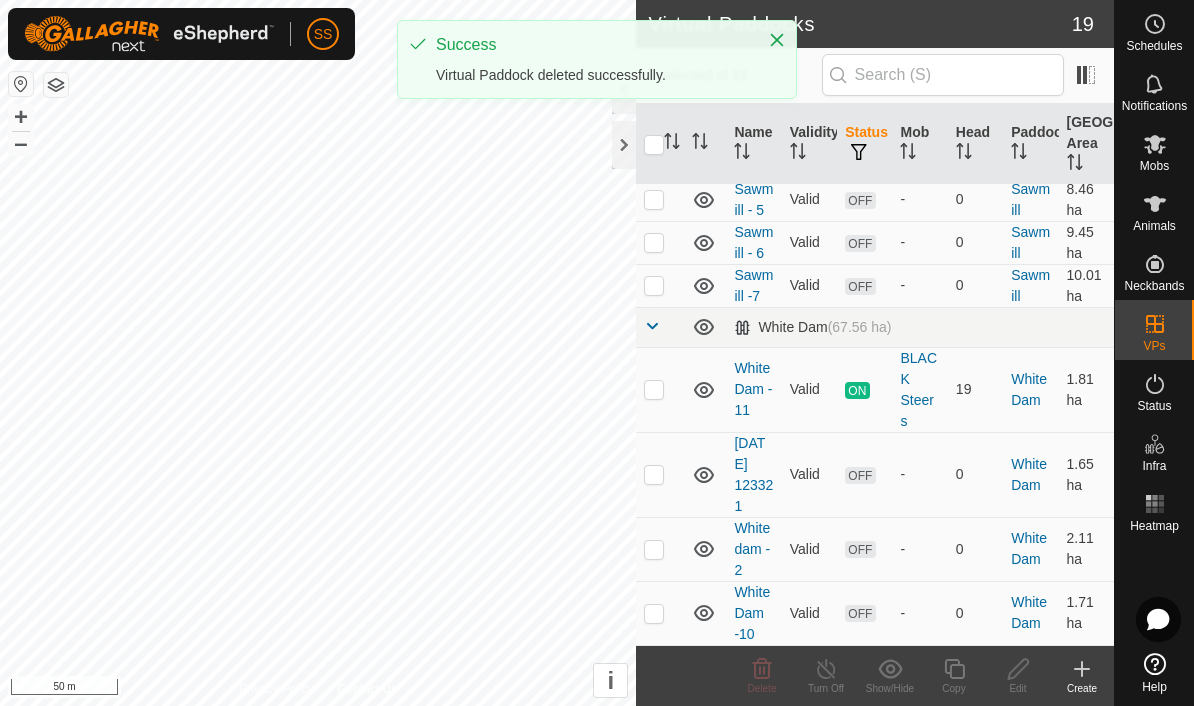 scroll, scrollTop: 639, scrollLeft: 0, axis: vertical 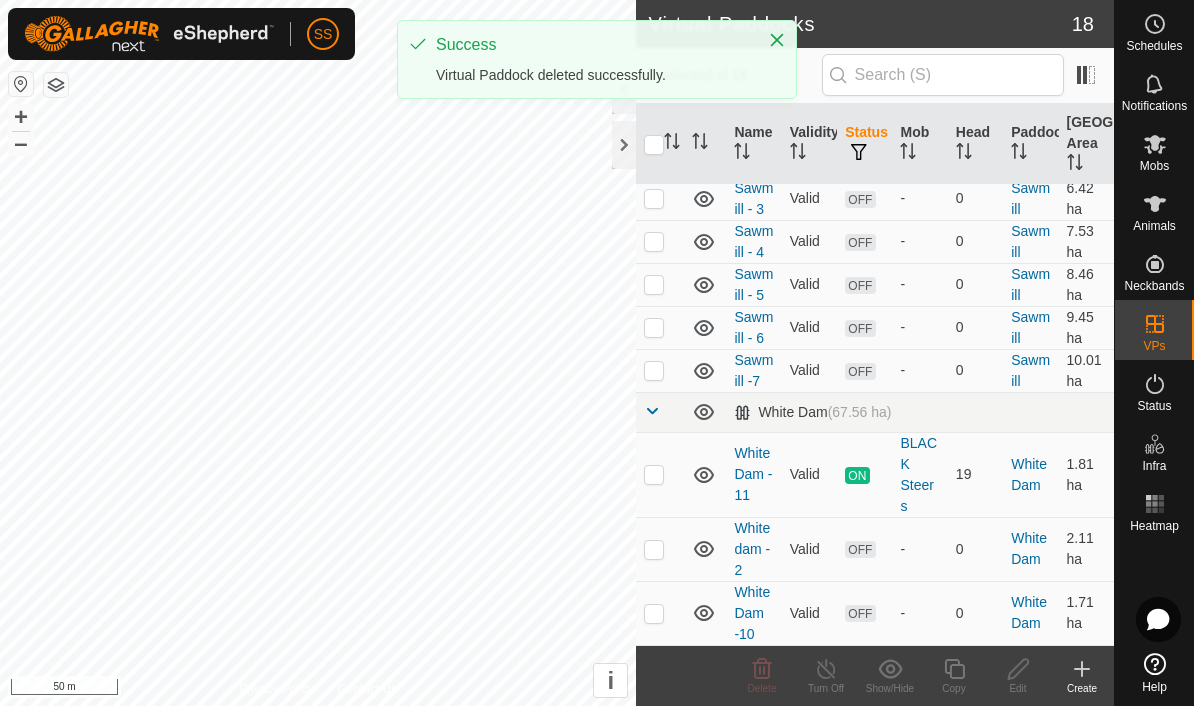 click at bounding box center [654, 550] 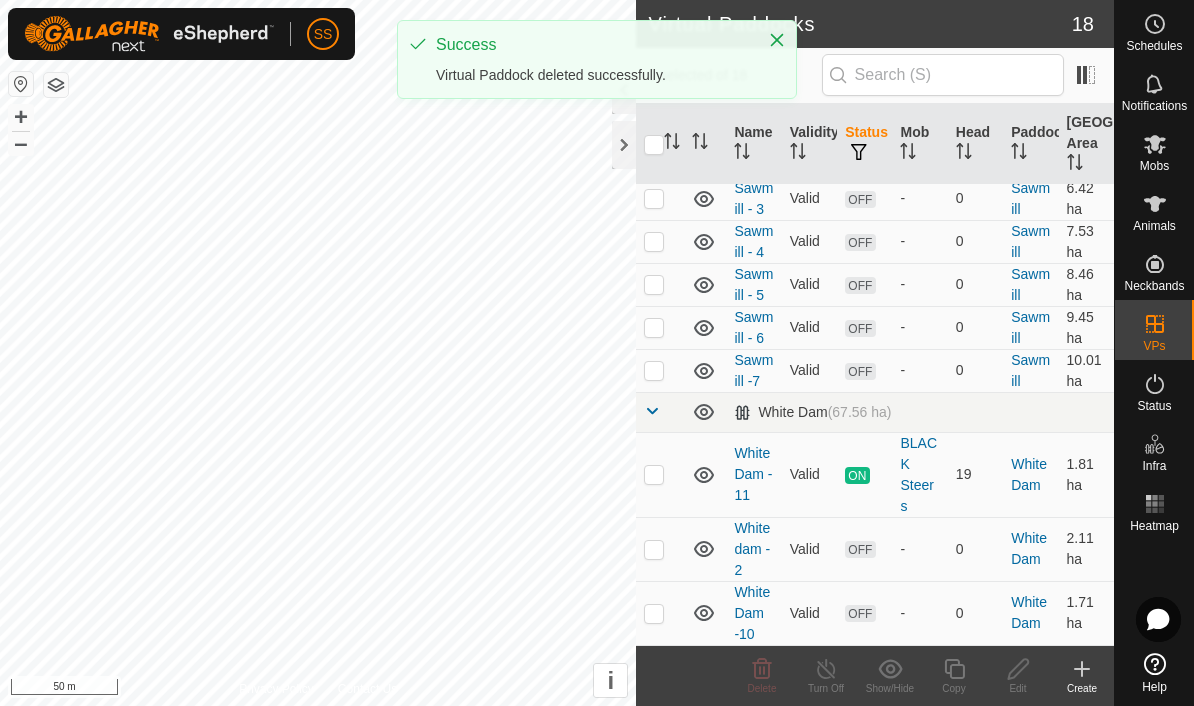 checkbox on "true" 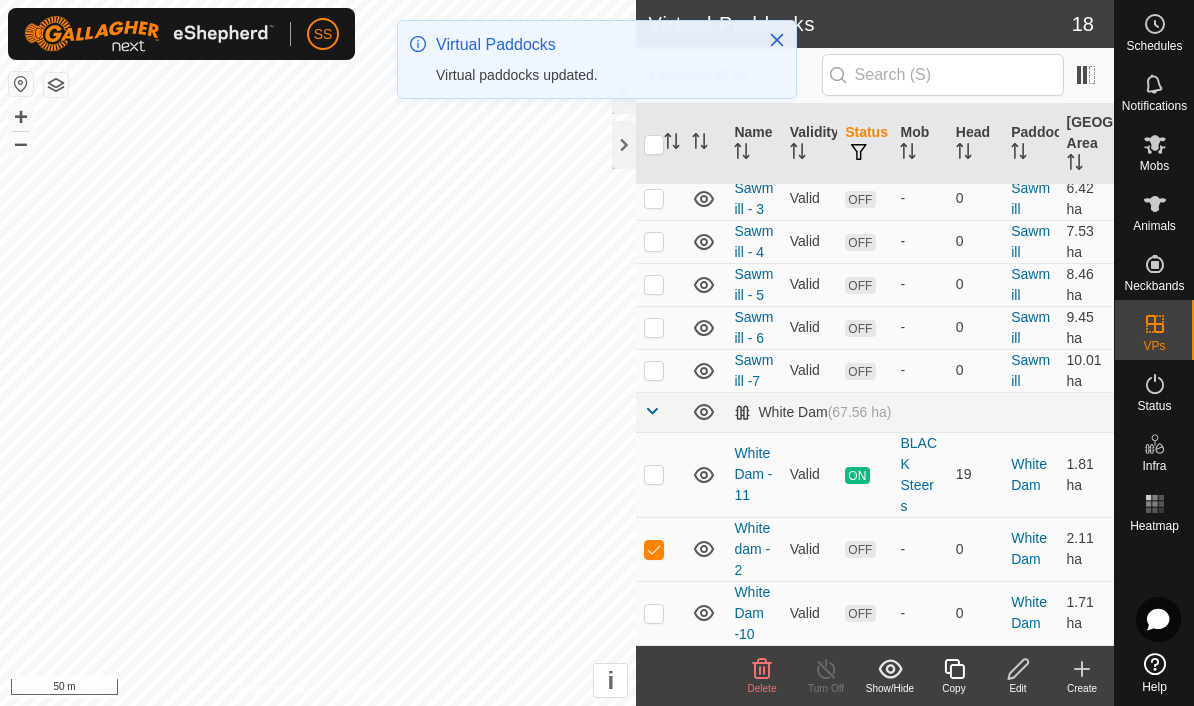 click at bounding box center [654, 550] 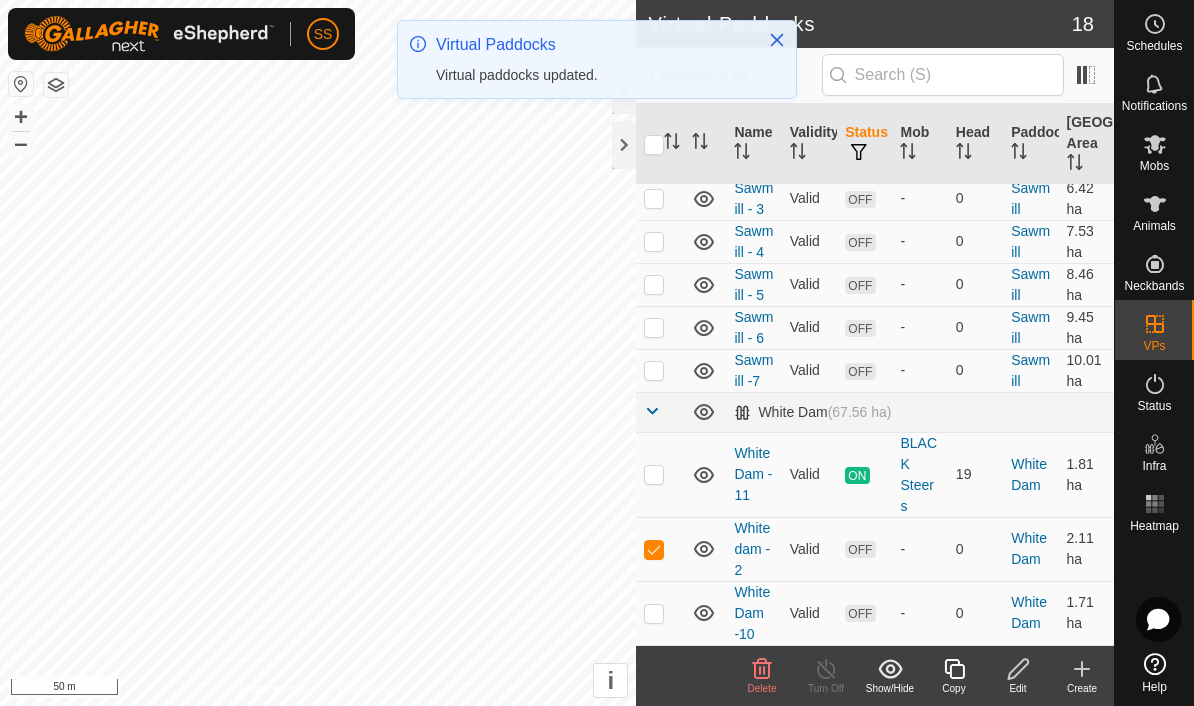 checkbox on "false" 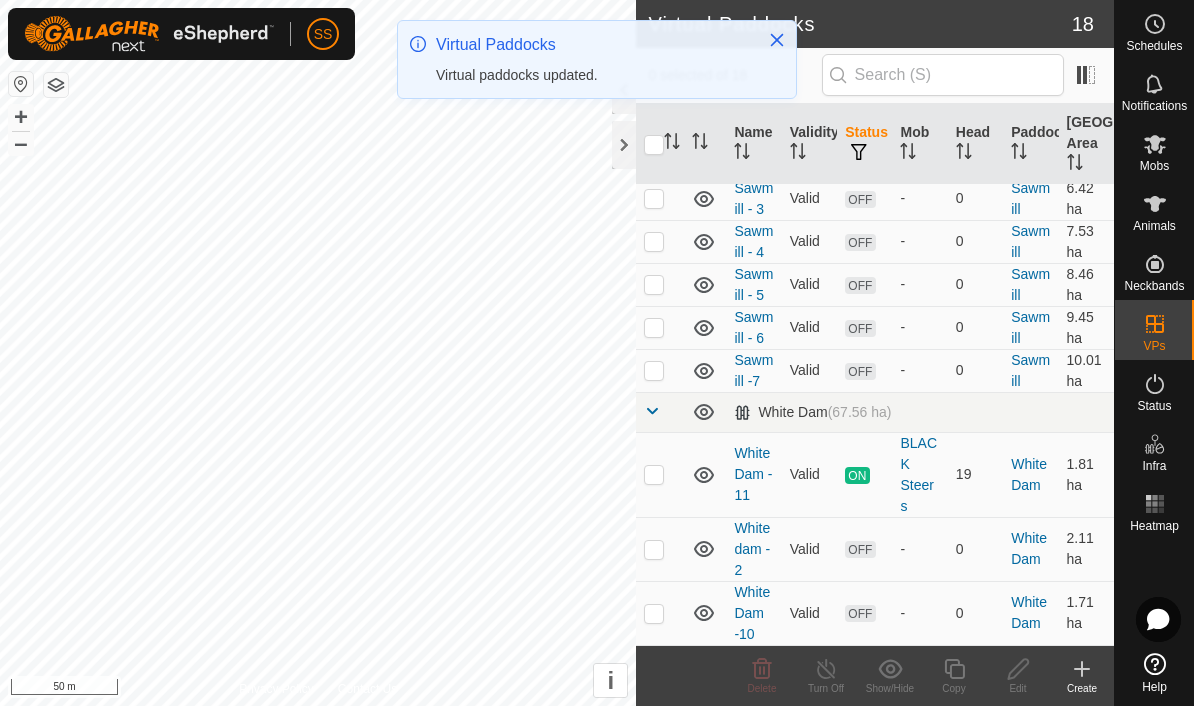click at bounding box center [654, 614] 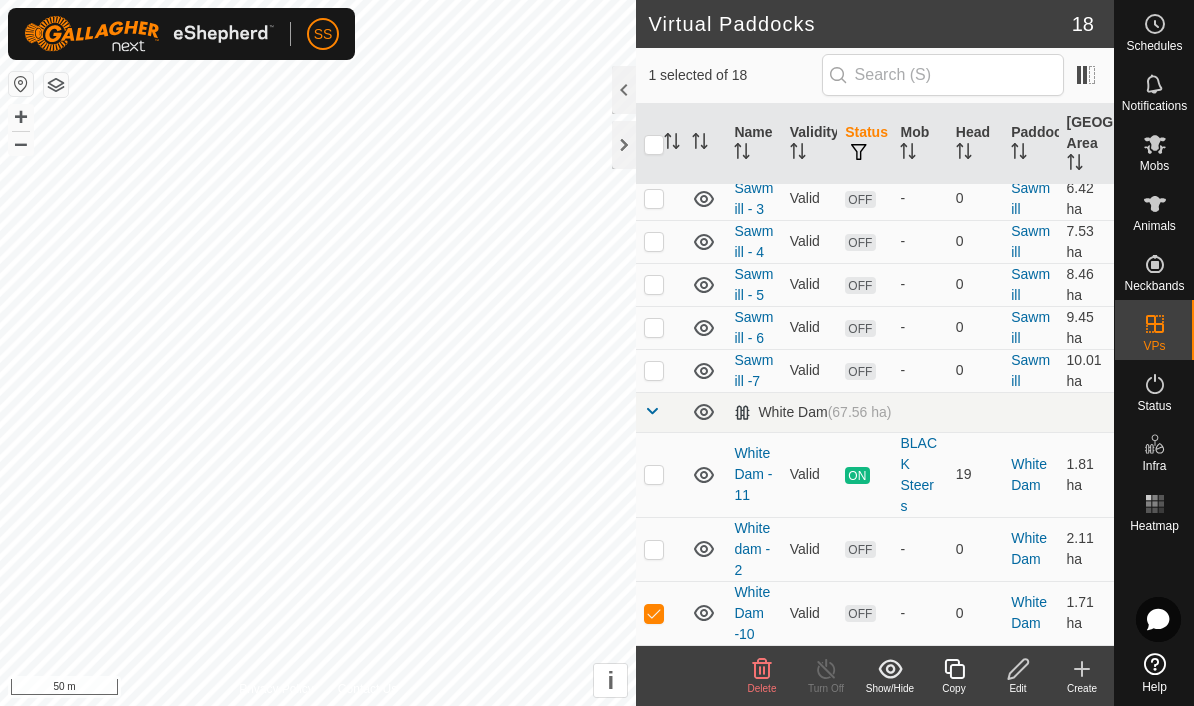 click 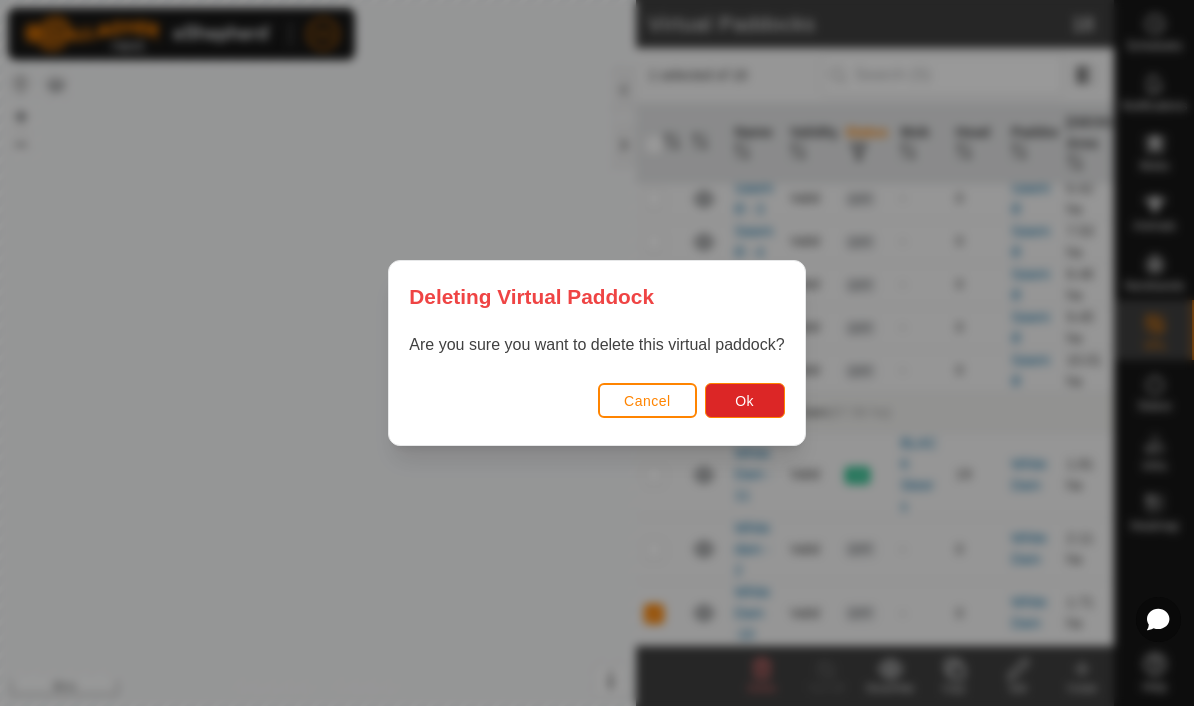 click on "Ok" at bounding box center [745, 400] 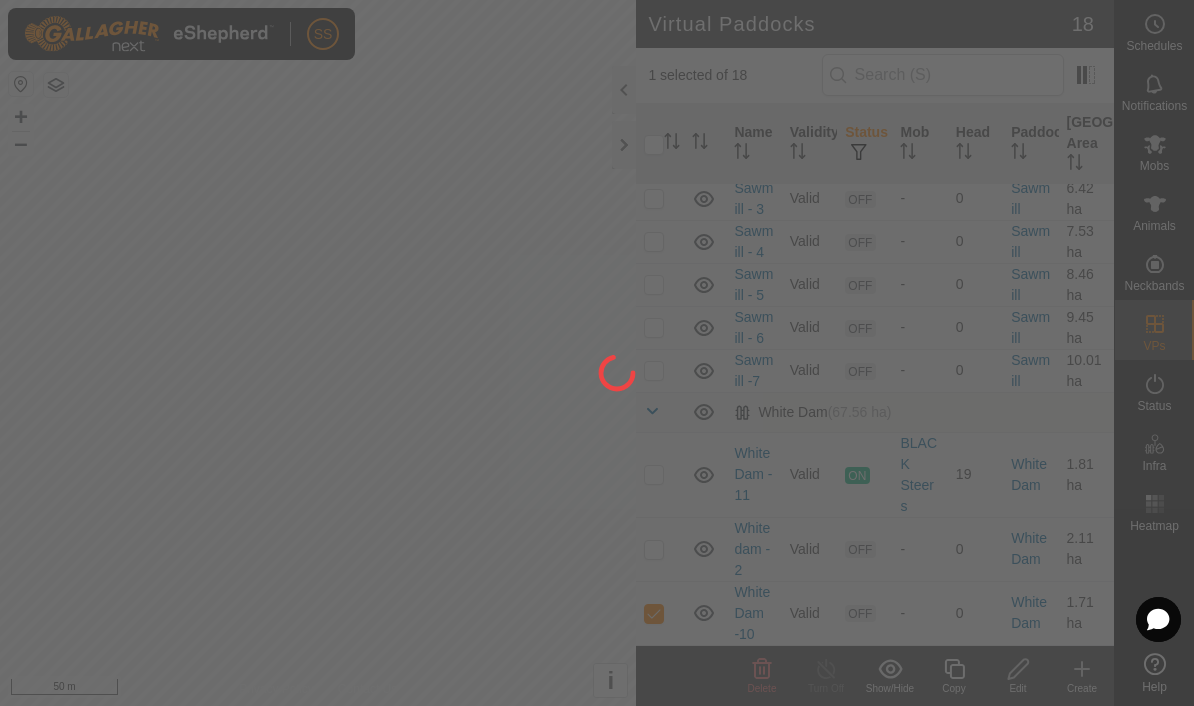 checkbox on "false" 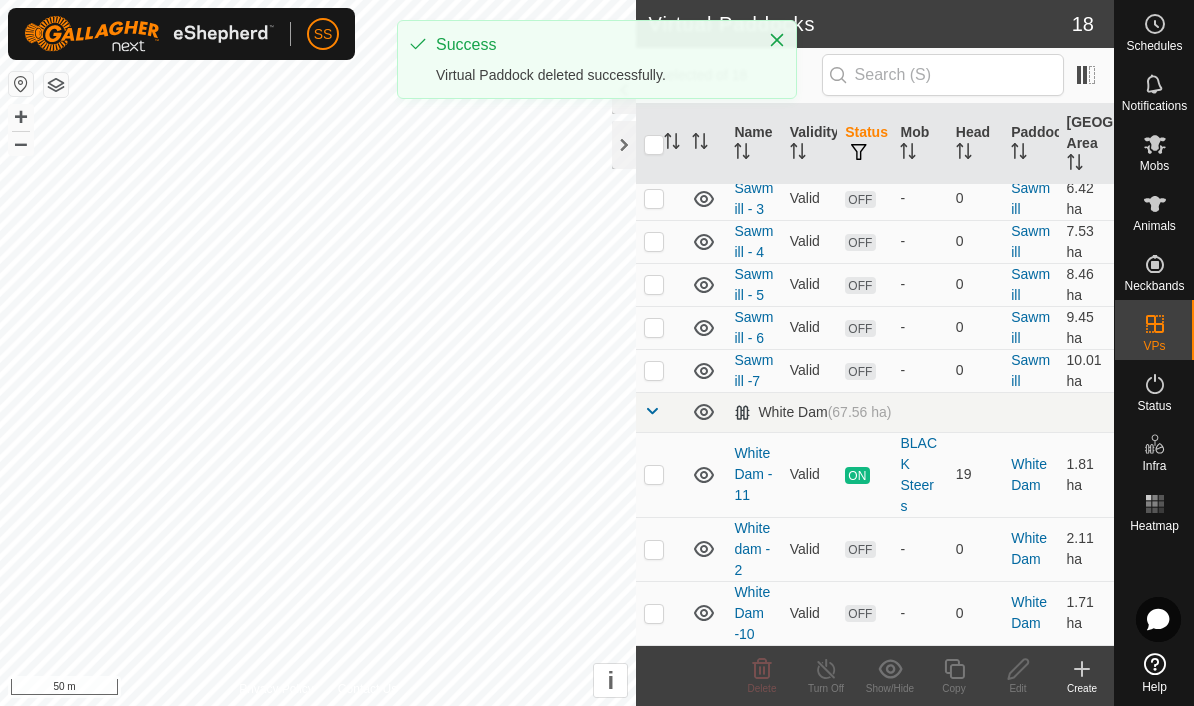 scroll, scrollTop: 575, scrollLeft: 0, axis: vertical 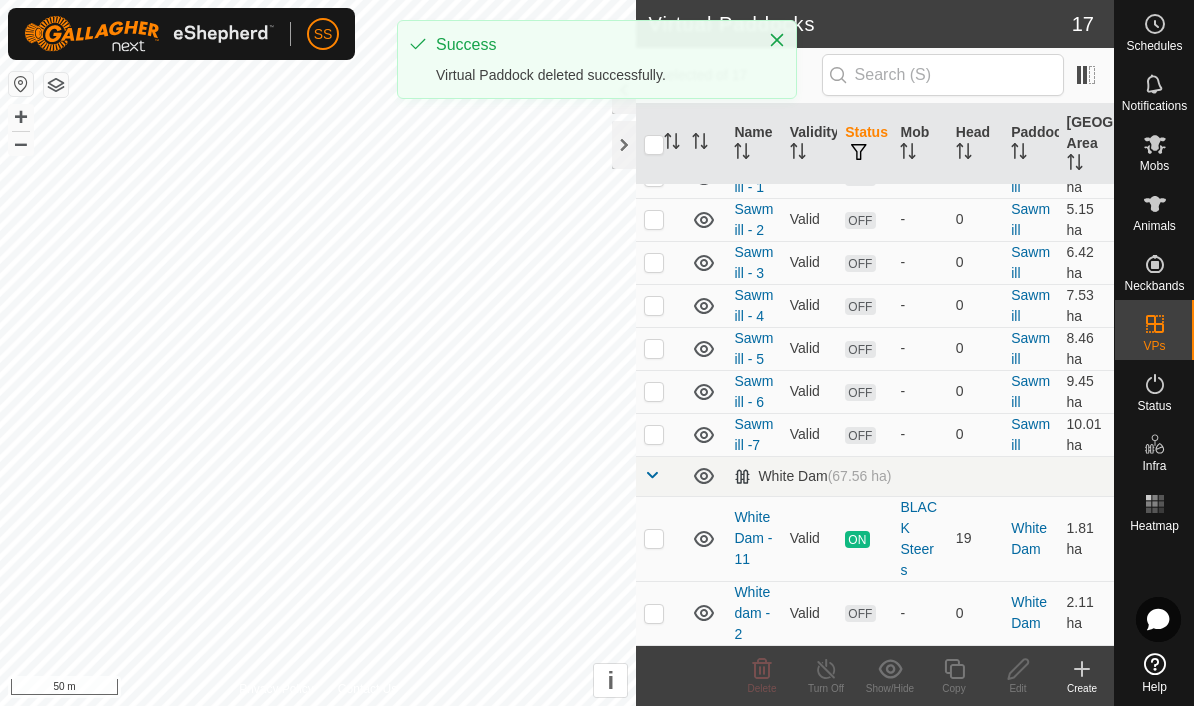 click at bounding box center (654, 539) 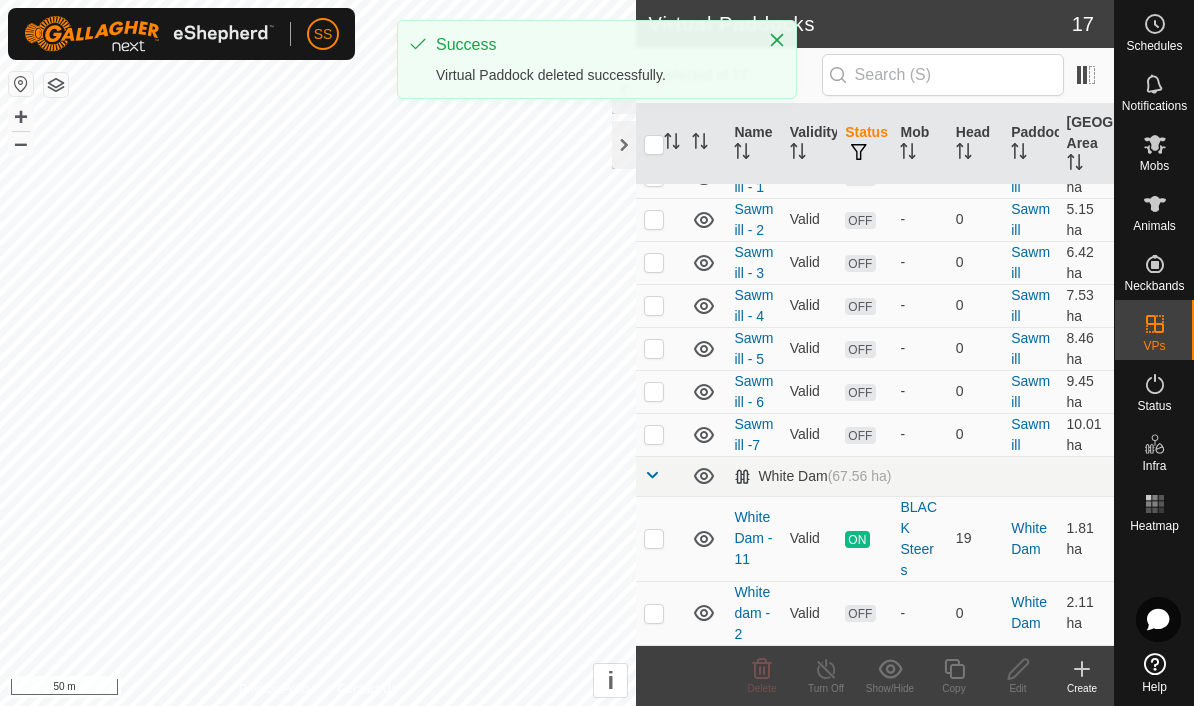 checkbox on "true" 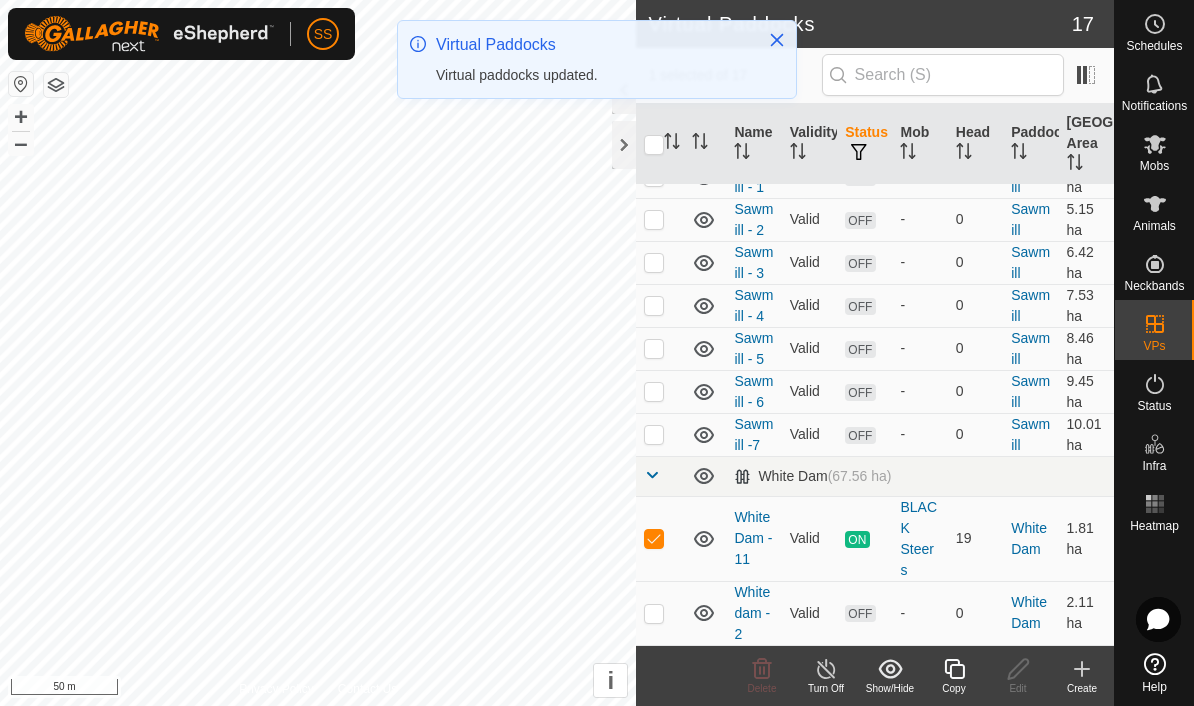 click 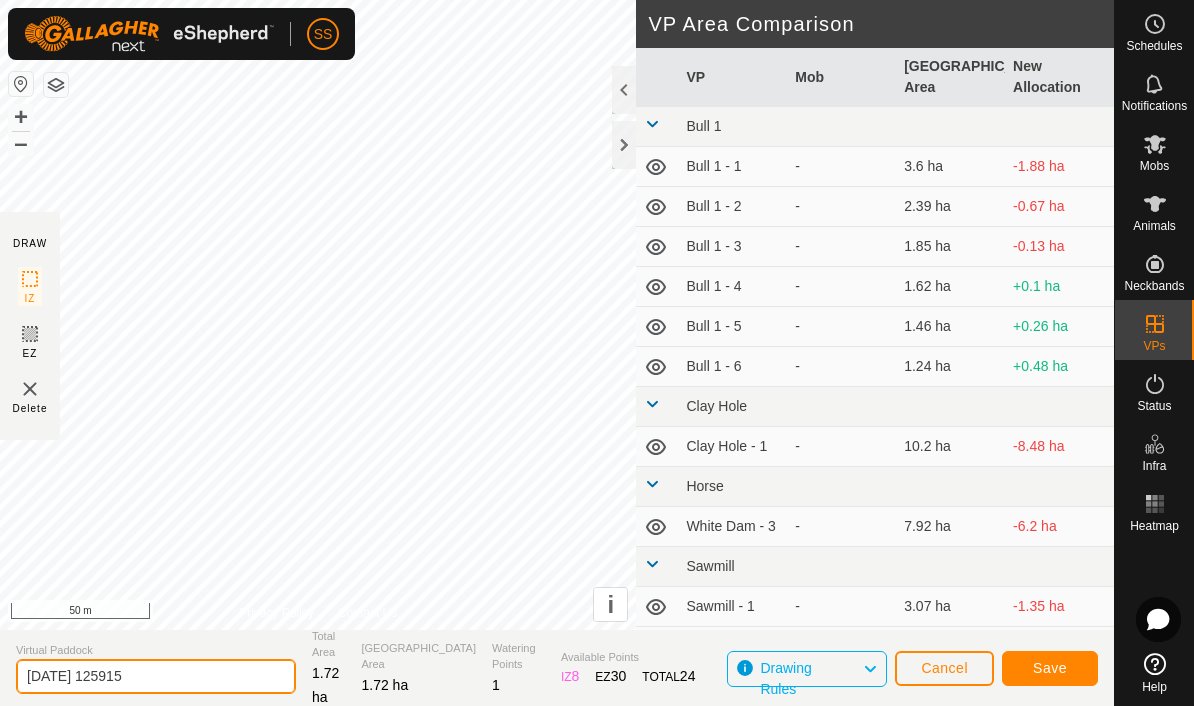 click on "2025-07-17 125915" 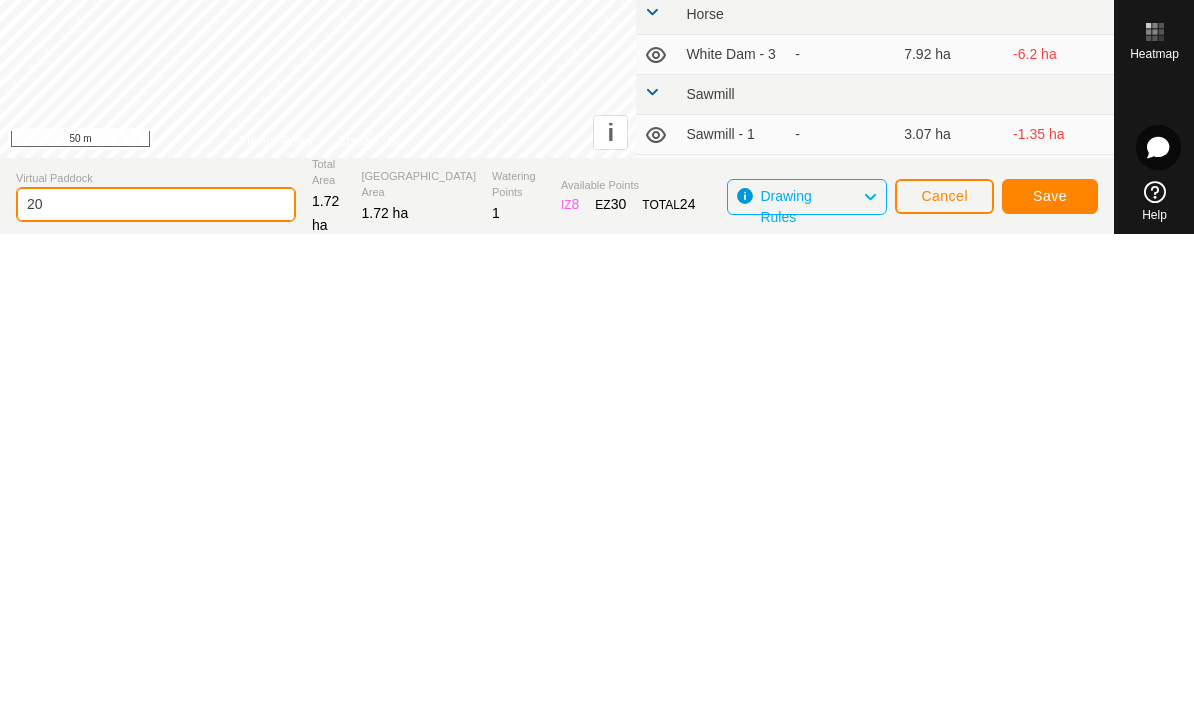 type on "2" 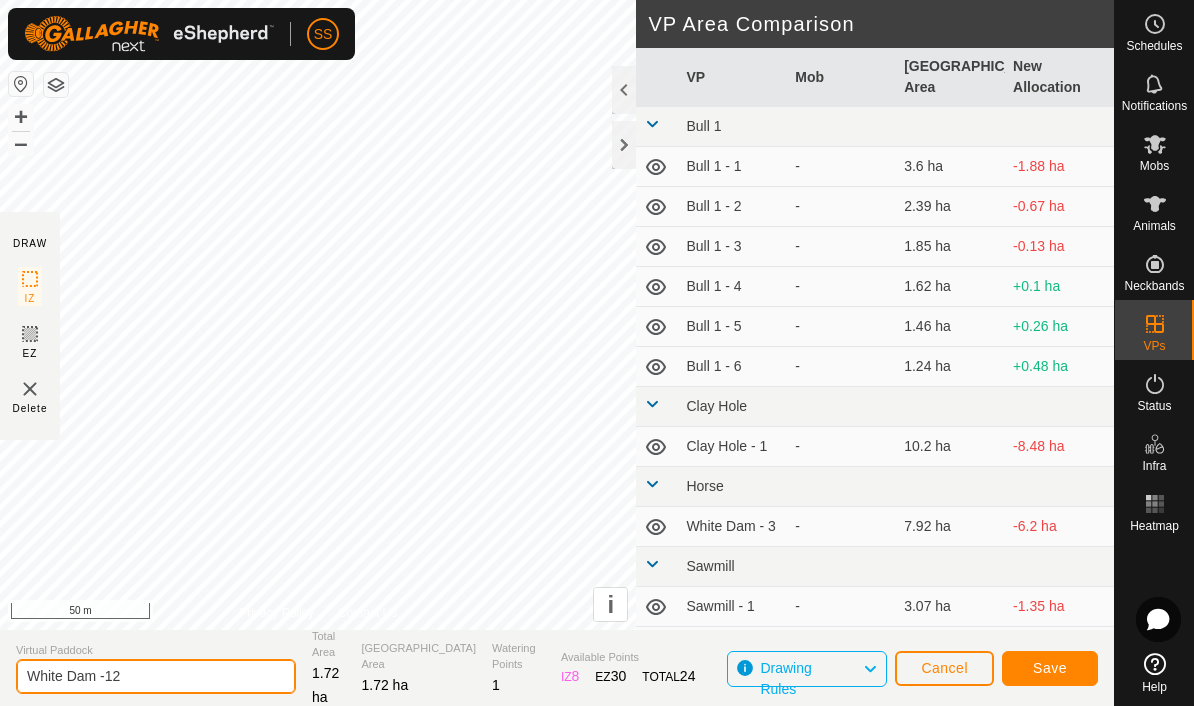 type on "White Dam -12" 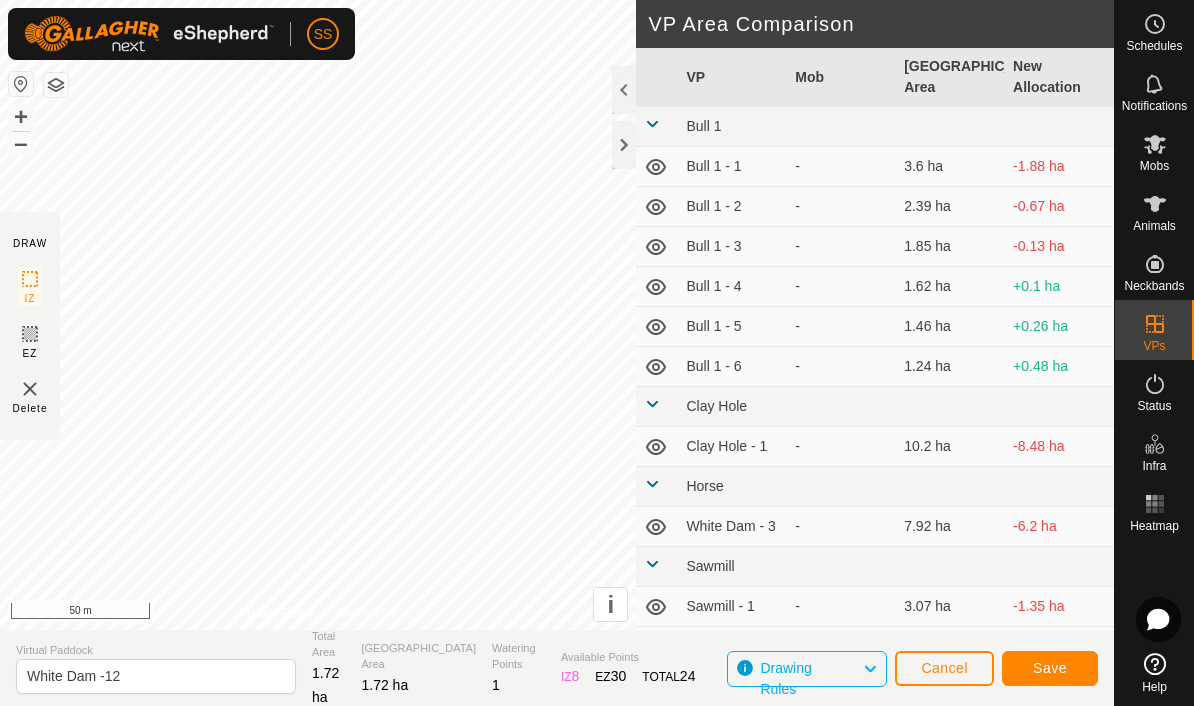 click on "Save" 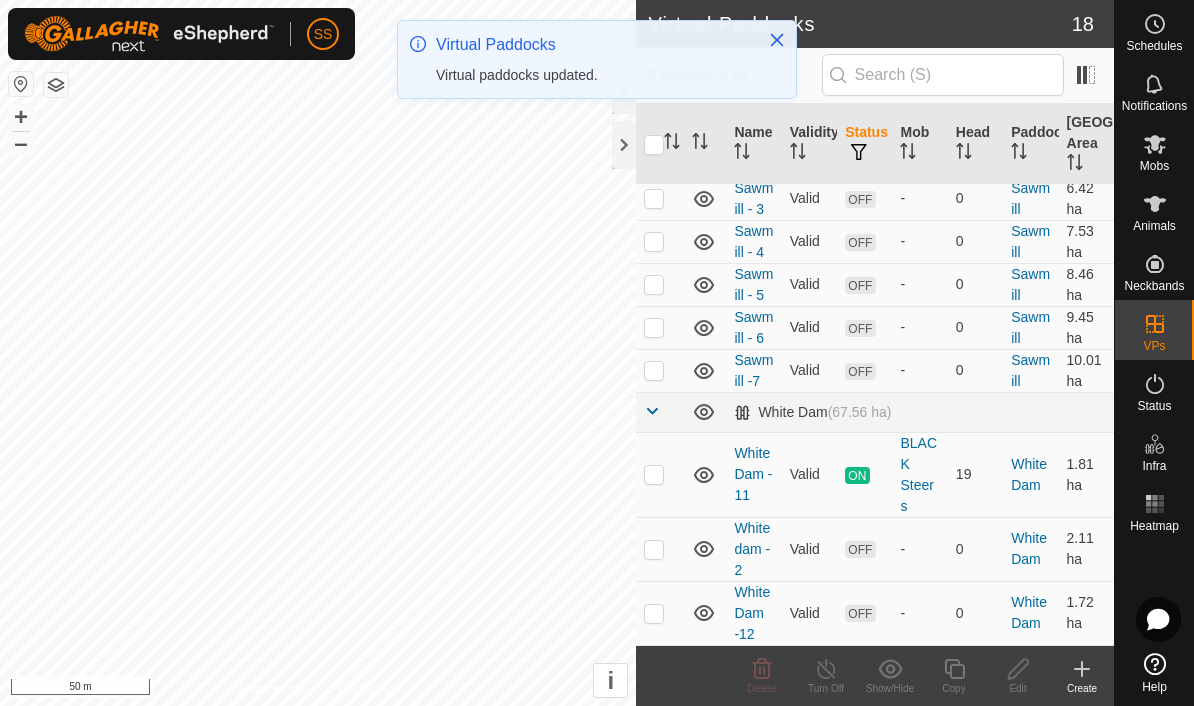 scroll, scrollTop: 639, scrollLeft: 0, axis: vertical 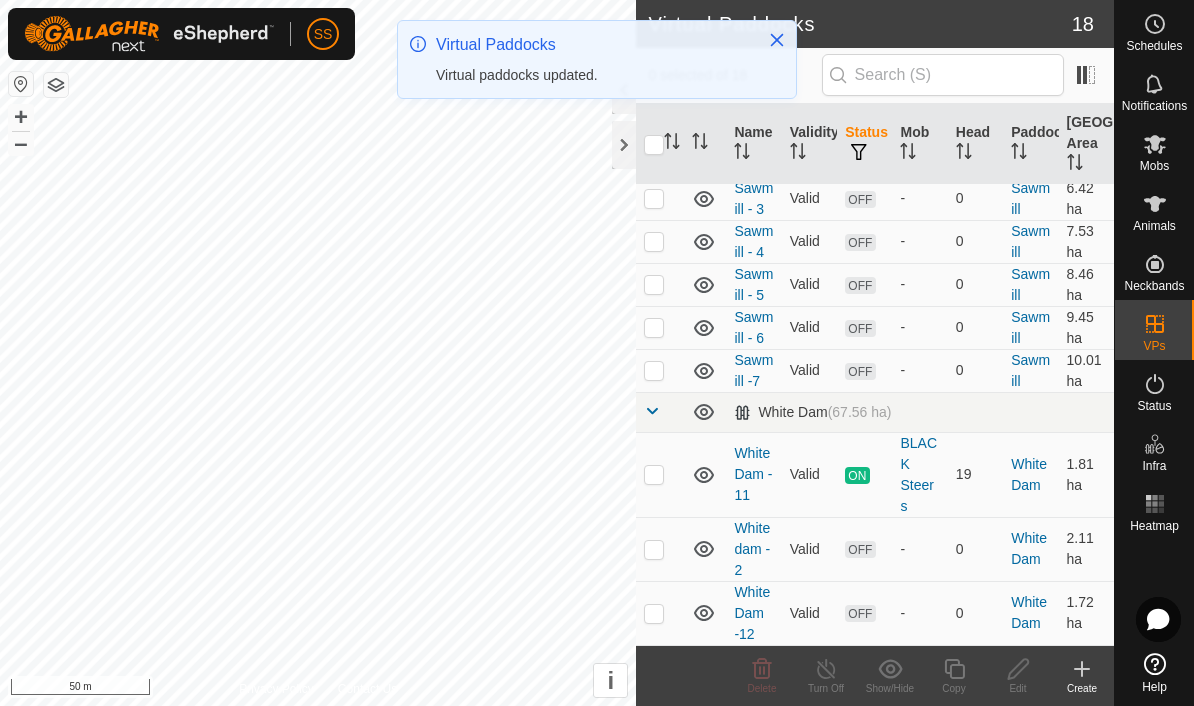 click at bounding box center (654, 614) 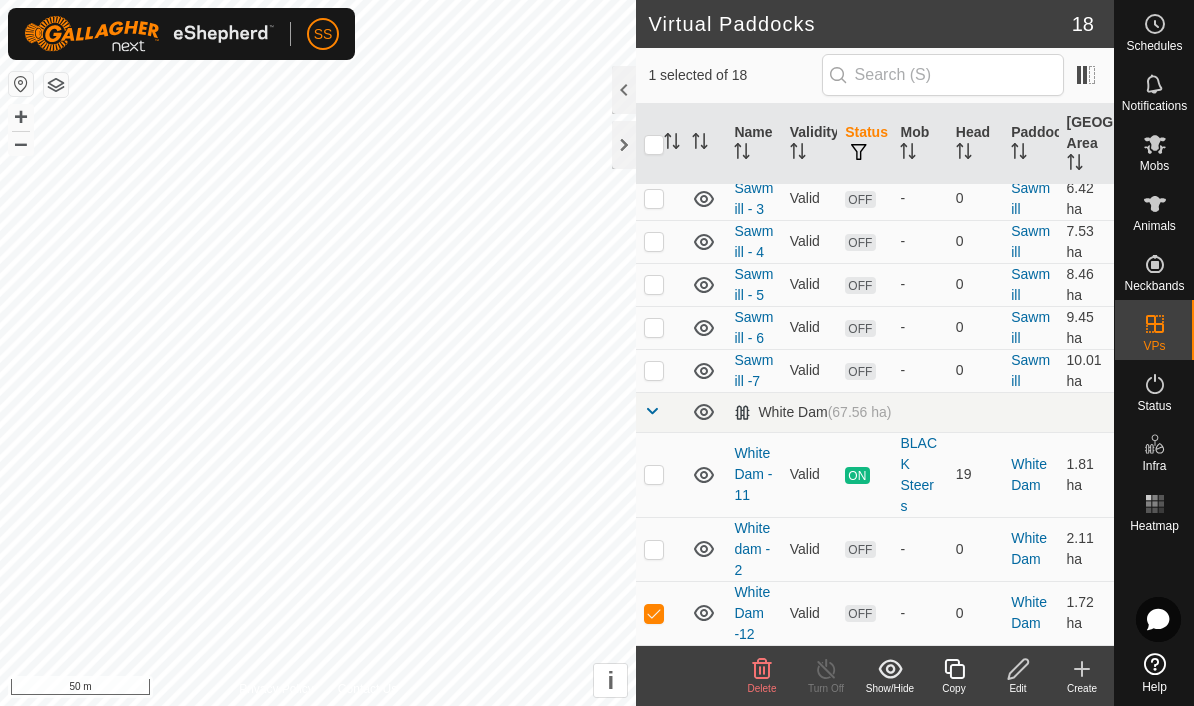click on "Mobs" at bounding box center [1154, 166] 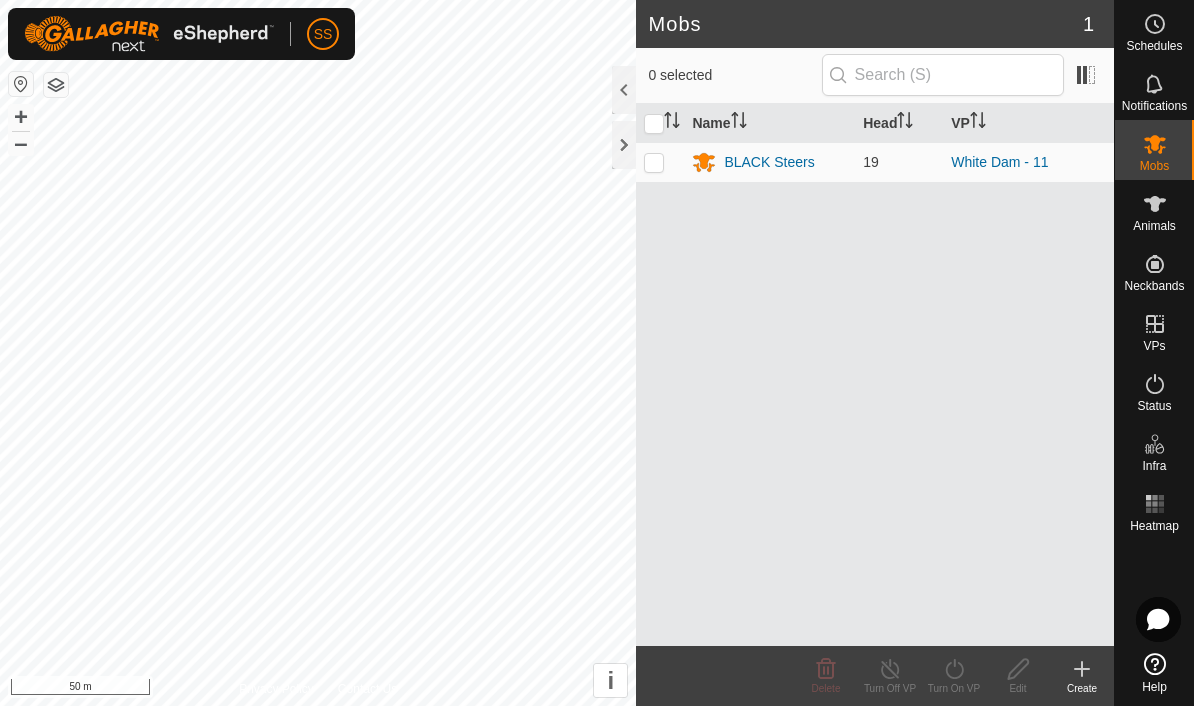 click at bounding box center (654, 162) 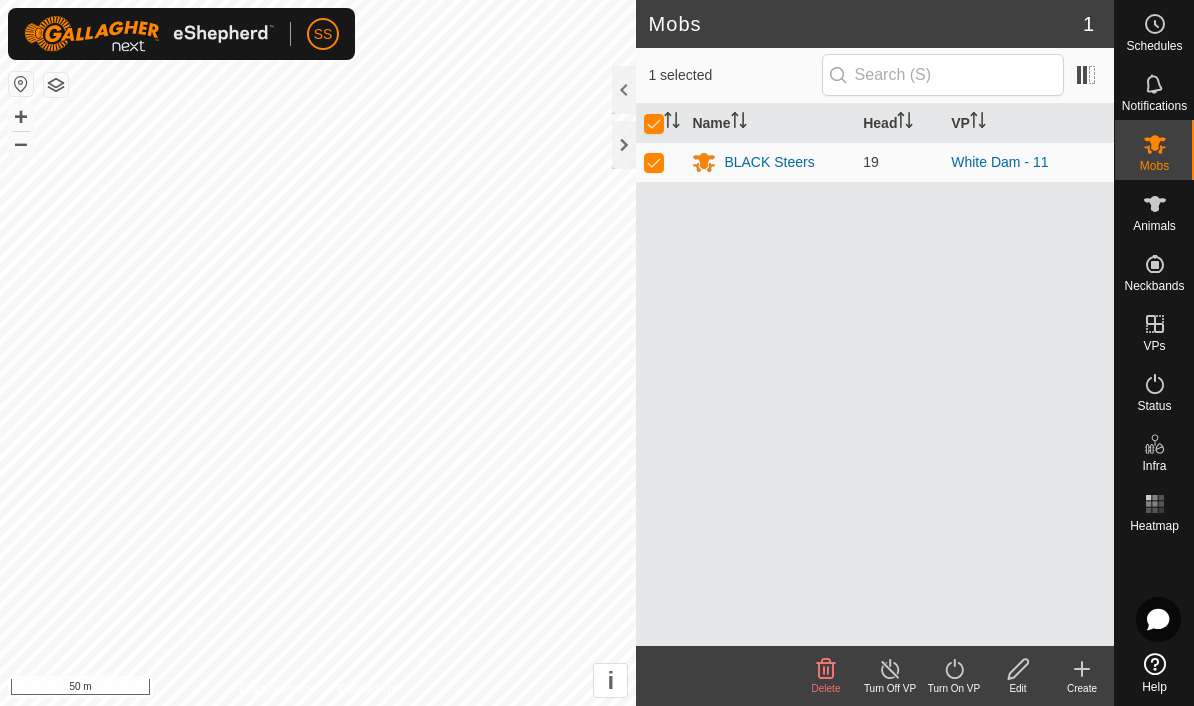 click 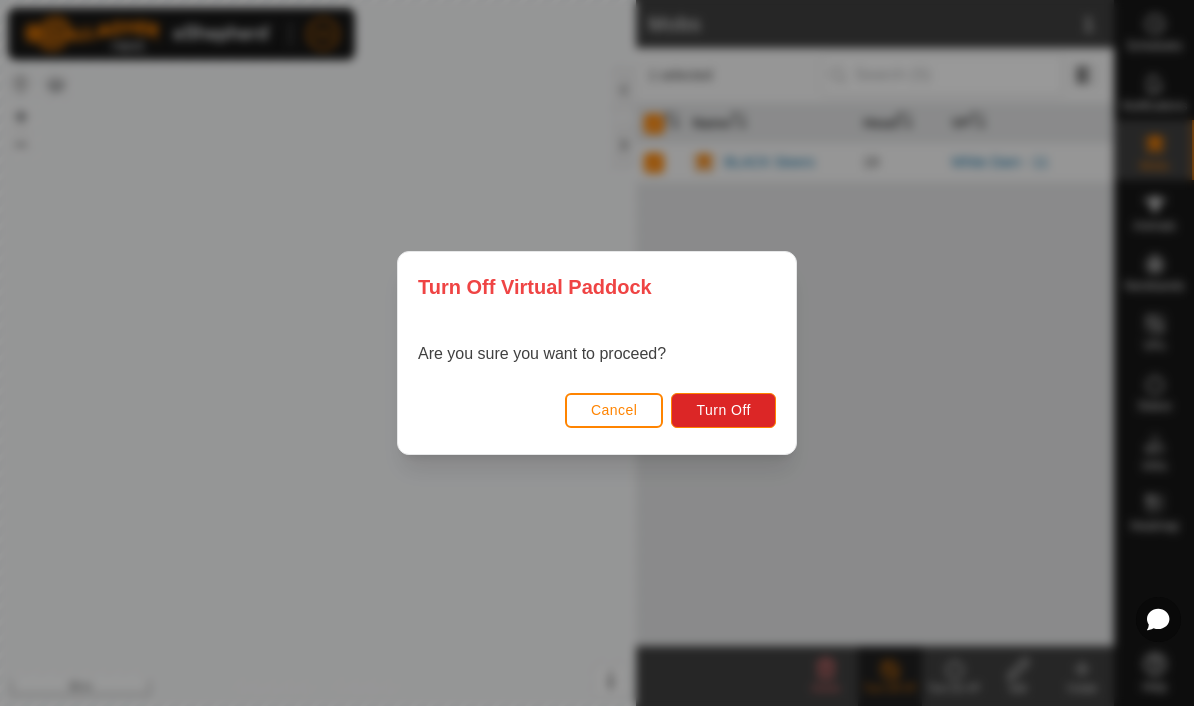 click on "Cancel" at bounding box center (614, 410) 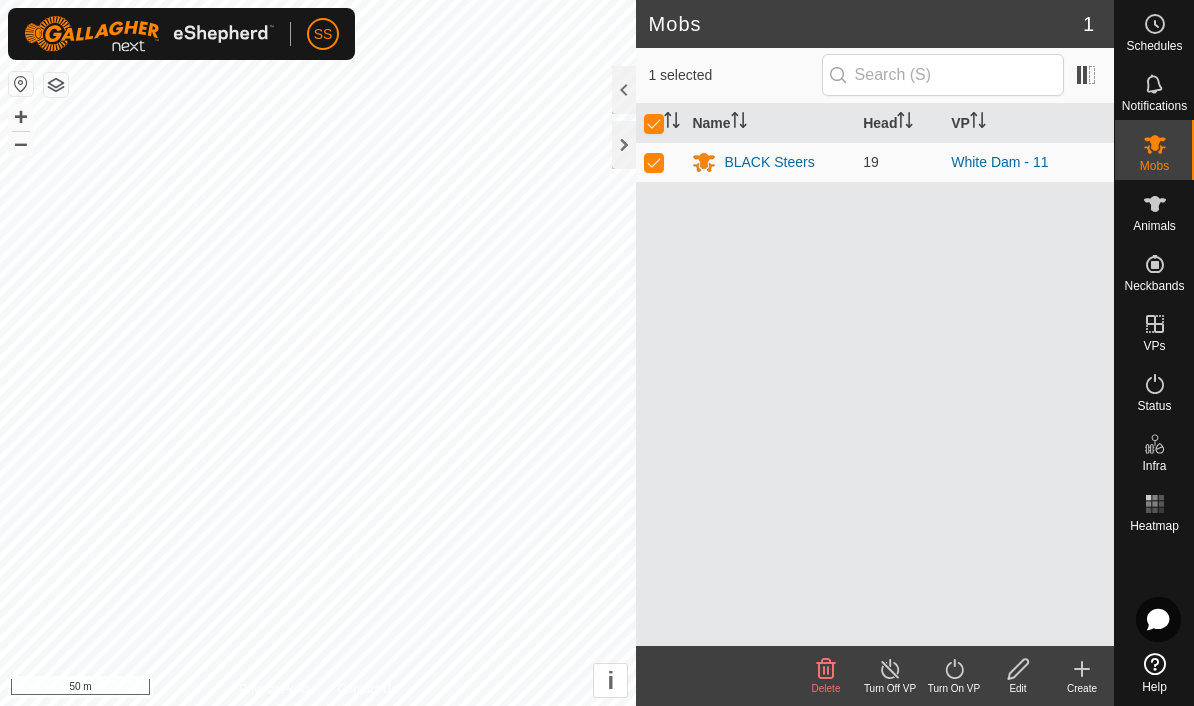 click 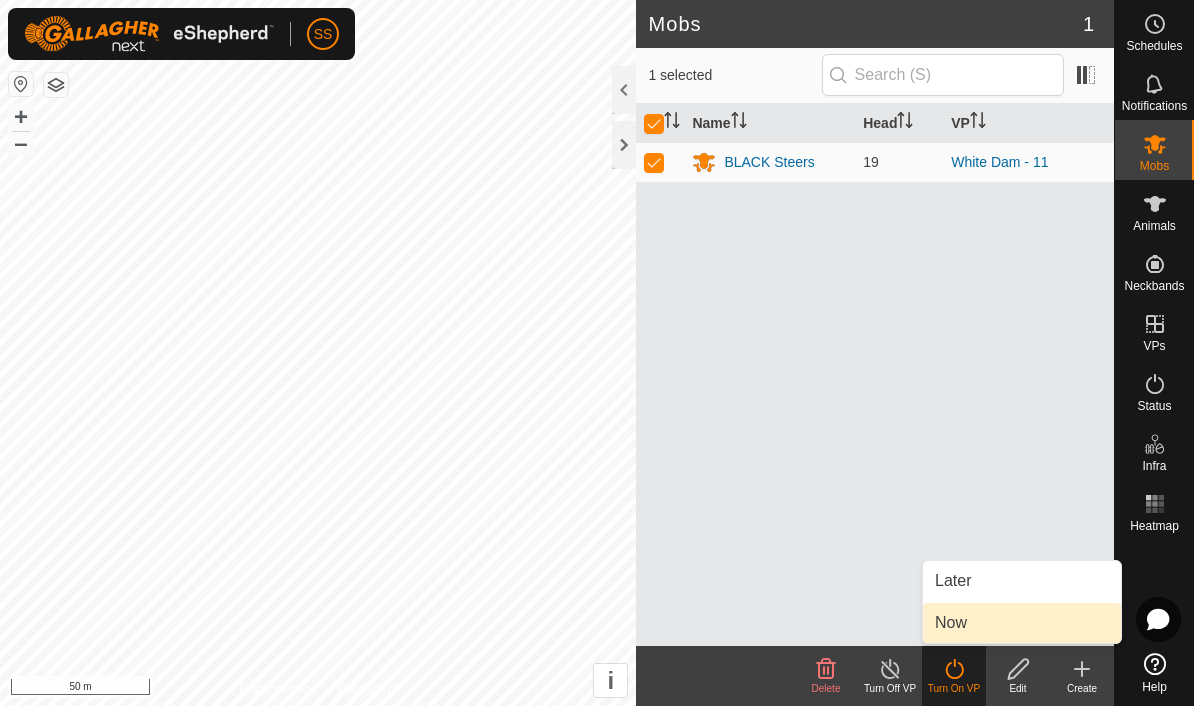 click on "Now" at bounding box center [1022, 623] 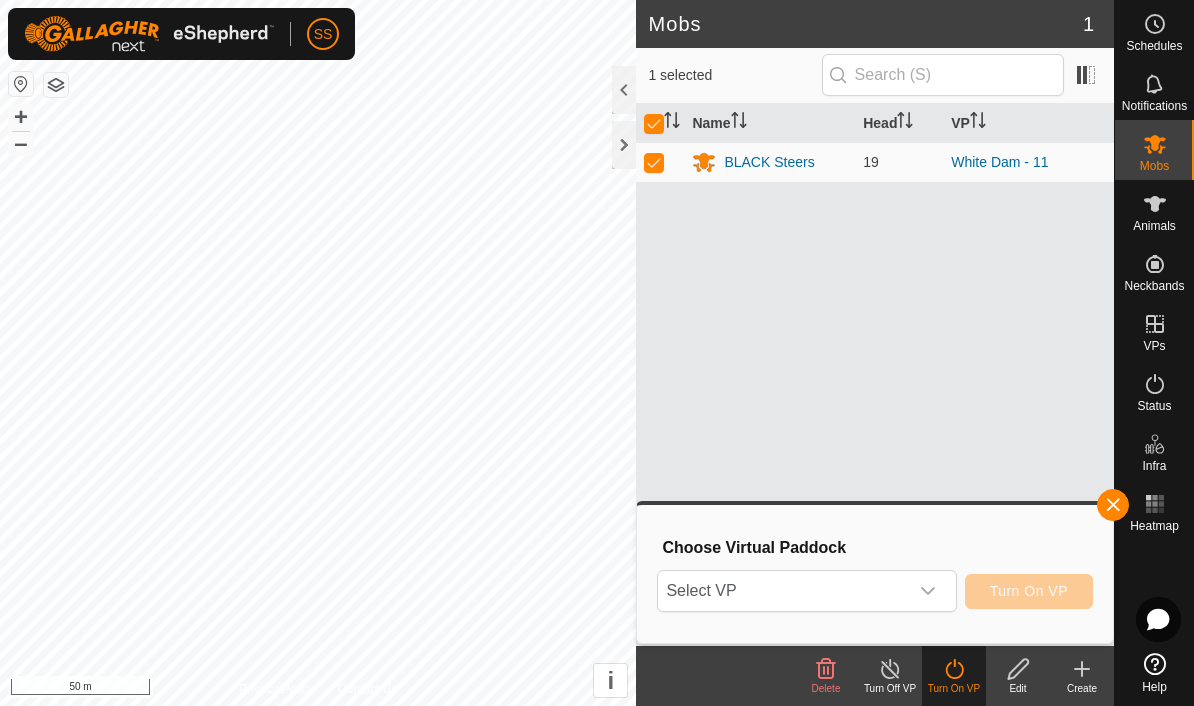 click on "Select VP" at bounding box center [782, 591] 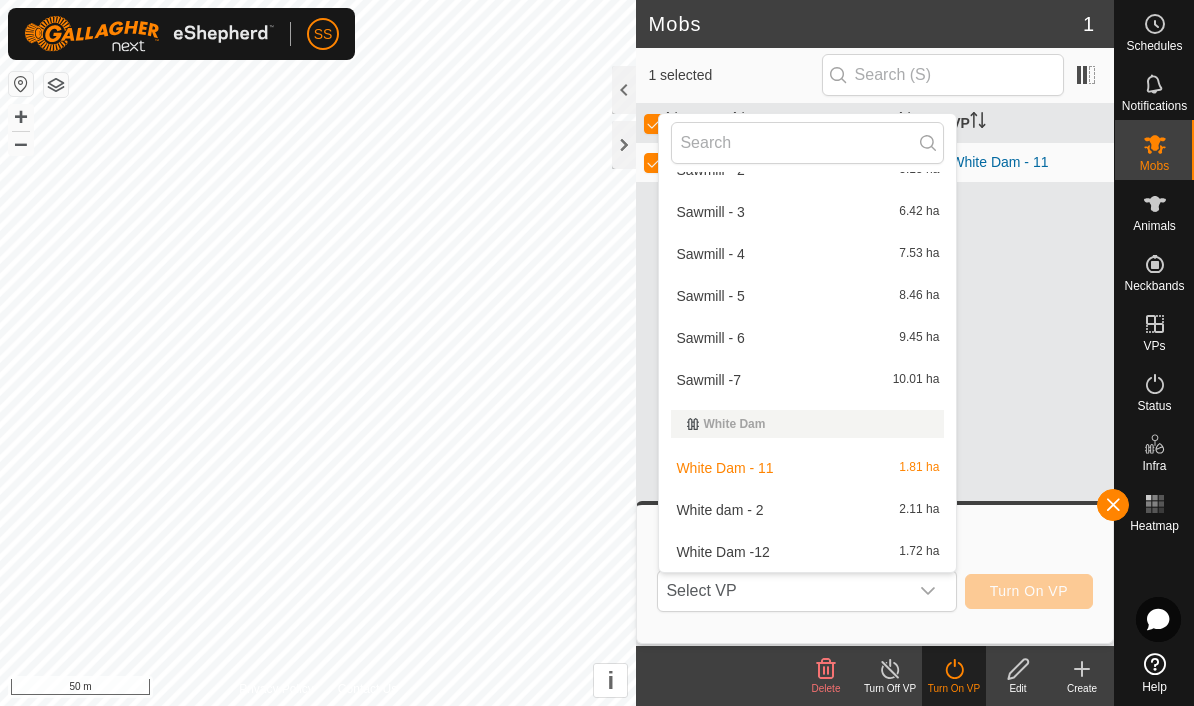 scroll, scrollTop: 584, scrollLeft: 0, axis: vertical 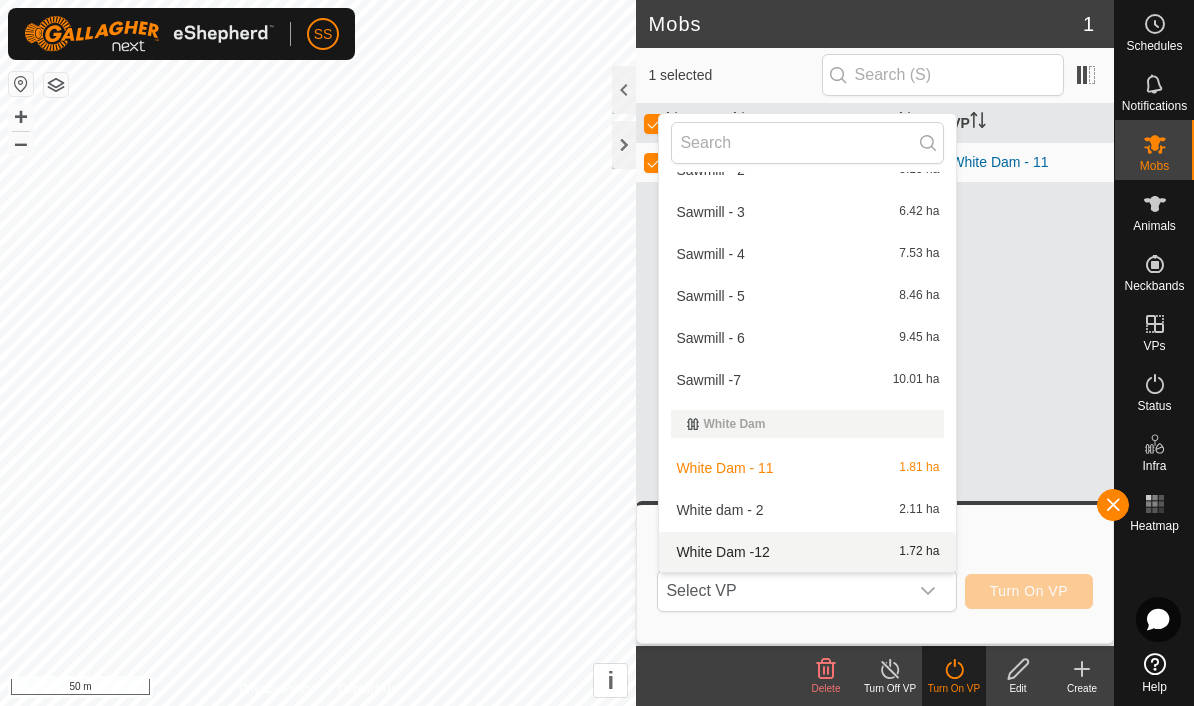 click on "White Dam -12" at bounding box center [722, 552] 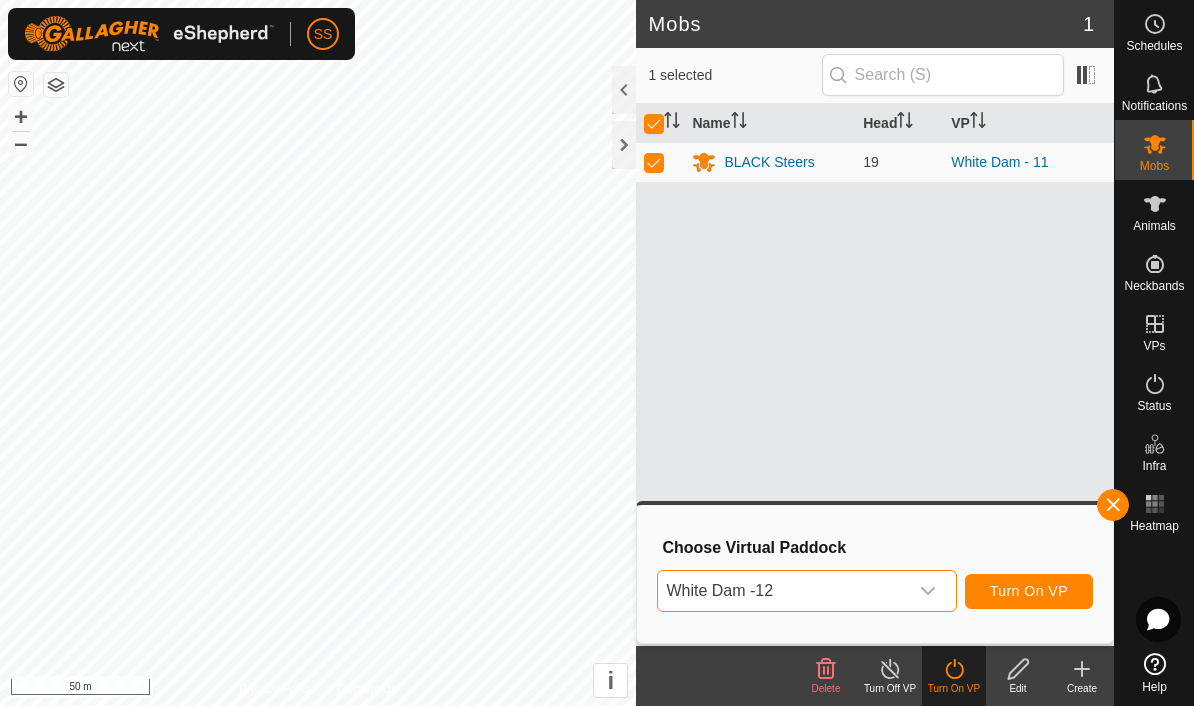 click on "Turn On VP" at bounding box center (1029, 591) 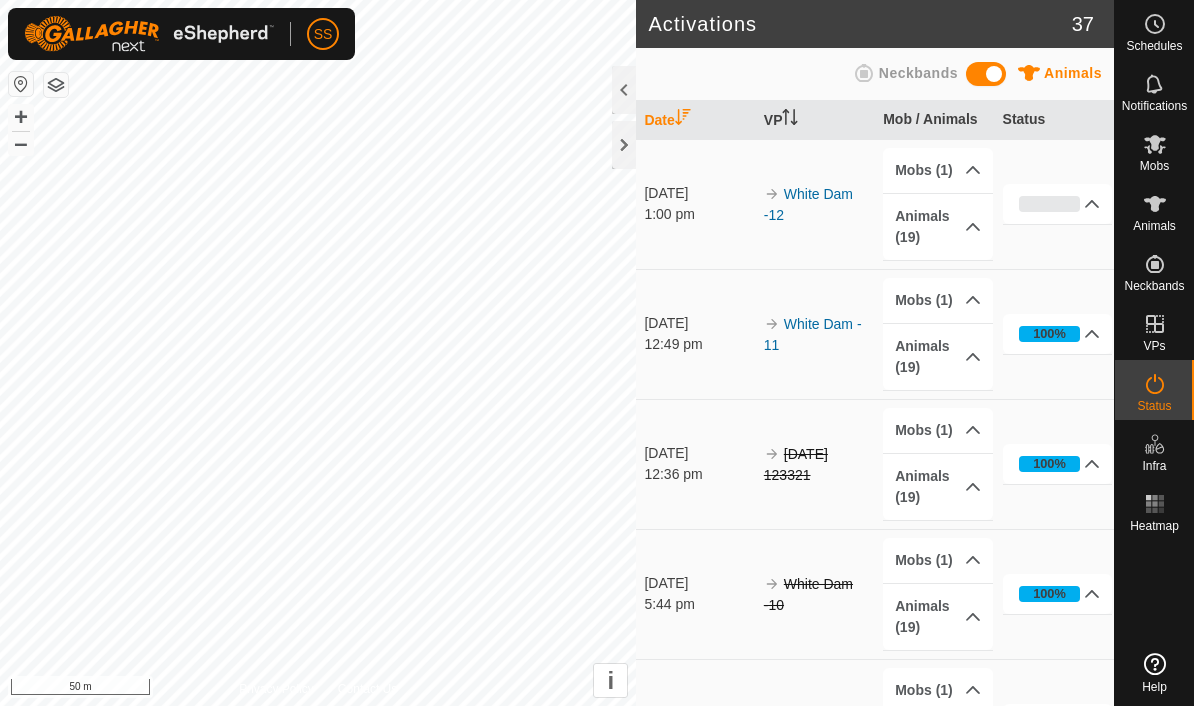 scroll, scrollTop: 0, scrollLeft: 0, axis: both 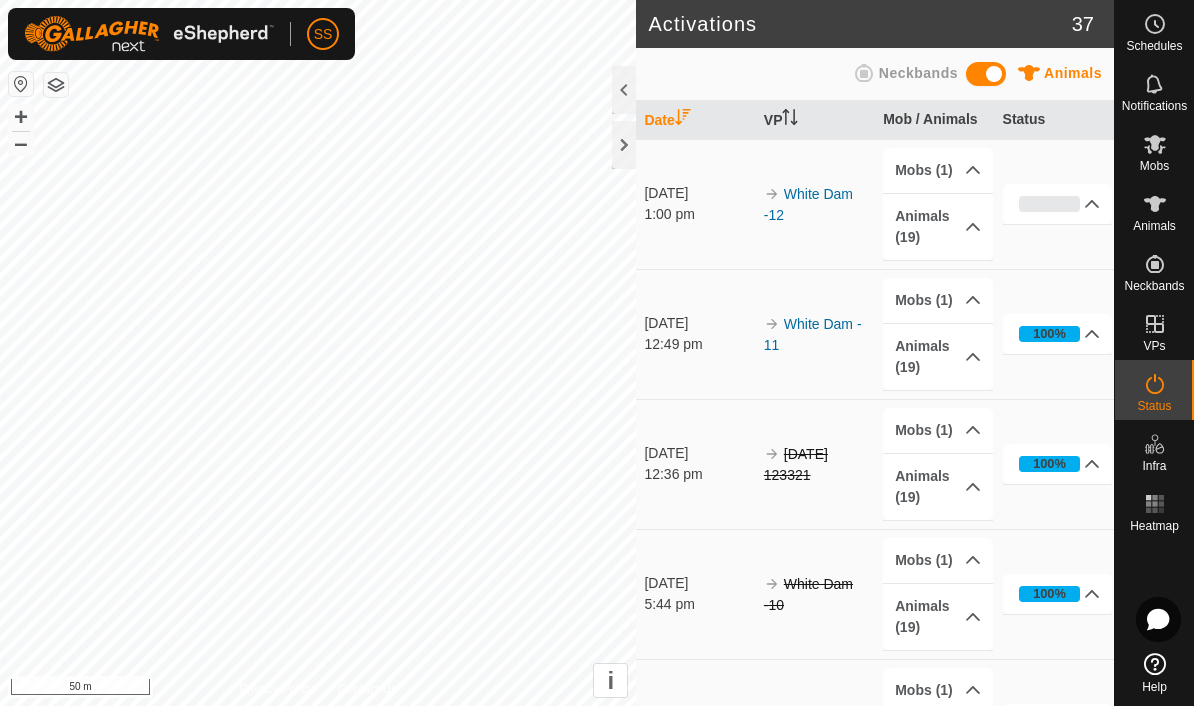 click on "Status" at bounding box center [1154, 406] 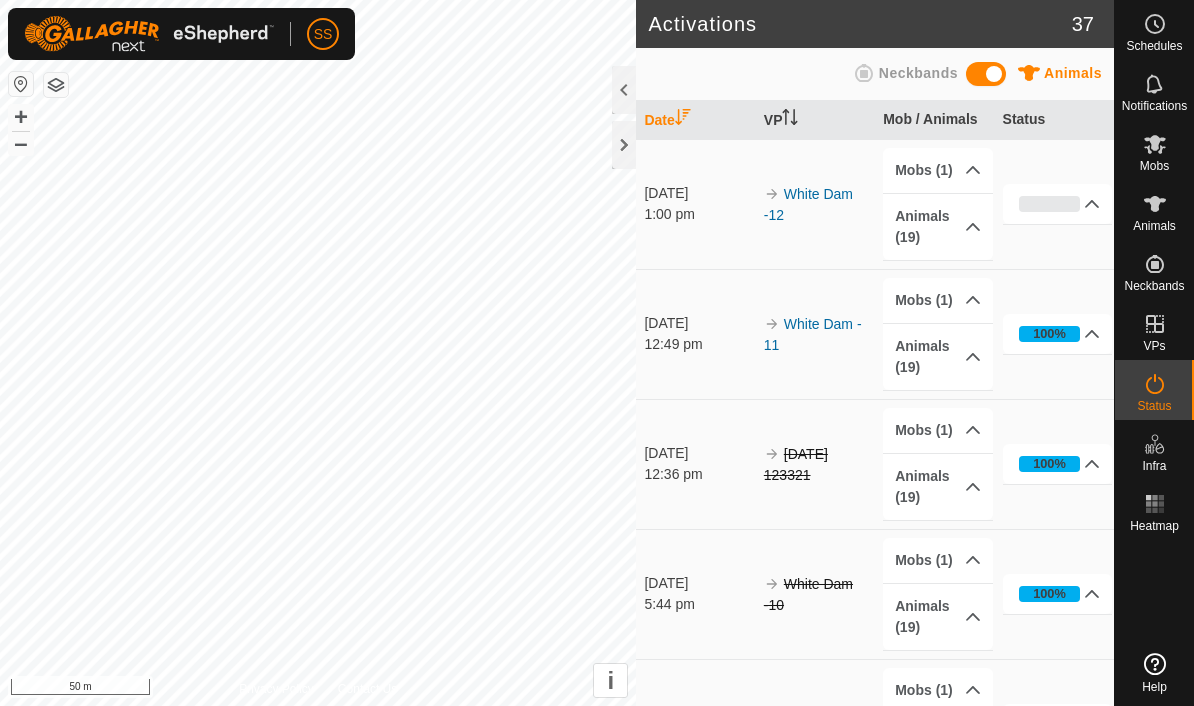 scroll, scrollTop: 0, scrollLeft: 0, axis: both 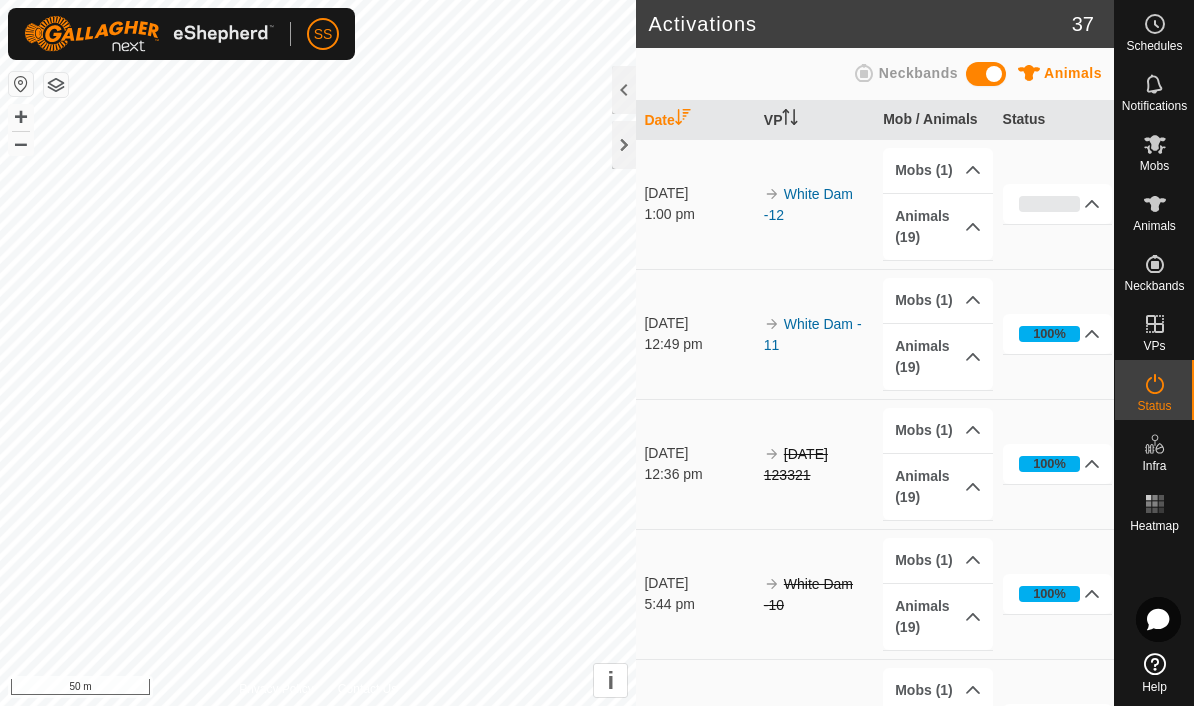 click on "Animals (19)" at bounding box center [938, 227] 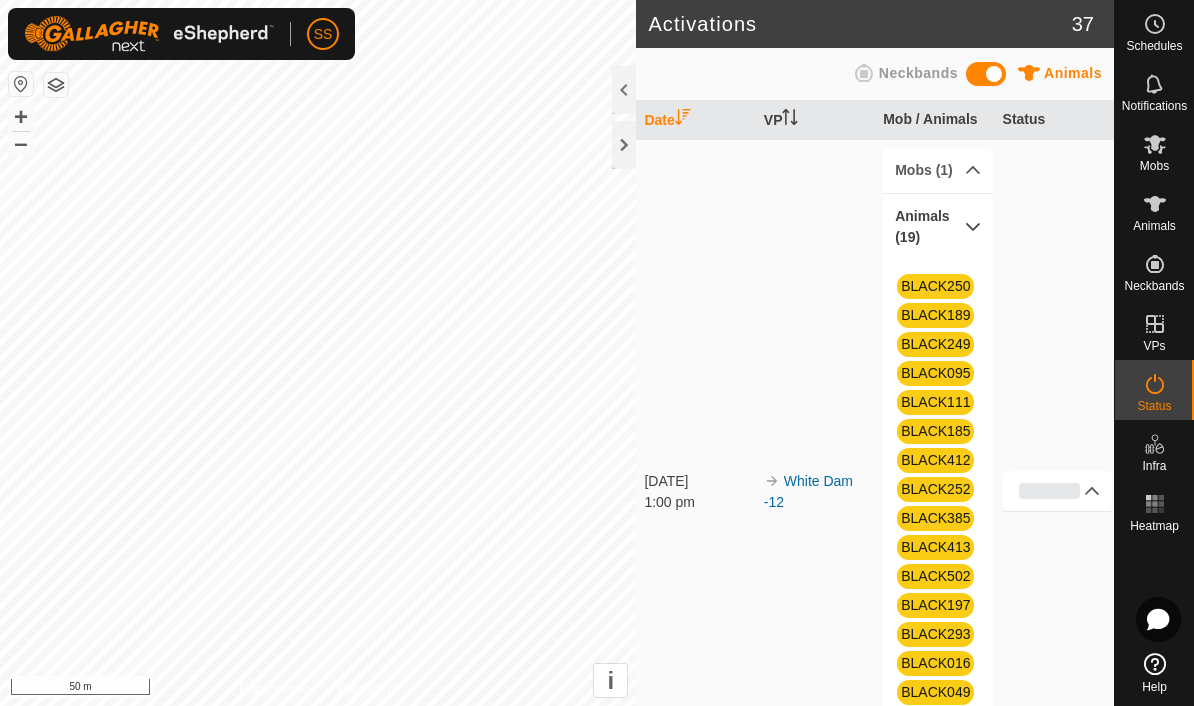 click on "Animals (19)" at bounding box center [938, 227] 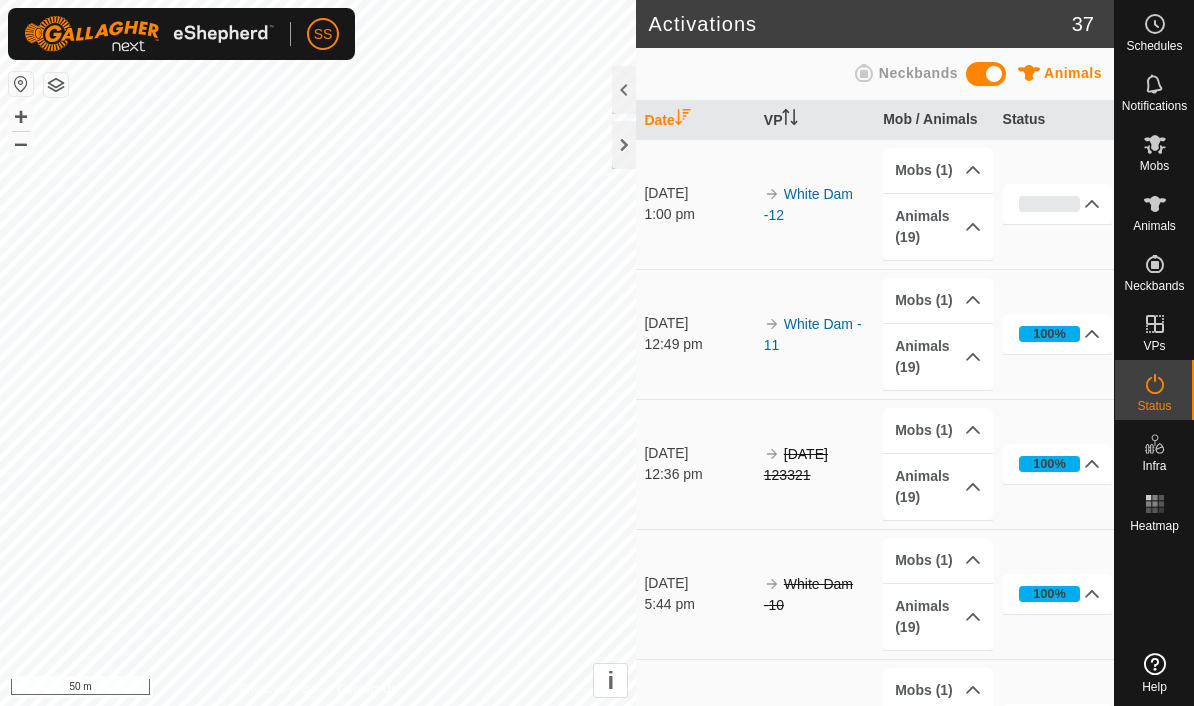 scroll, scrollTop: 0, scrollLeft: 0, axis: both 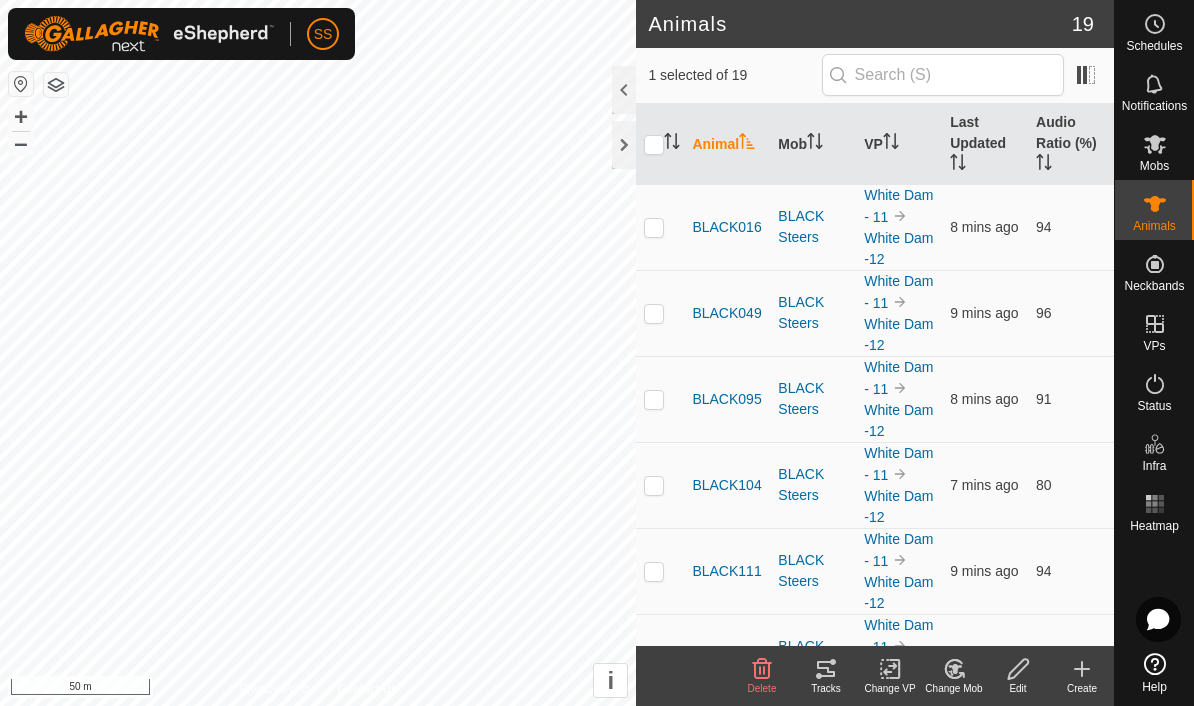 checkbox on "false" 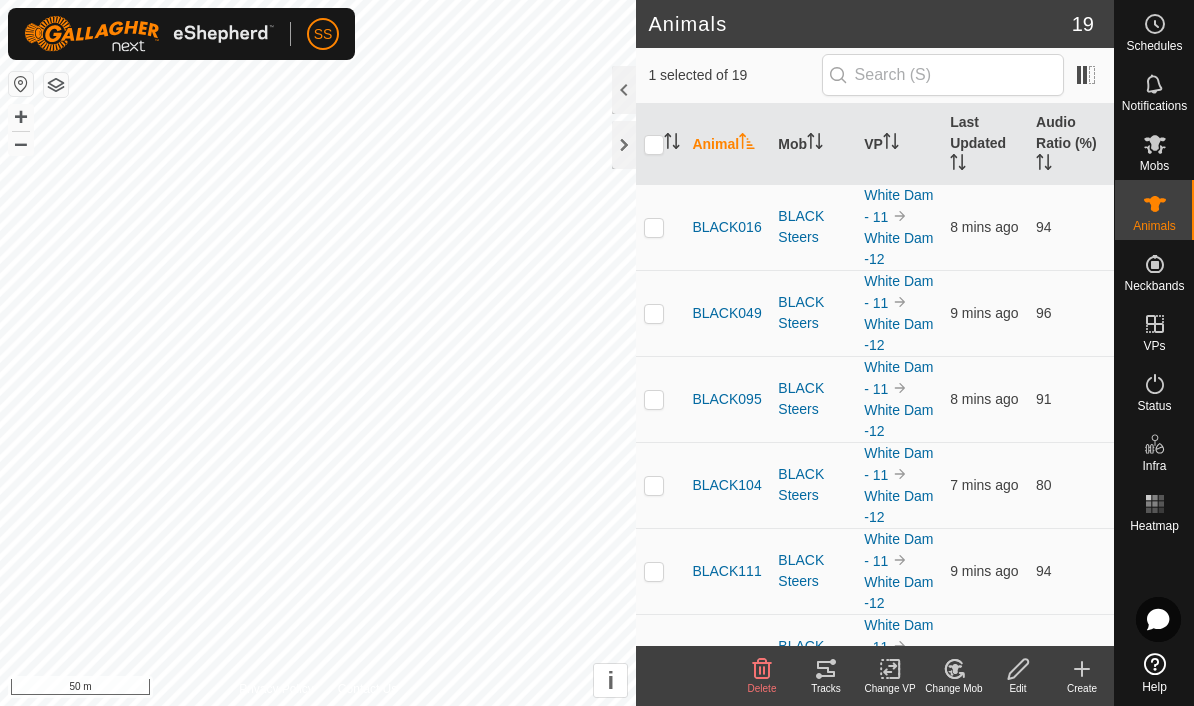 checkbox on "true" 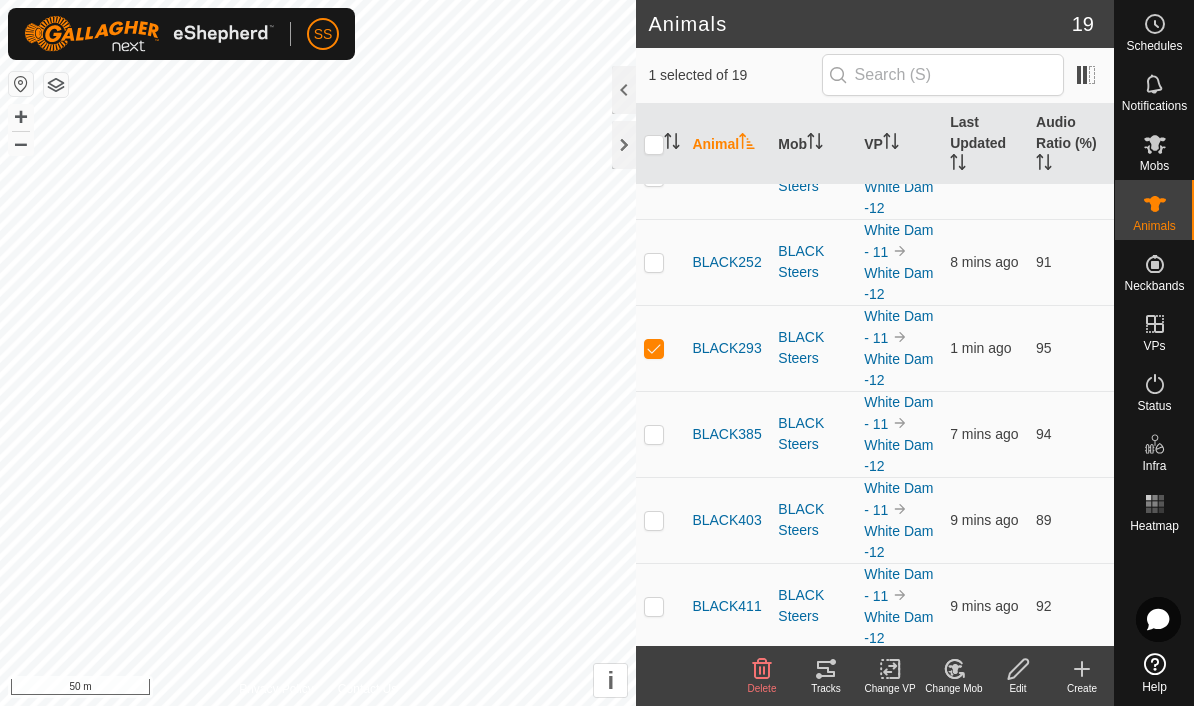 scroll, scrollTop: 905, scrollLeft: 0, axis: vertical 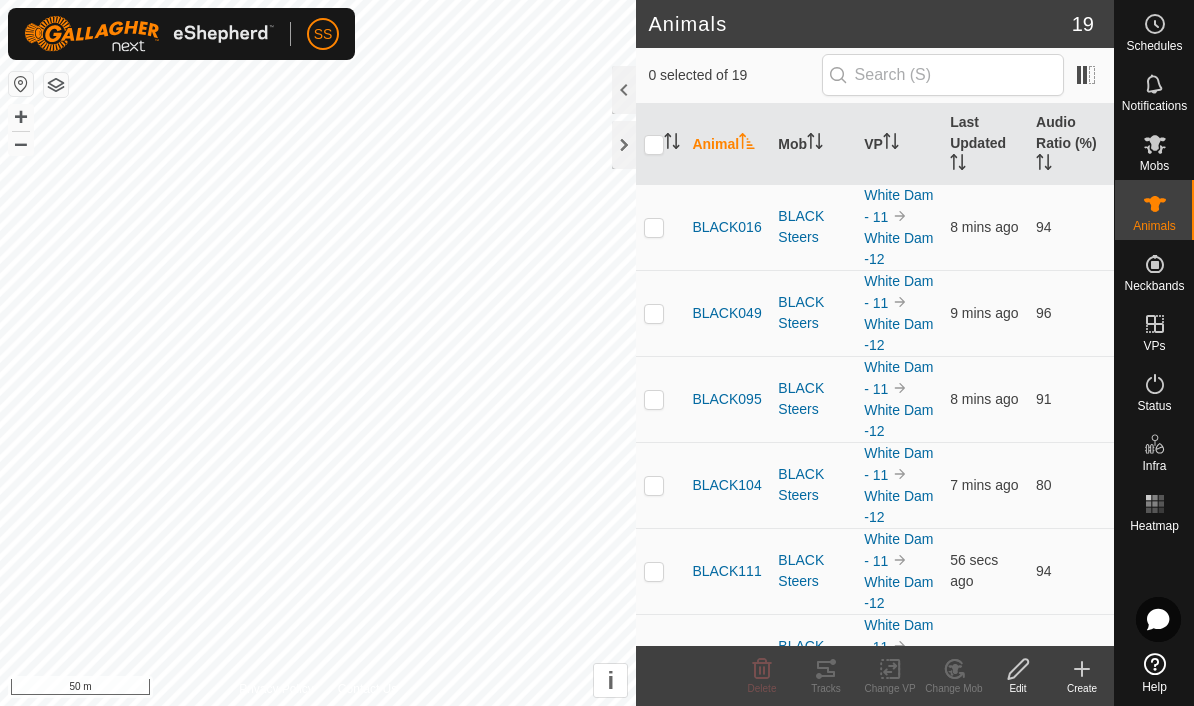 checkbox on "true" 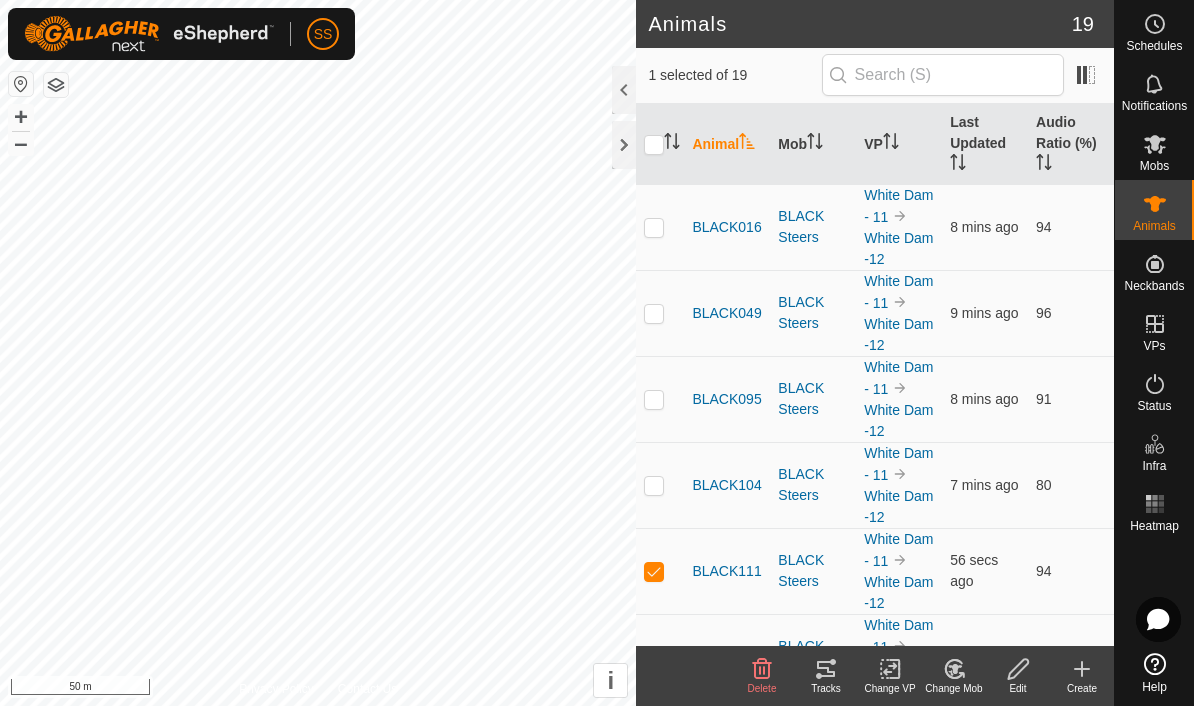 scroll, scrollTop: 0, scrollLeft: 0, axis: both 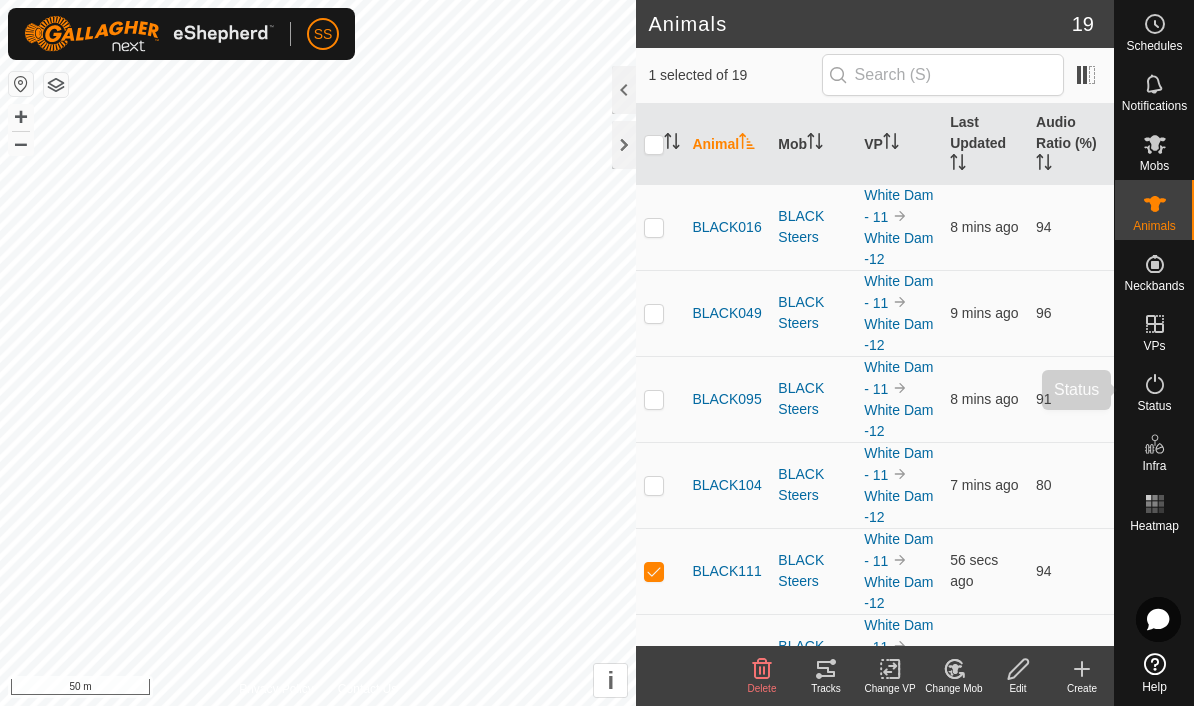 click on "Status" at bounding box center (1154, 390) 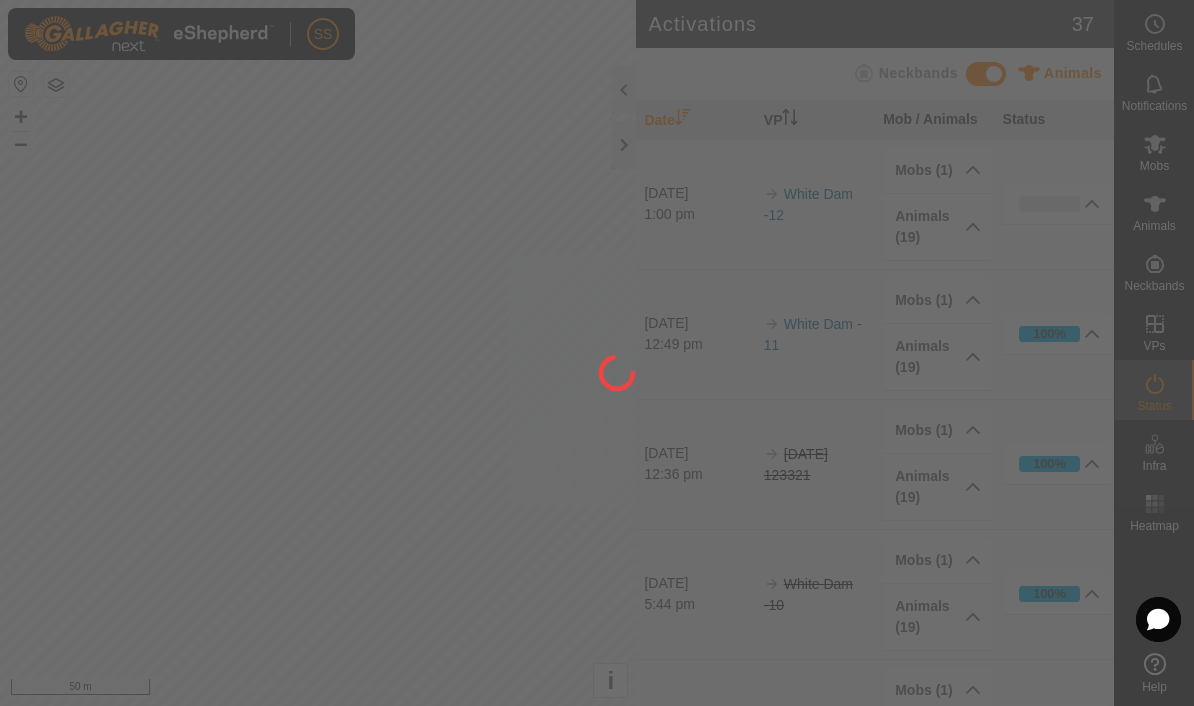 click 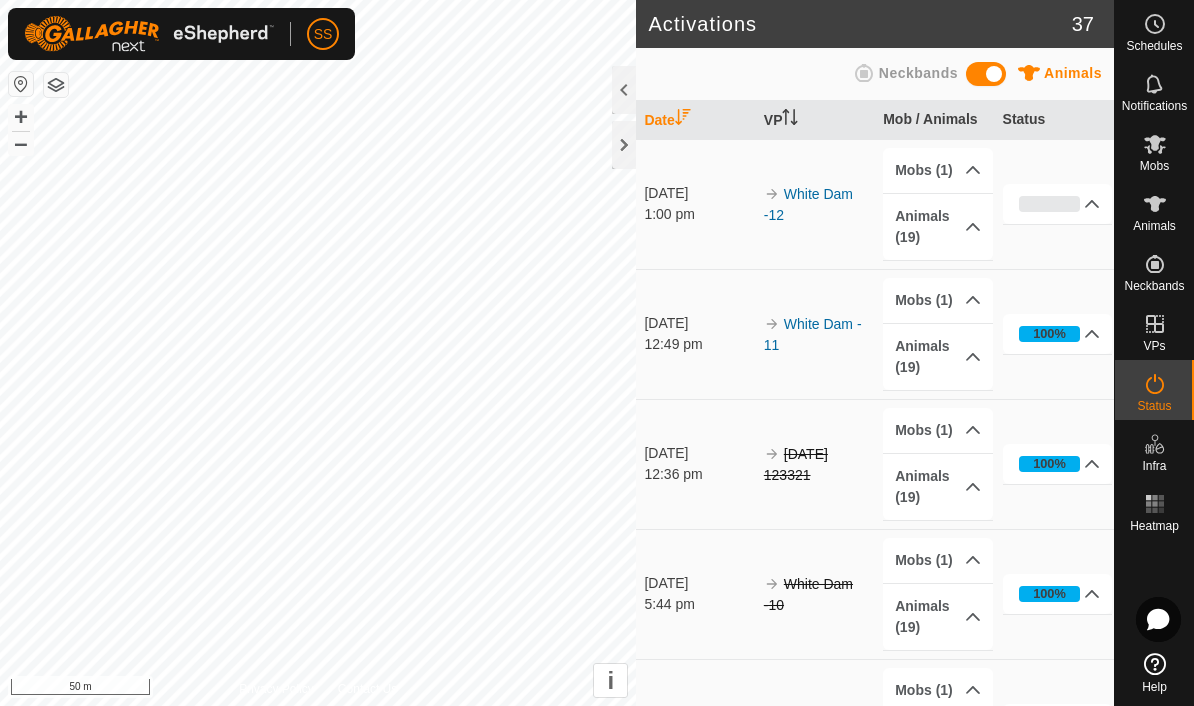 click on "Animals (19)" at bounding box center [938, 227] 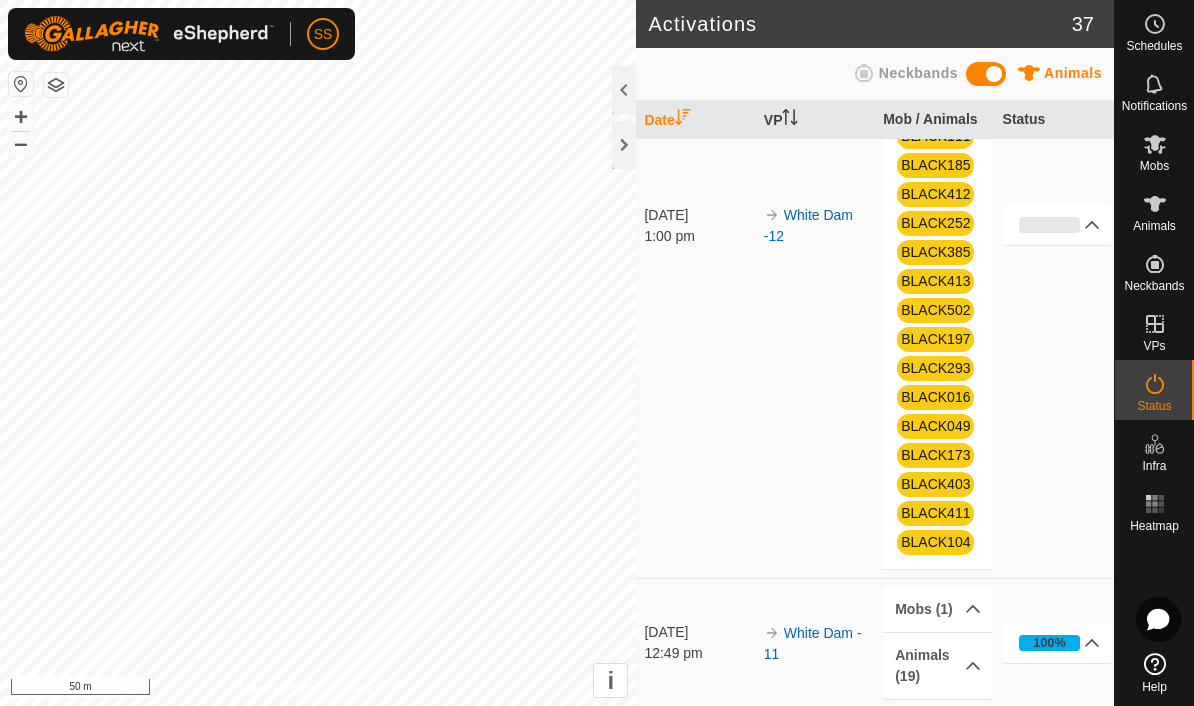 scroll, scrollTop: 138, scrollLeft: 0, axis: vertical 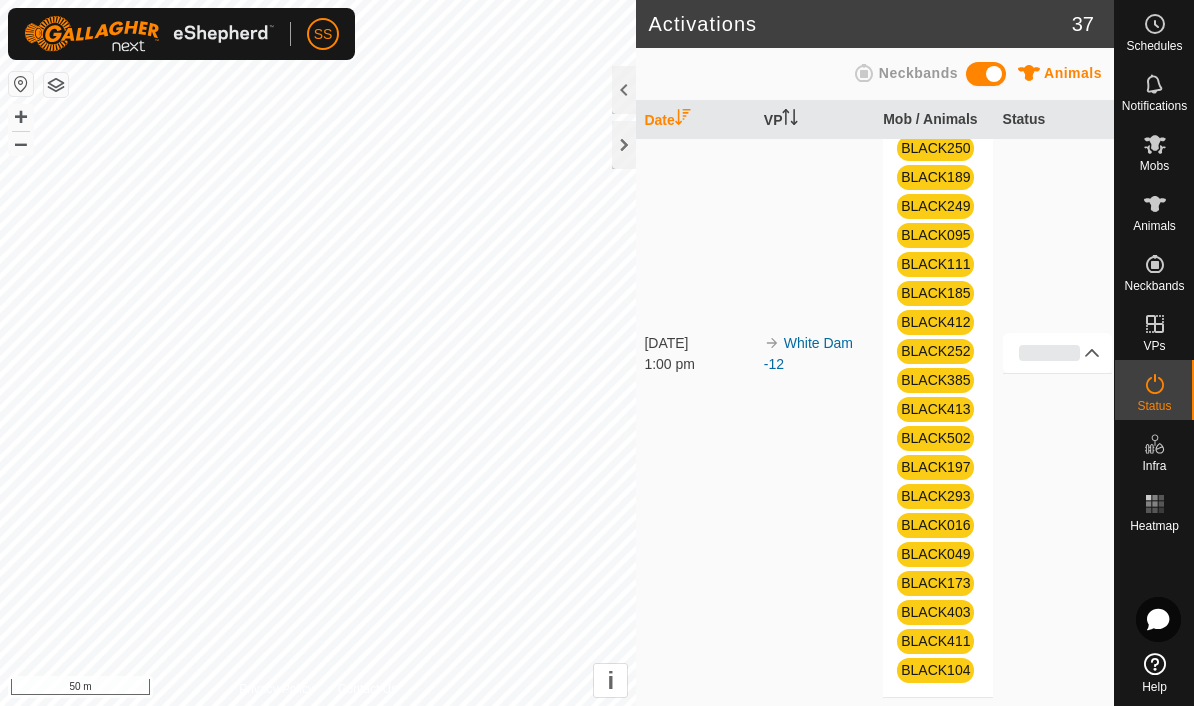 click on "White Dam -12" at bounding box center [808, 353] 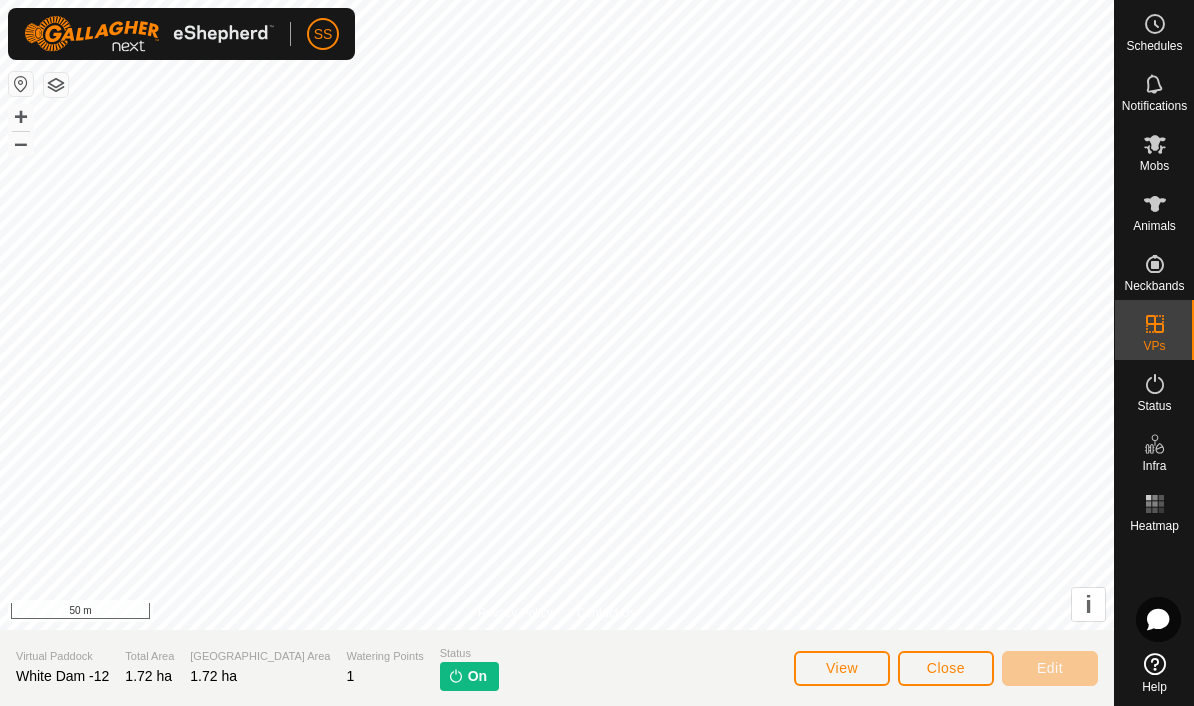click on "Close" 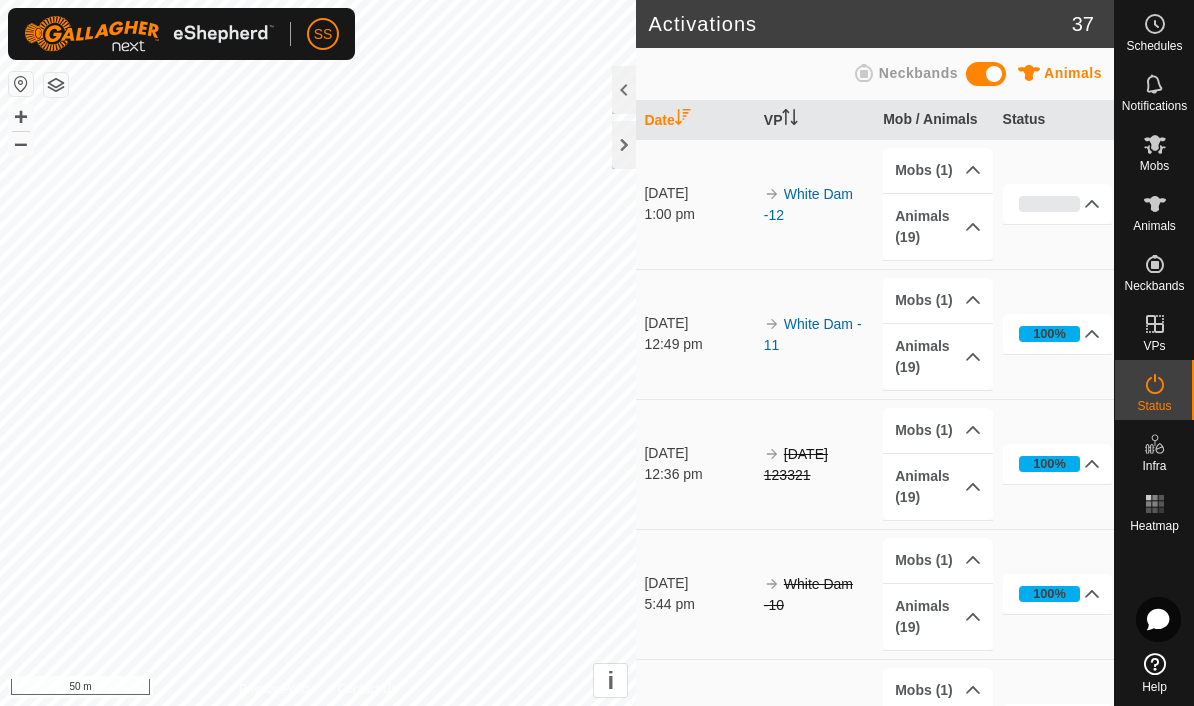 click on "0%" at bounding box center (1058, 204) 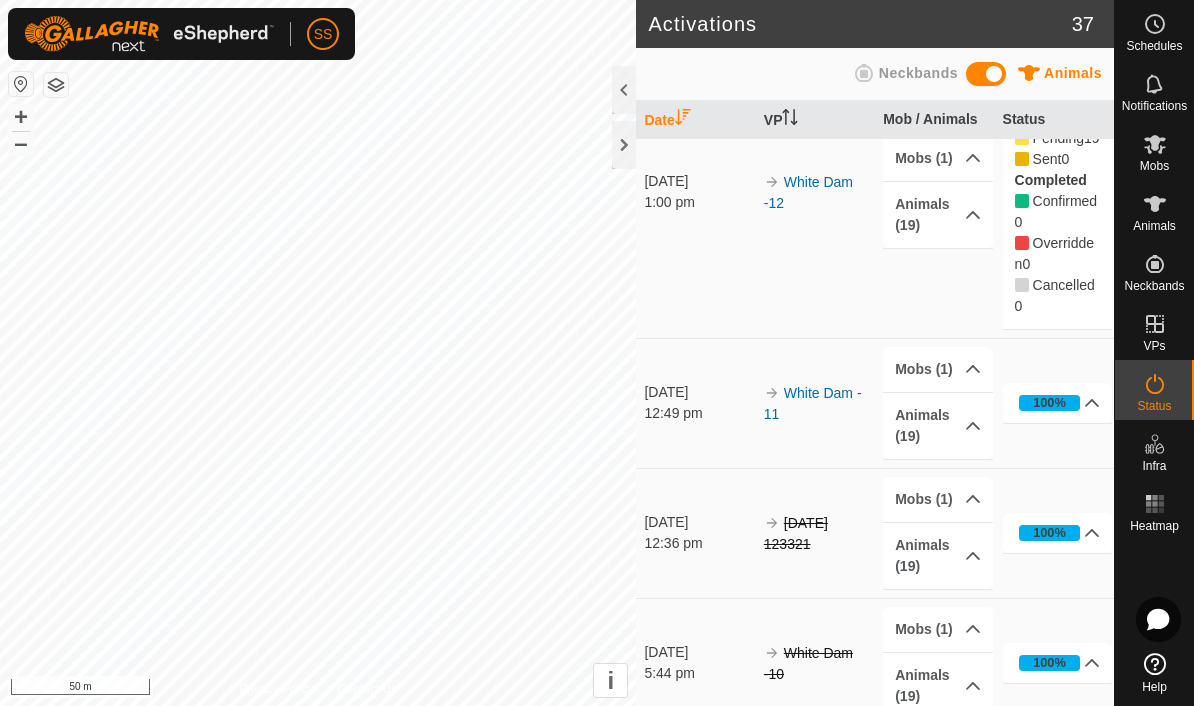 click on "Cancelled" at bounding box center (1064, 285) 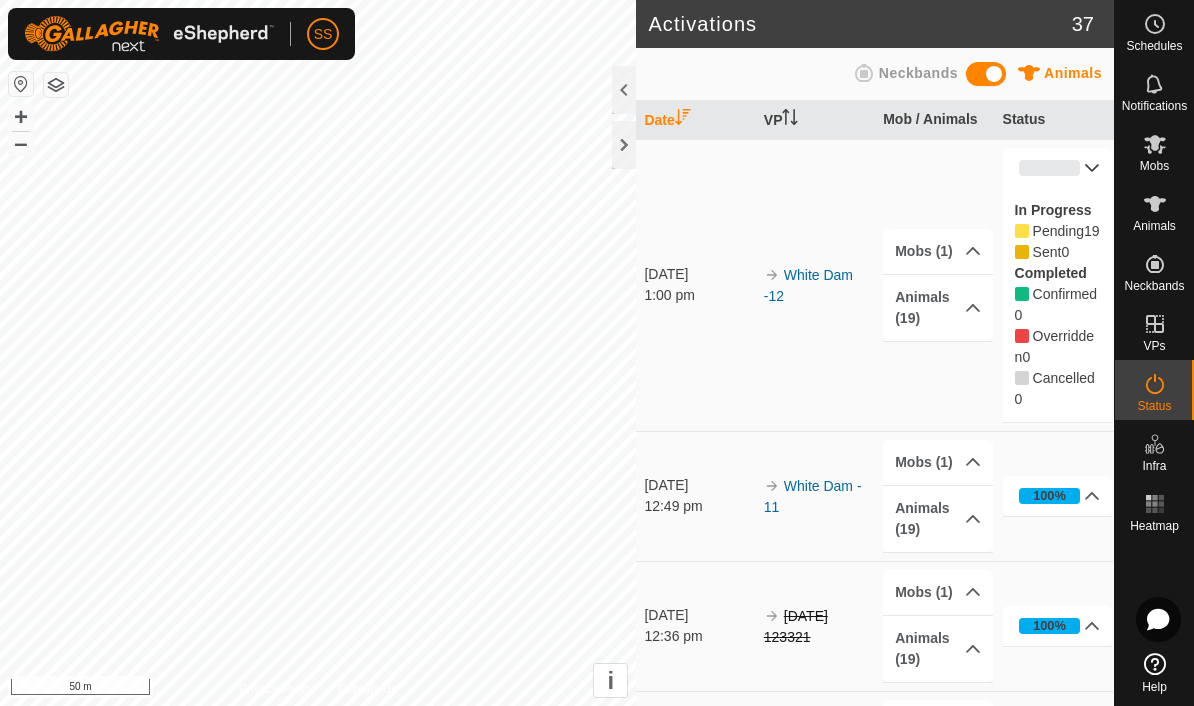 scroll, scrollTop: 0, scrollLeft: 0, axis: both 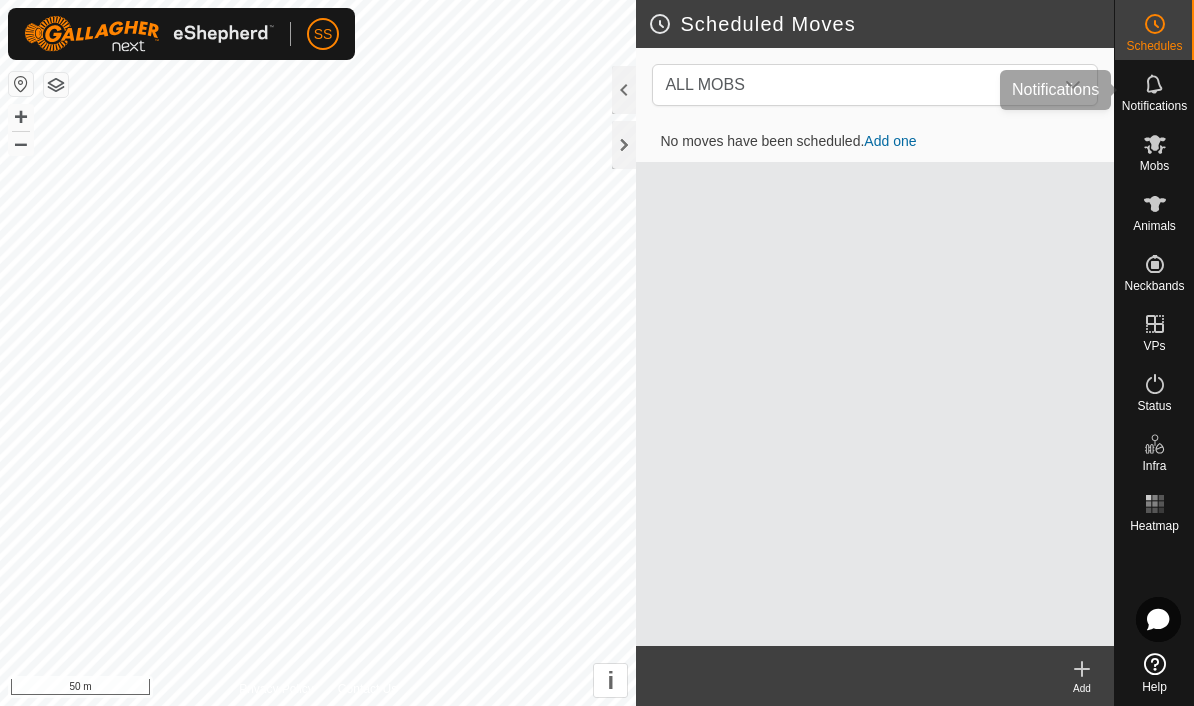 click on "Notifications" at bounding box center [1154, 90] 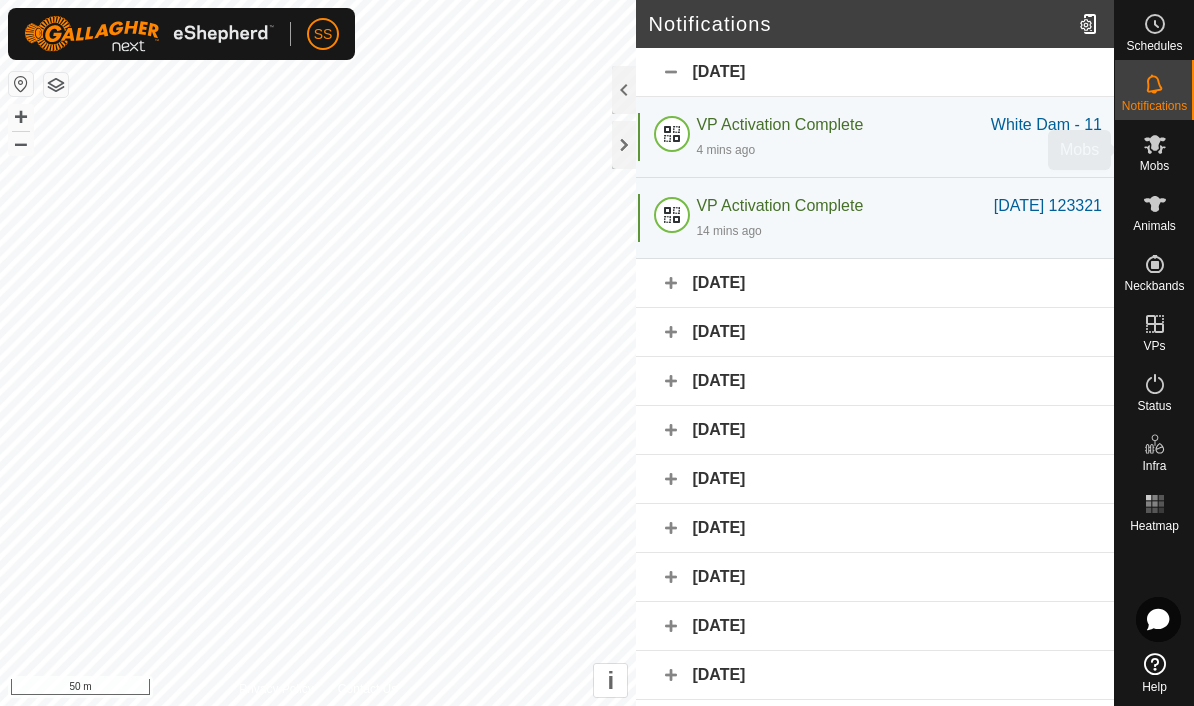 click on "Mobs" at bounding box center (1154, 150) 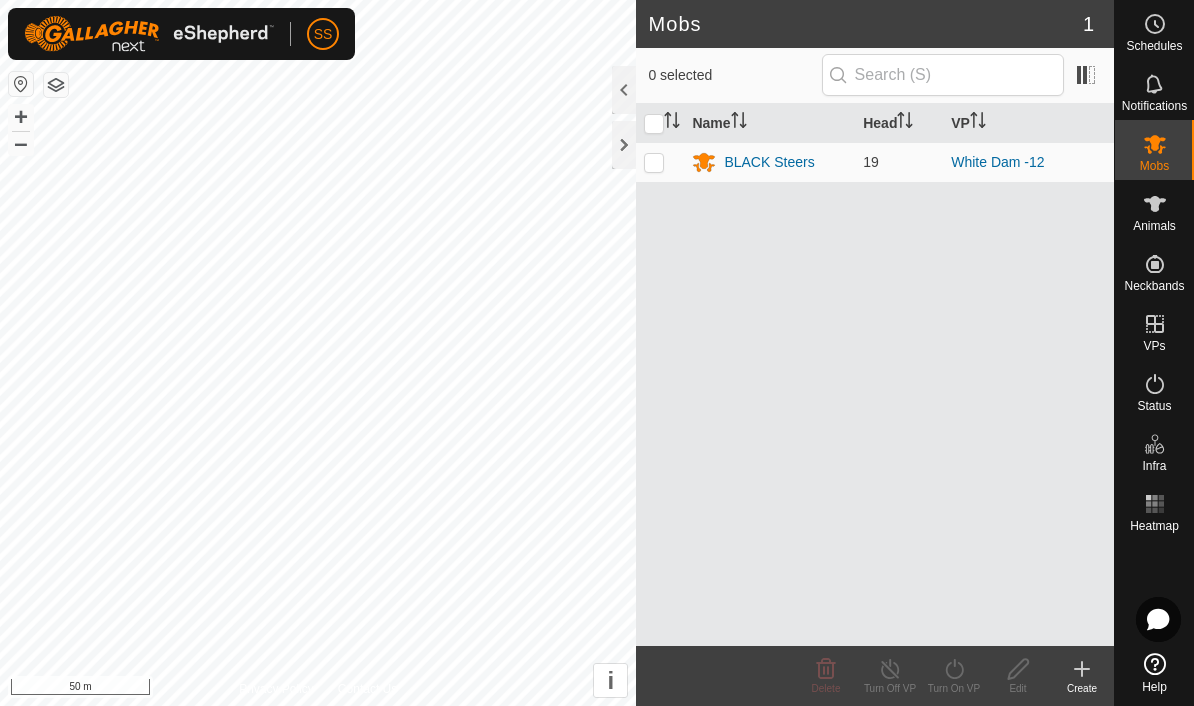 click at bounding box center [660, 162] 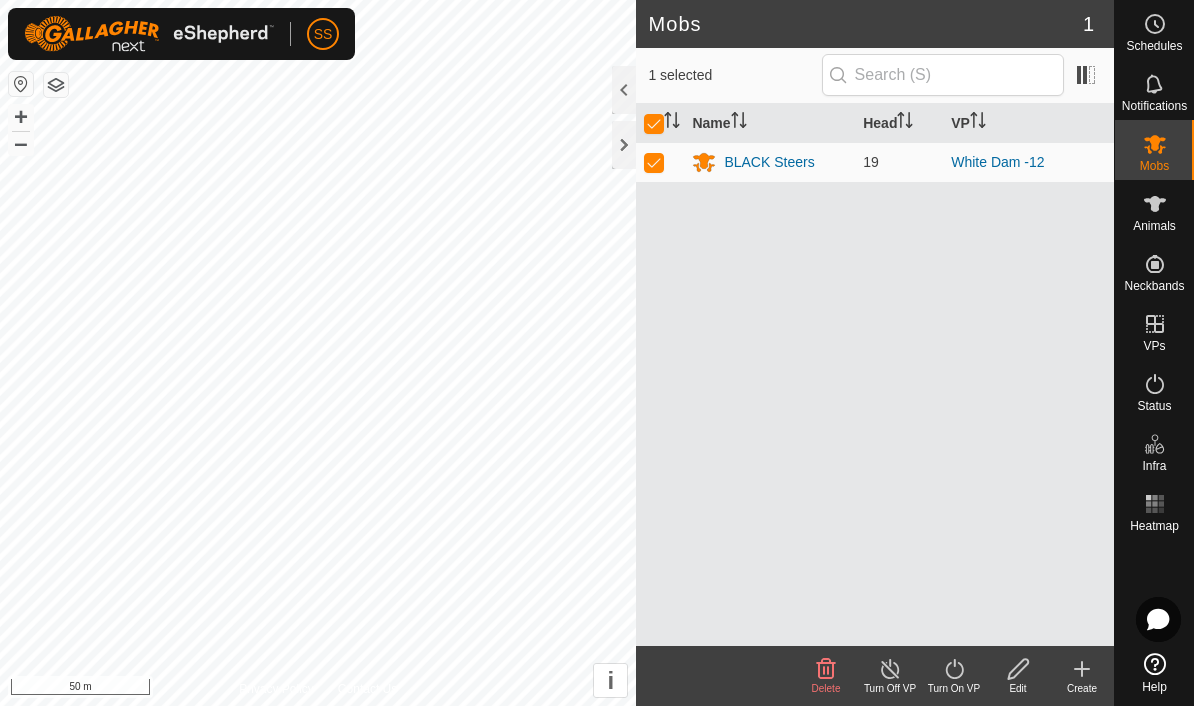 click at bounding box center [654, 162] 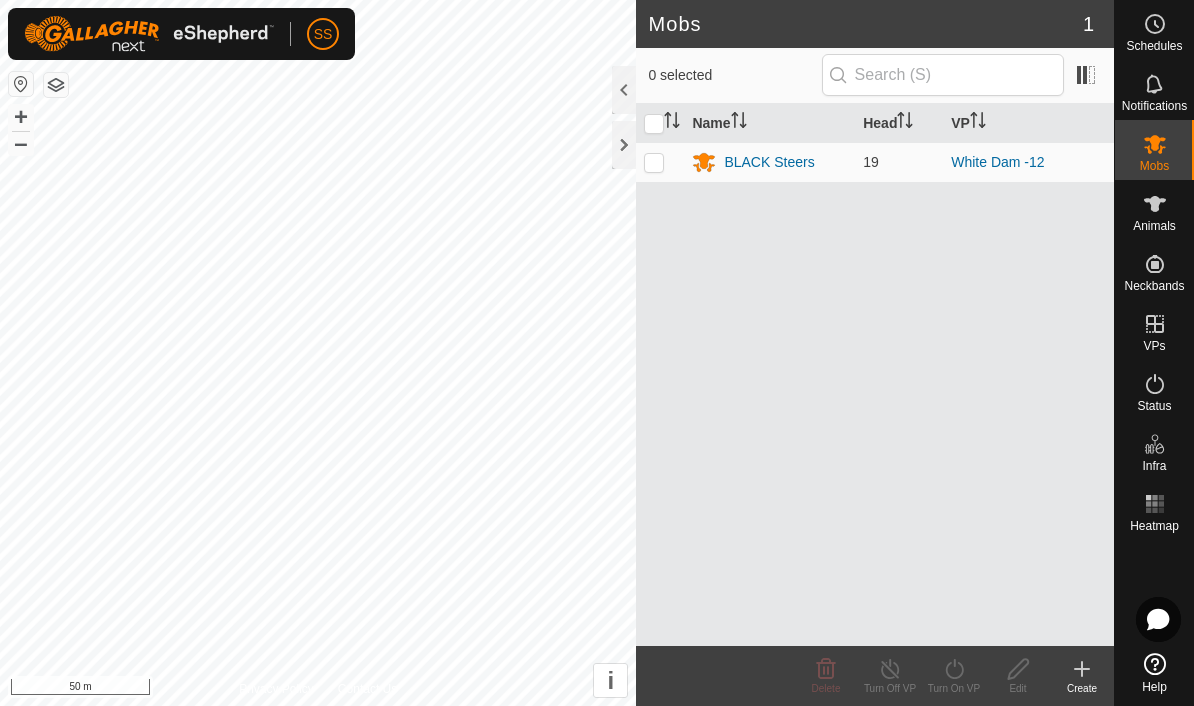 click on "BLACK Steers" at bounding box center (769, 162) 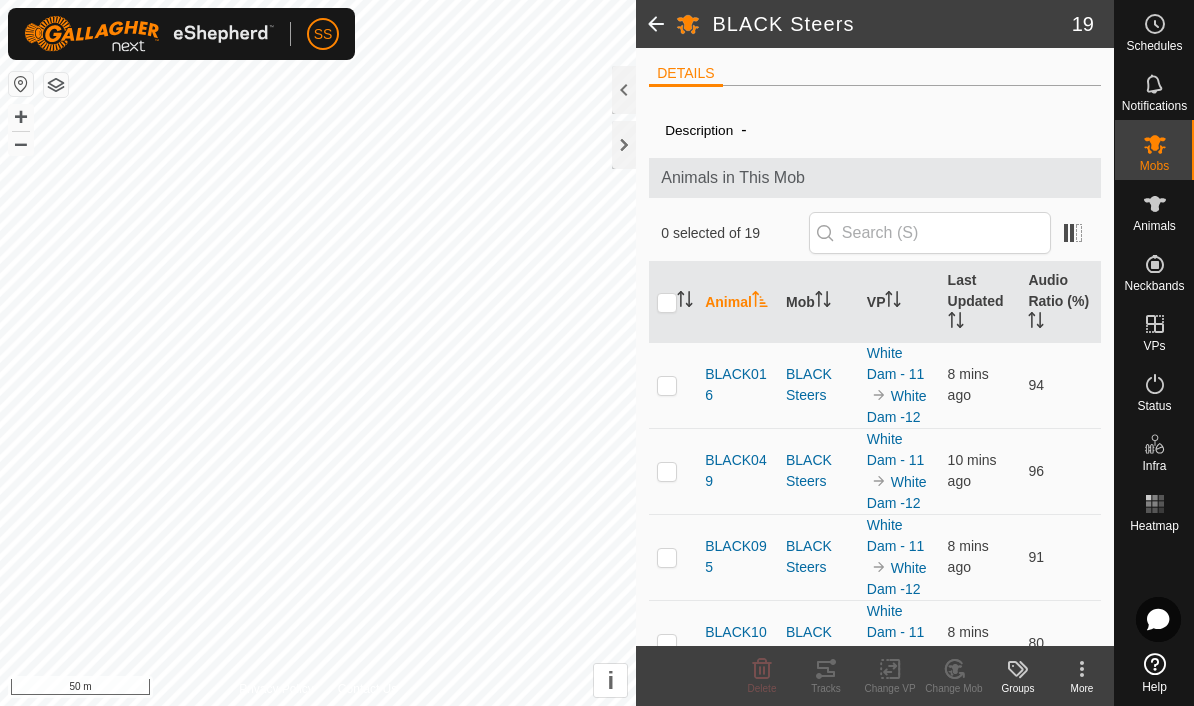 scroll, scrollTop: -35, scrollLeft: 0, axis: vertical 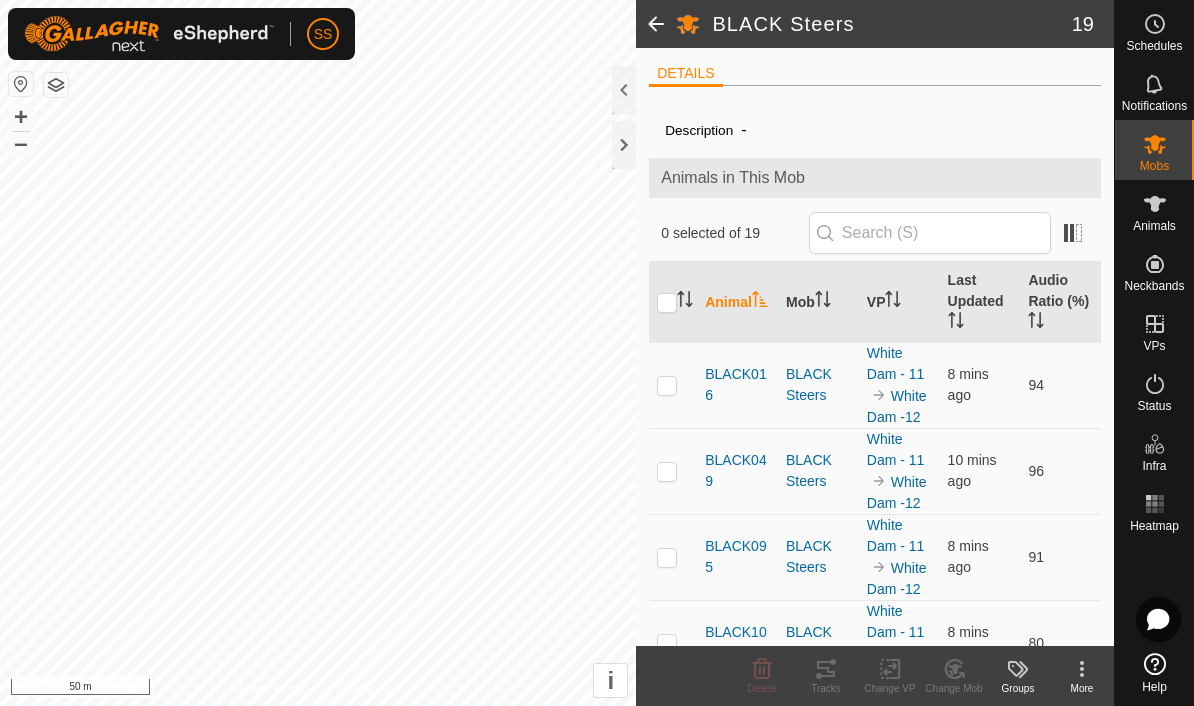 click 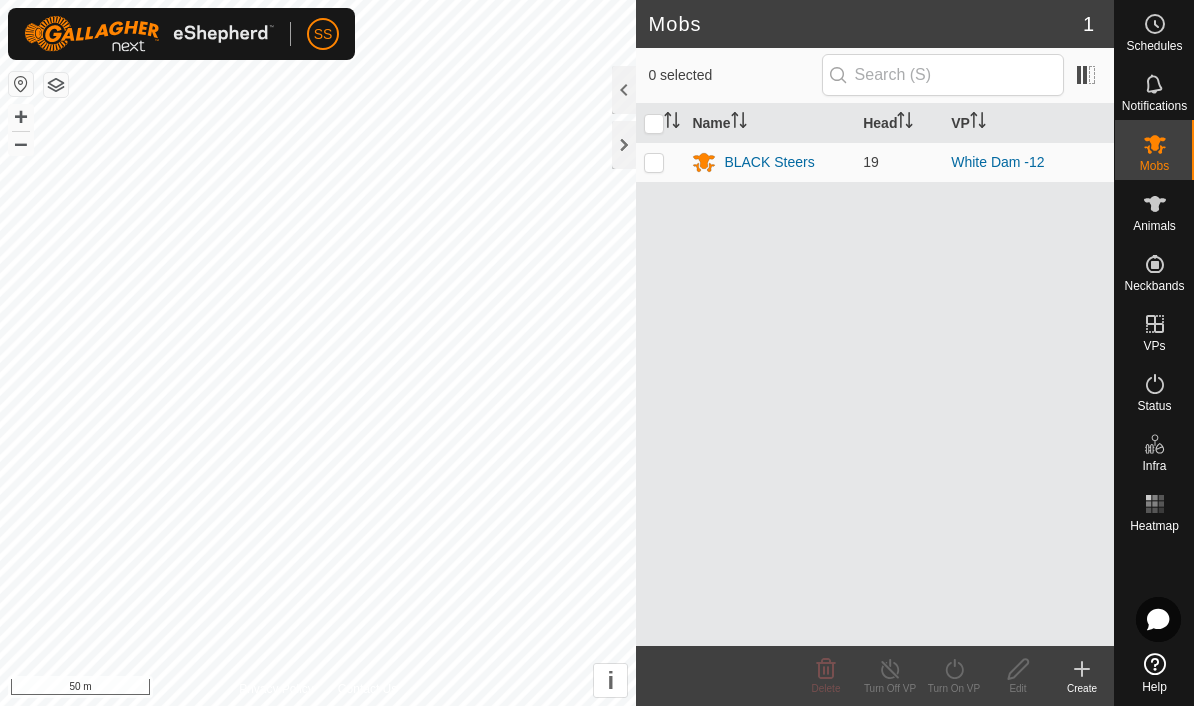 click at bounding box center [654, 162] 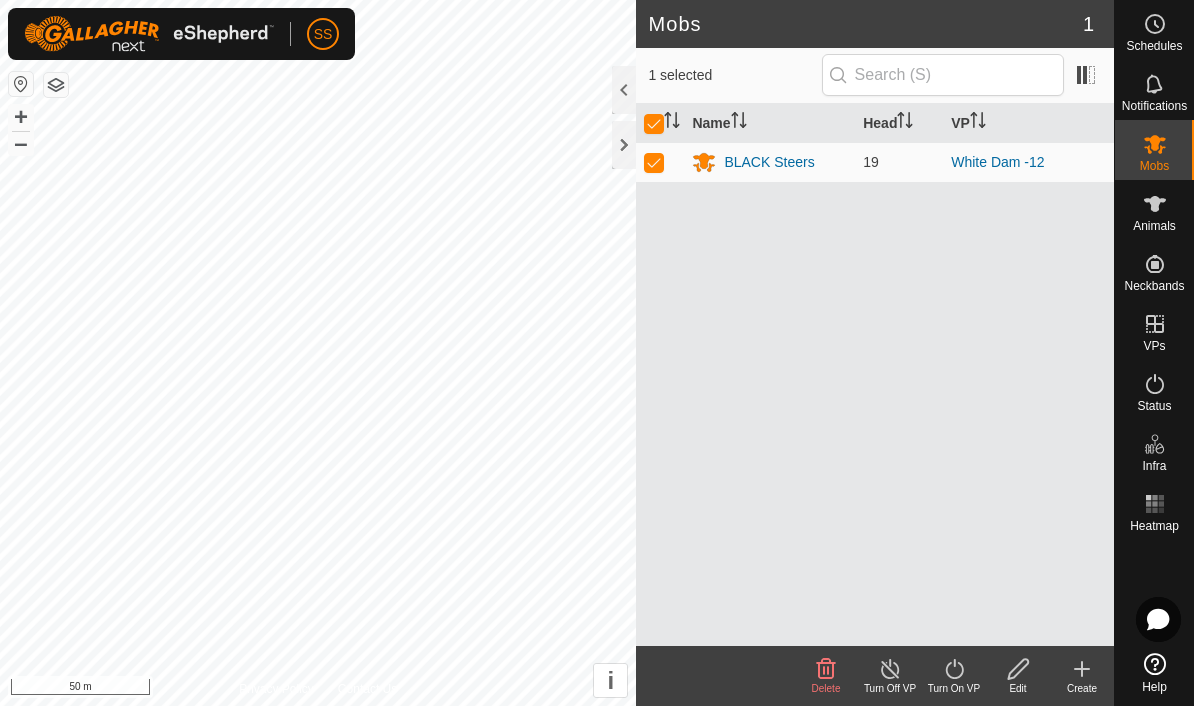 click on "Turn Off VP" 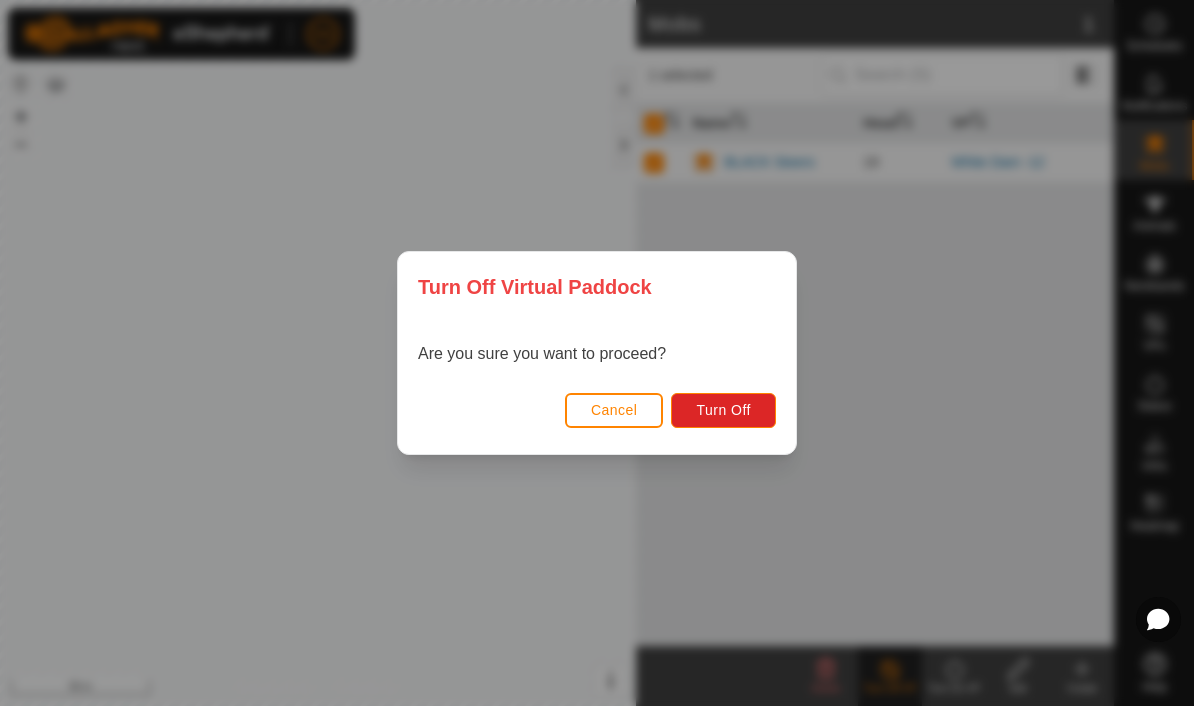 click on "Cancel" at bounding box center (614, 410) 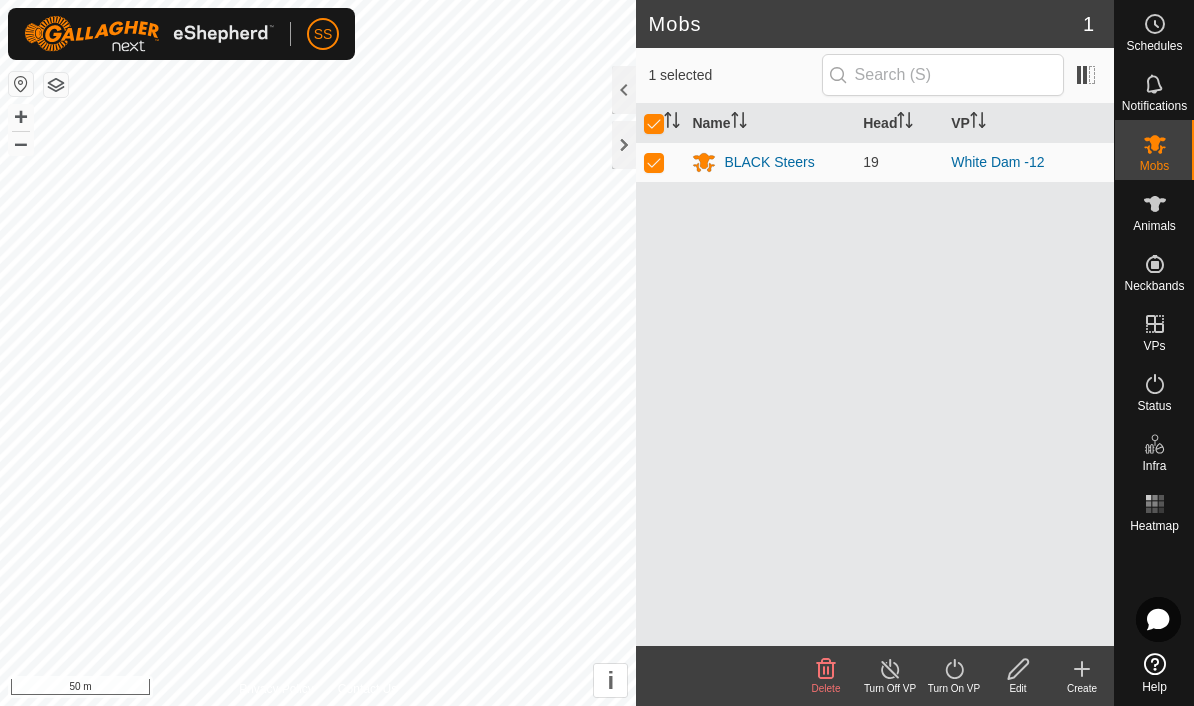 click on "Mobs" at bounding box center [1154, 166] 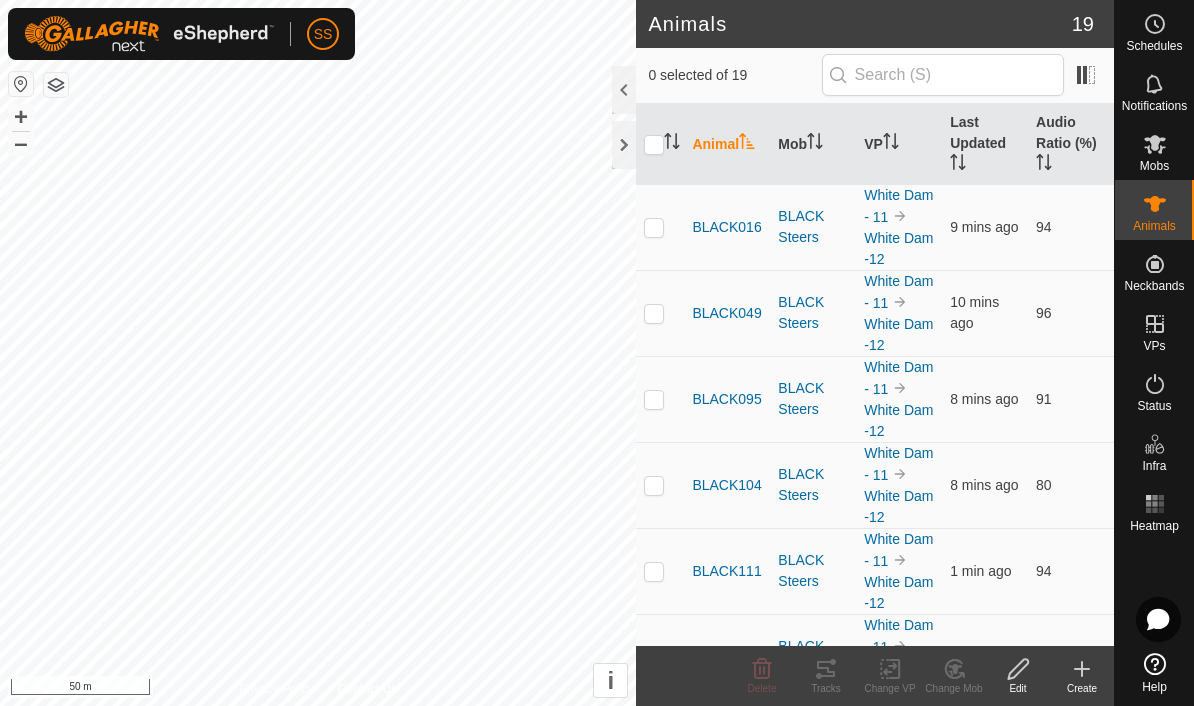 click on "White Dam -12" at bounding box center [898, 248] 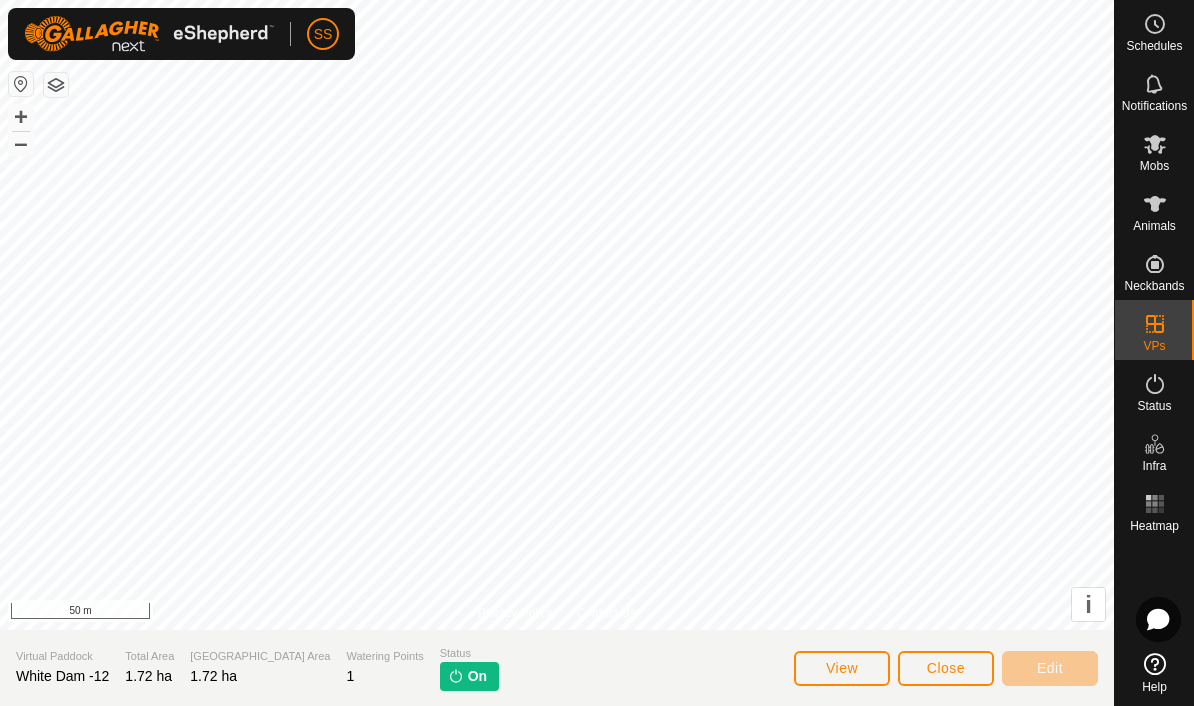 click on "i" at bounding box center [1088, 604] 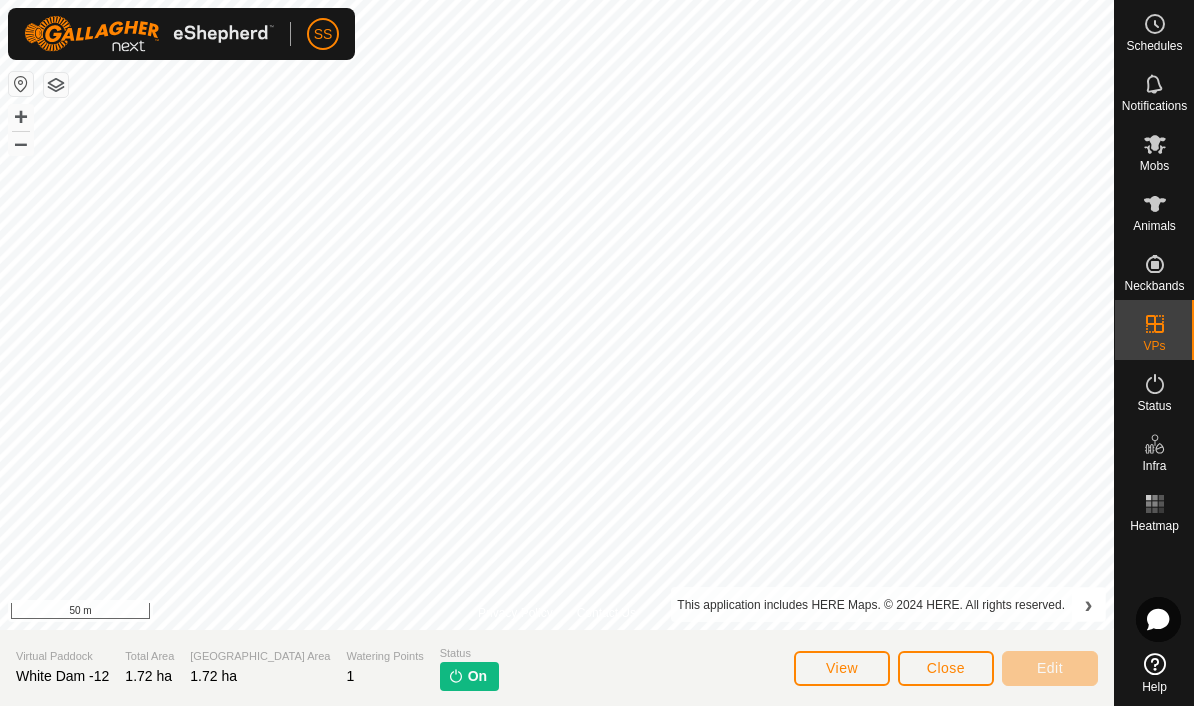 click on "›" at bounding box center (1088, 604) 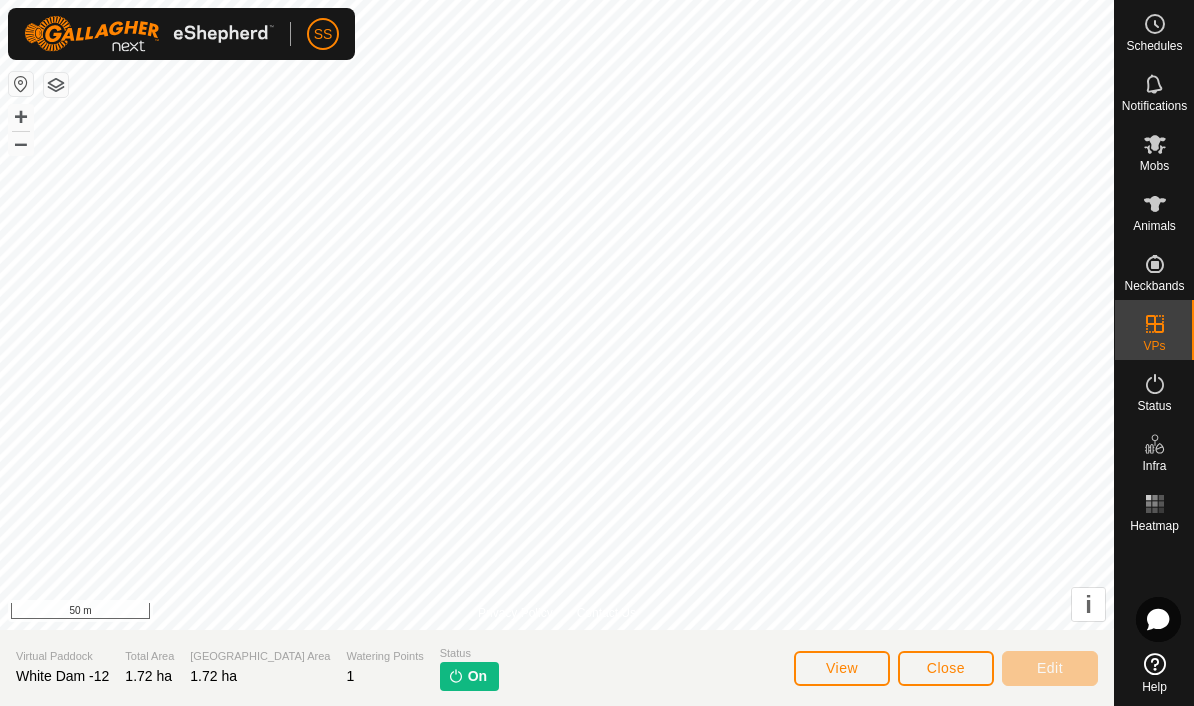 click on "On" 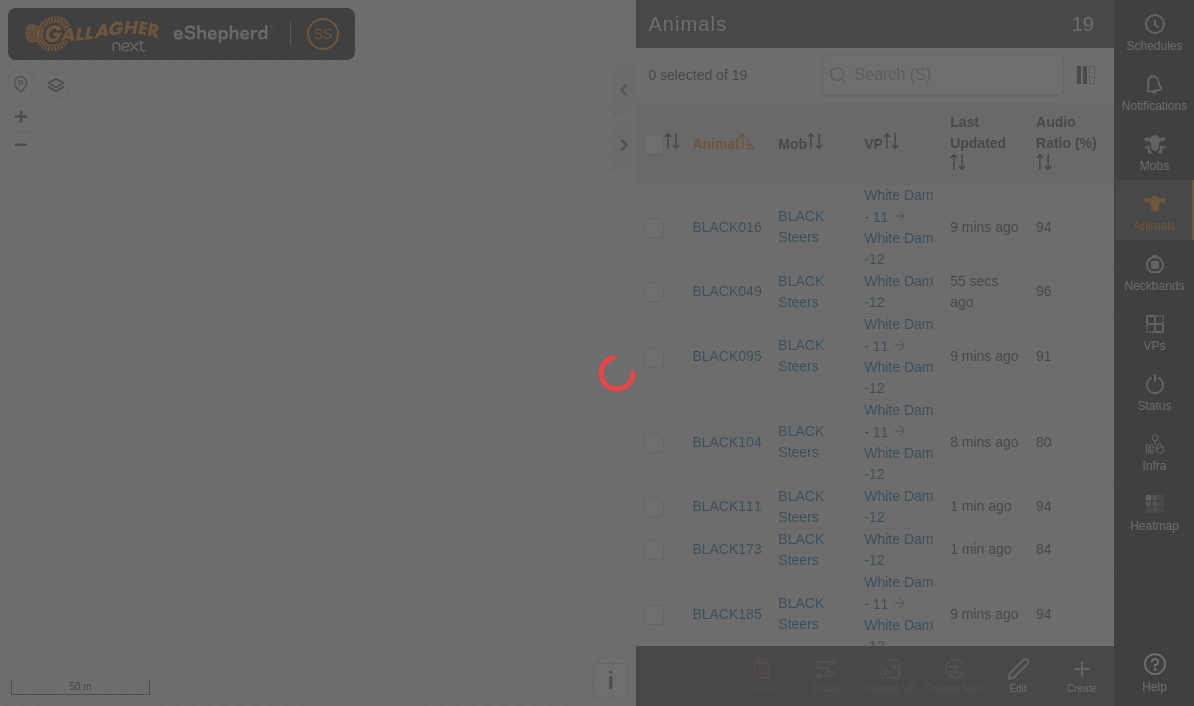 scroll, scrollTop: 0, scrollLeft: 0, axis: both 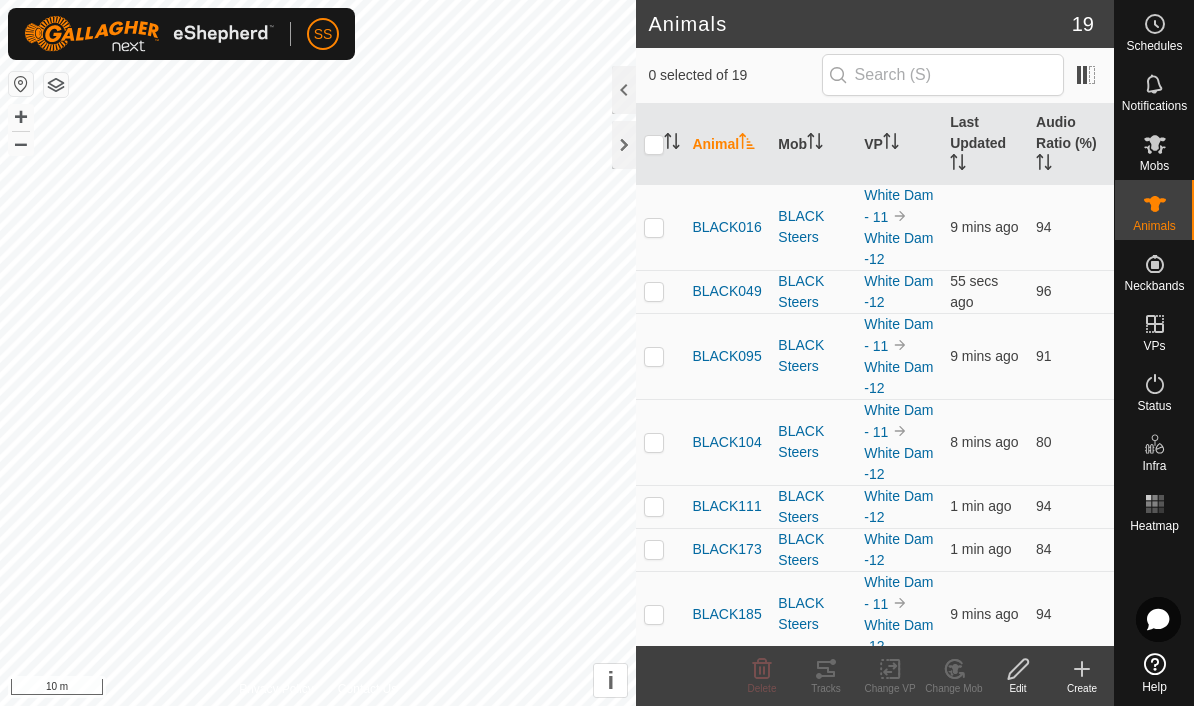 checkbox on "true" 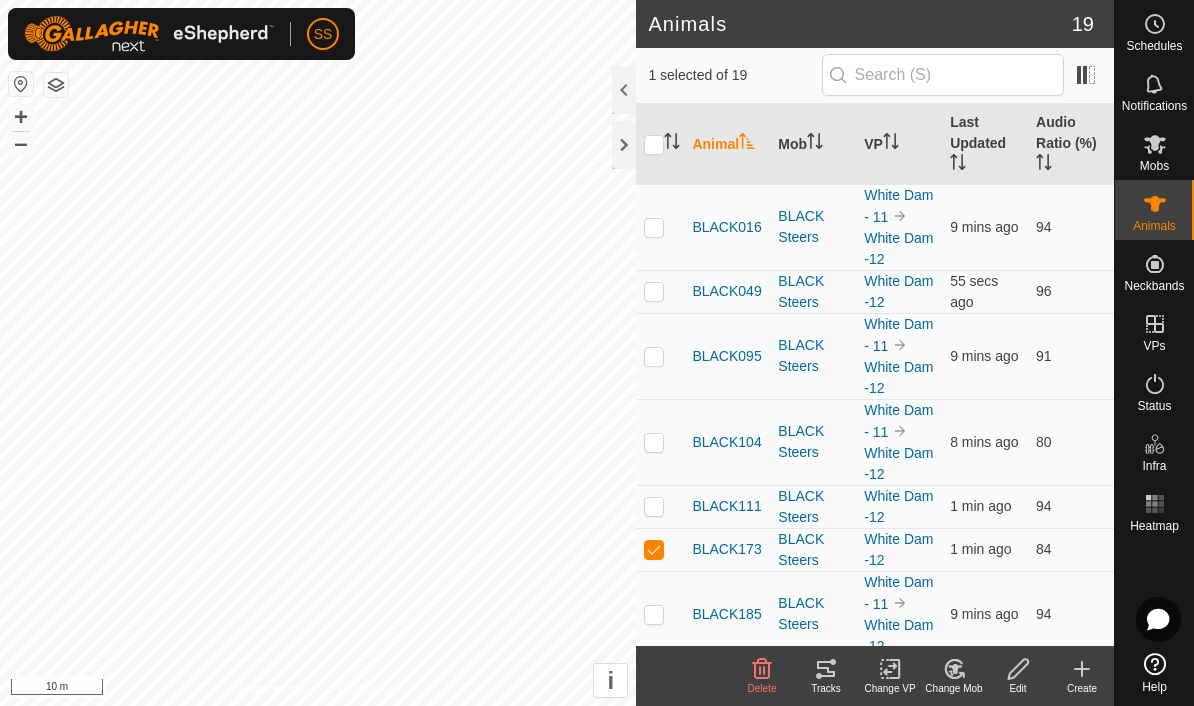 click 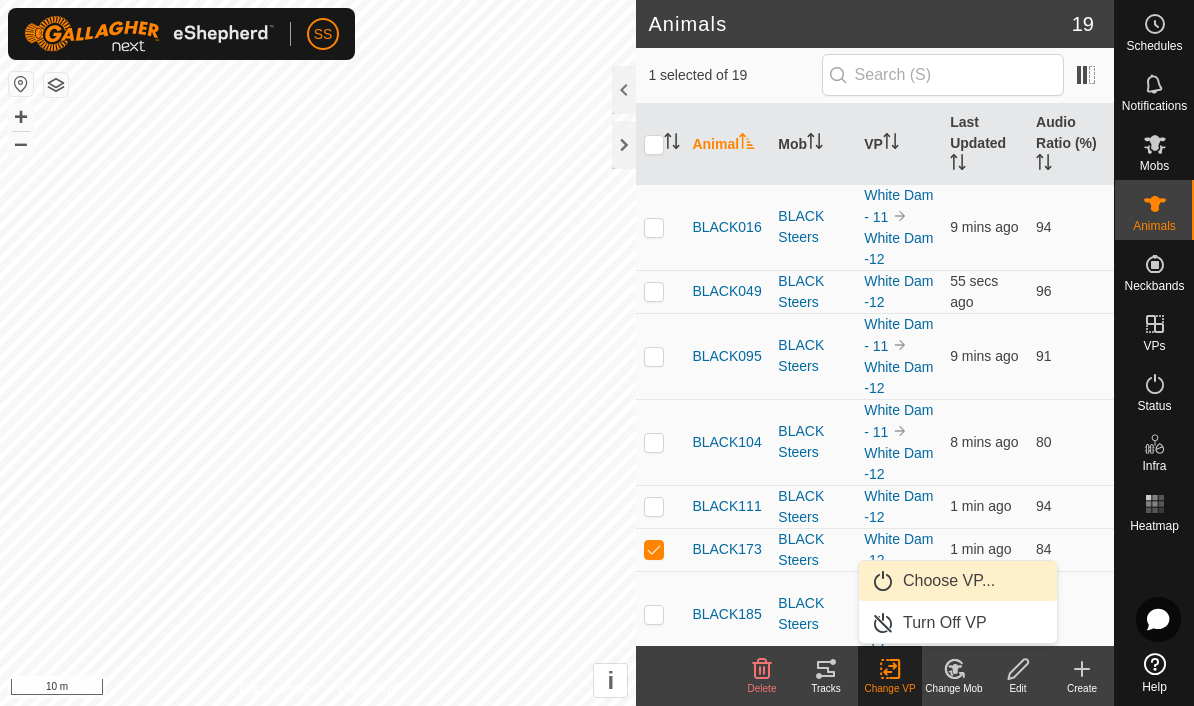 click at bounding box center (883, 581) 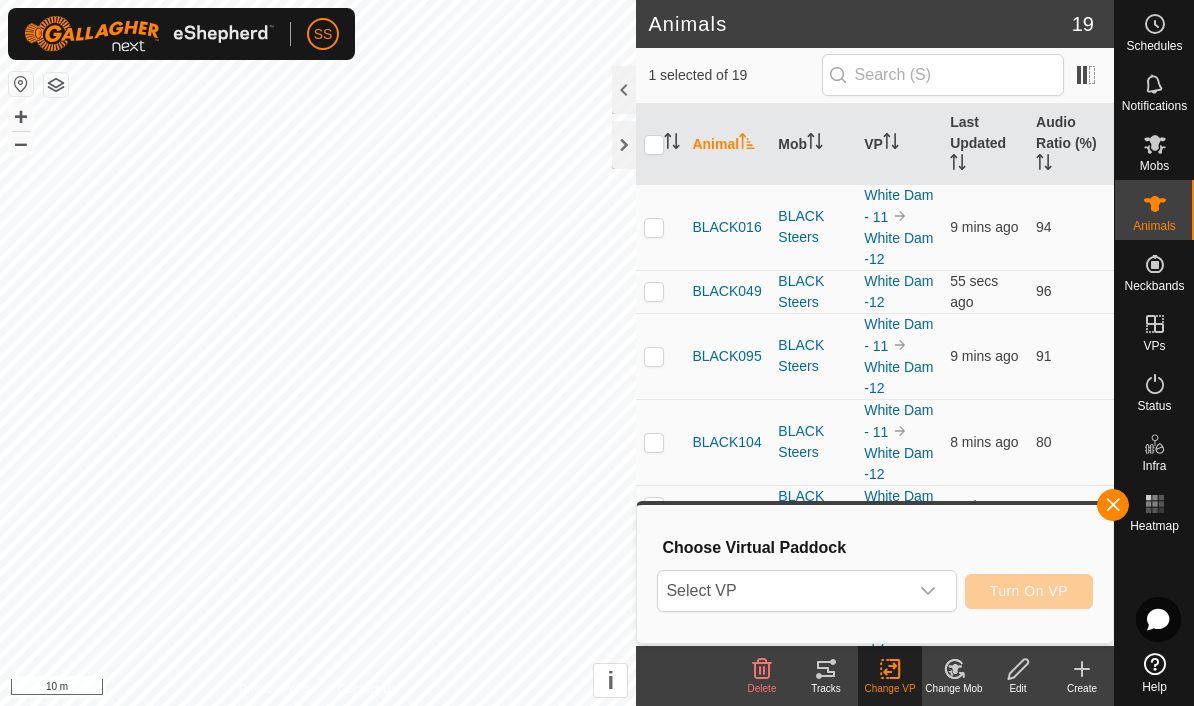 click at bounding box center (1113, 505) 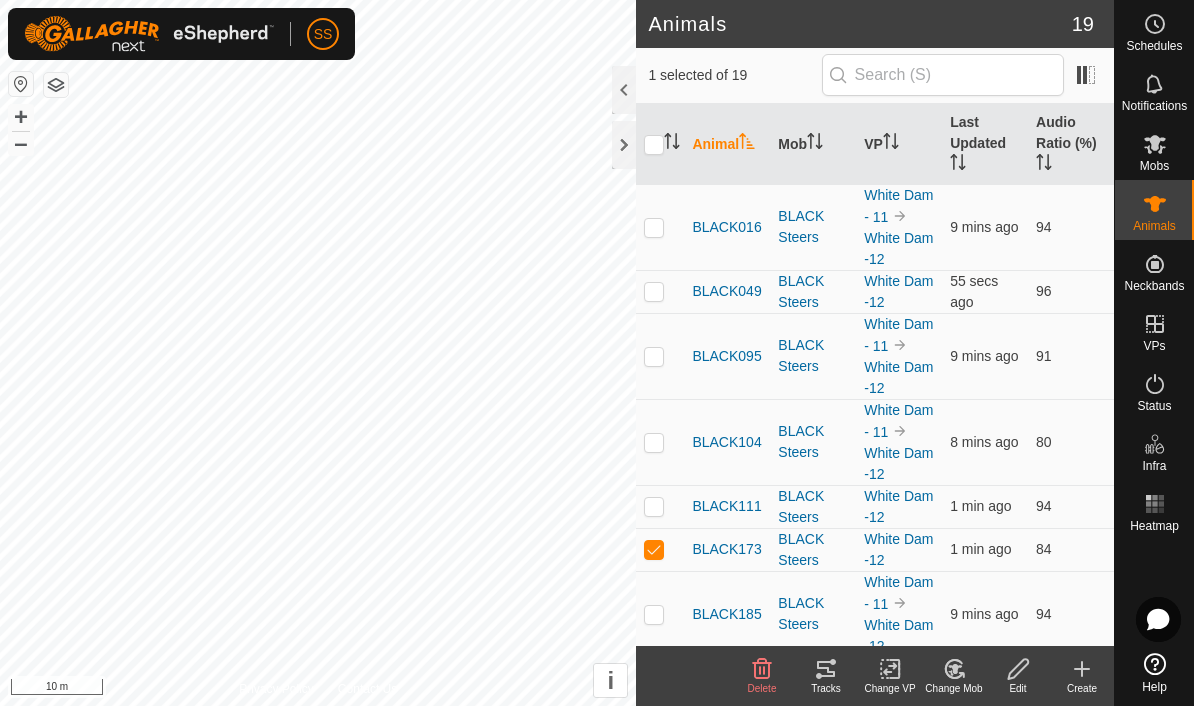 click at bounding box center (654, 227) 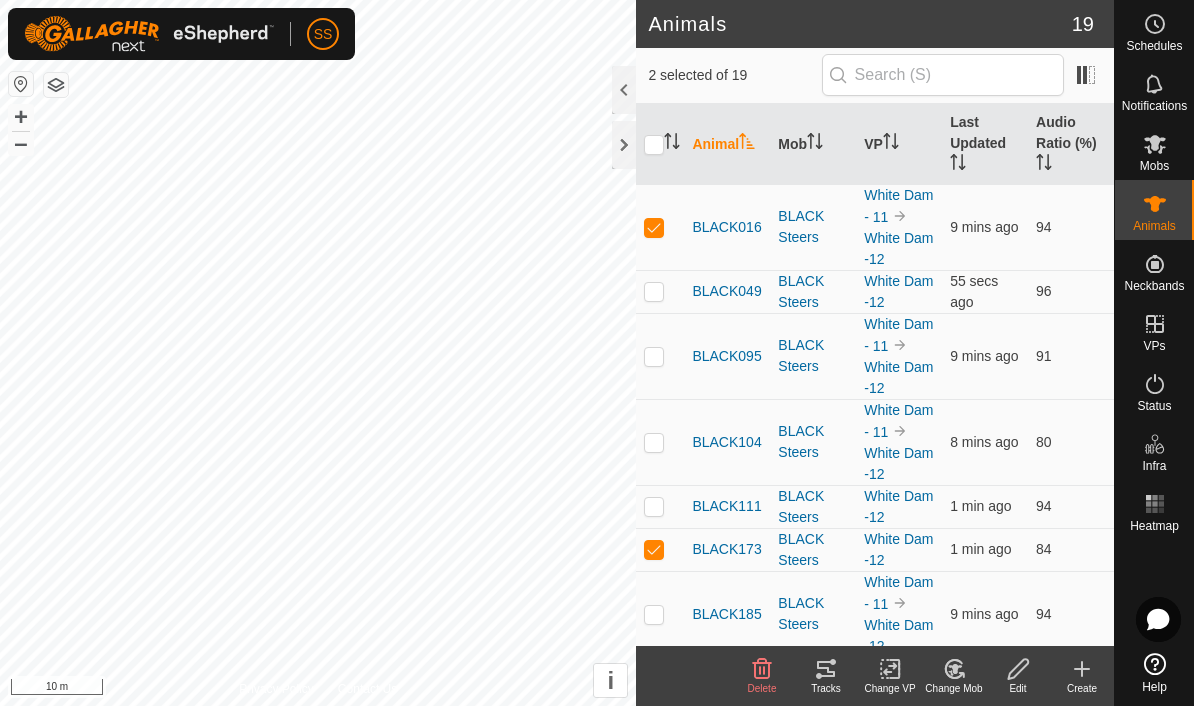 click at bounding box center [654, 291] 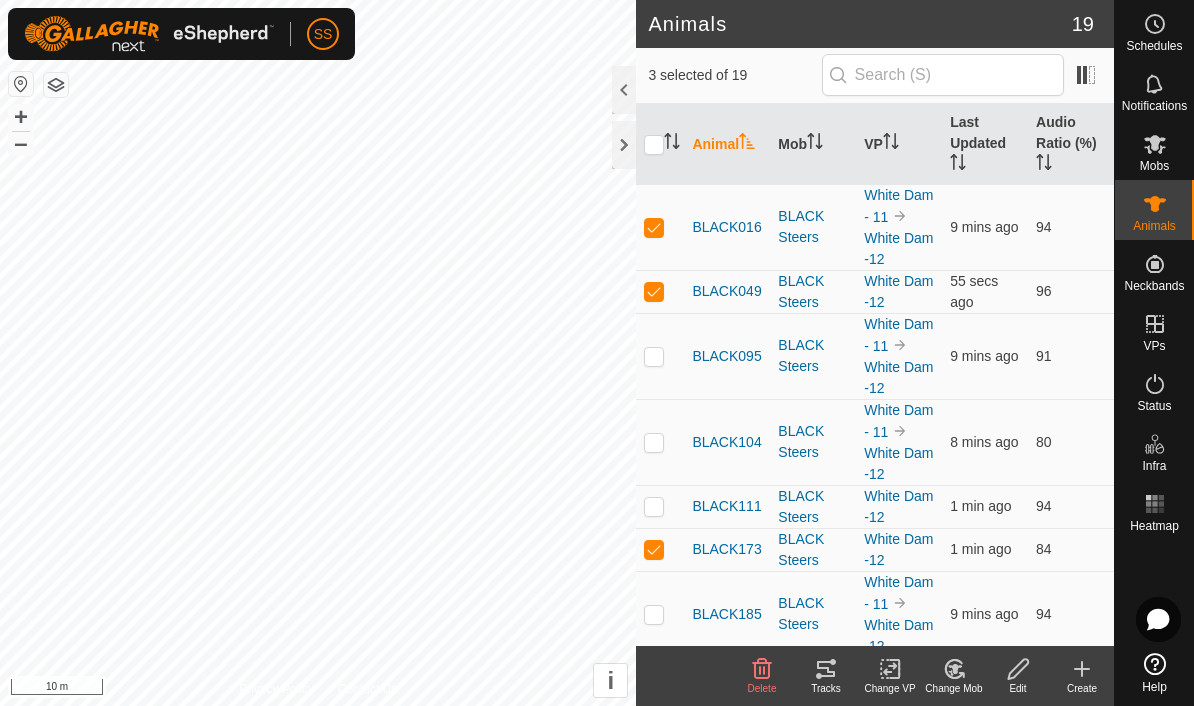 scroll, scrollTop: 0, scrollLeft: 0, axis: both 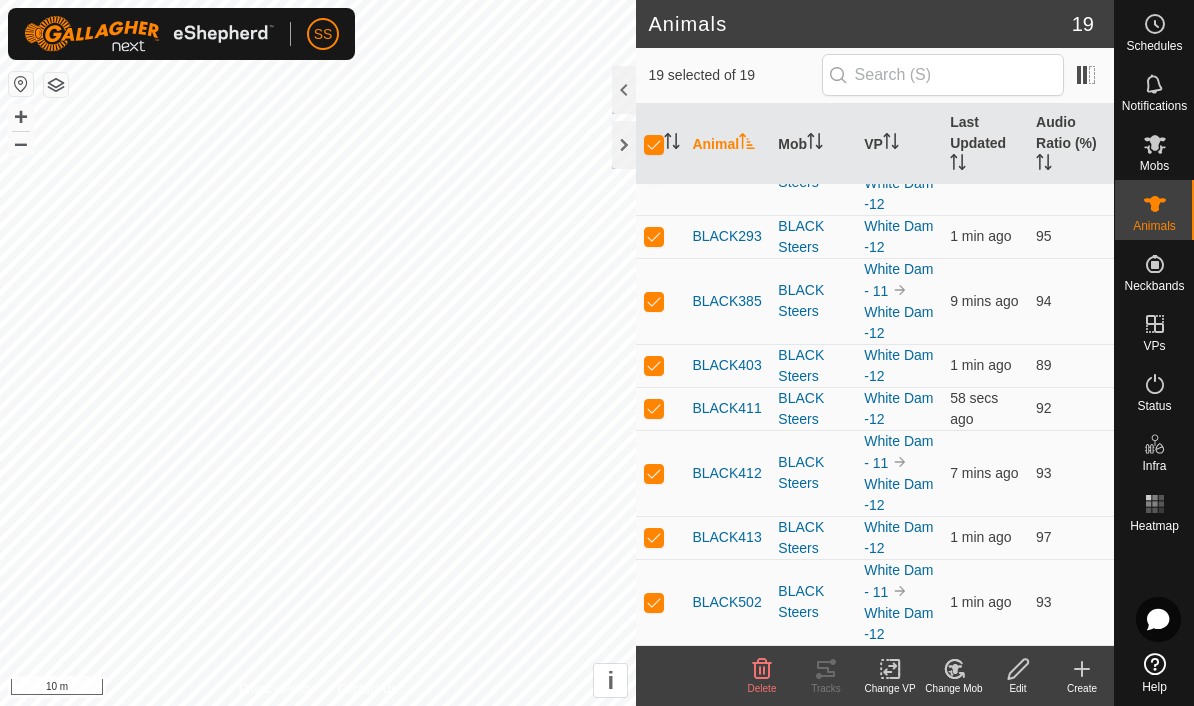 click 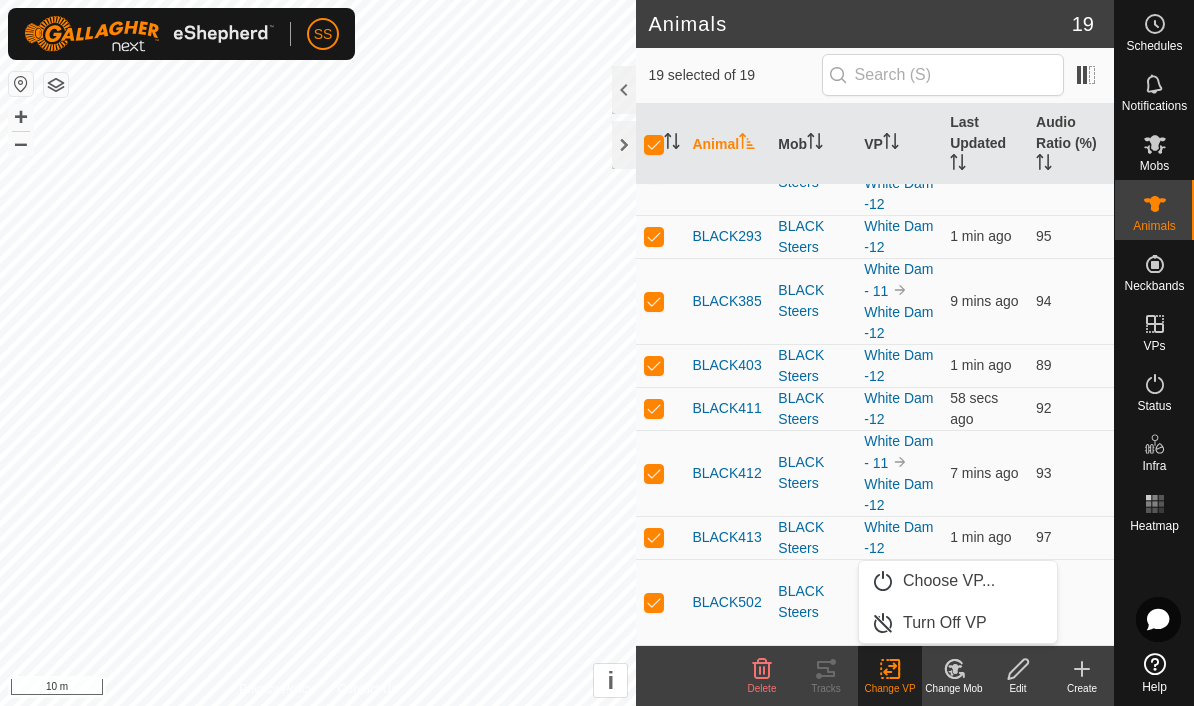 click at bounding box center [883, 581] 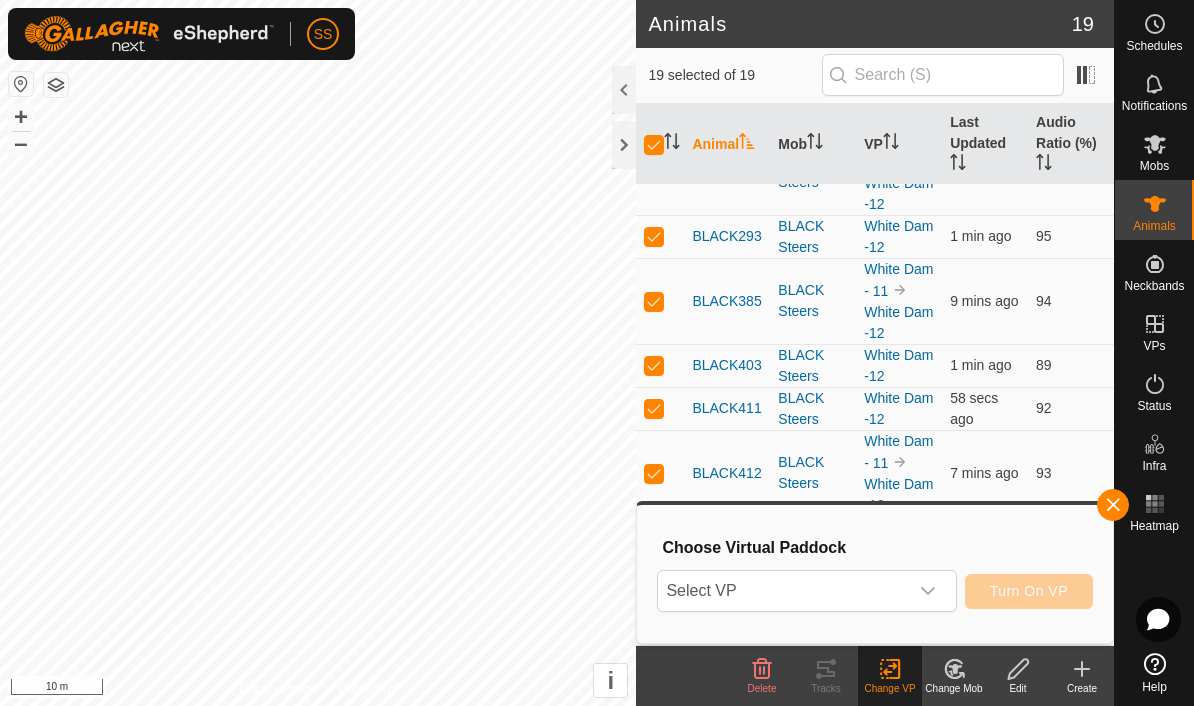 click on "Select VP" at bounding box center [782, 591] 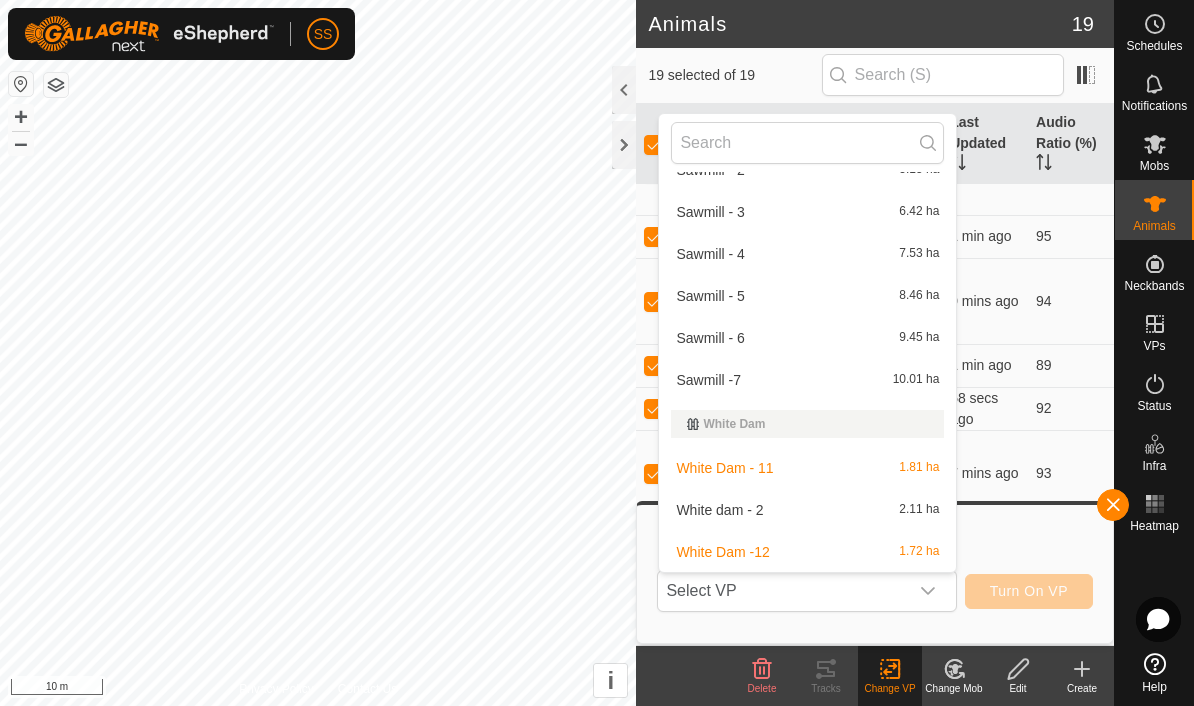 scroll, scrollTop: 584, scrollLeft: 0, axis: vertical 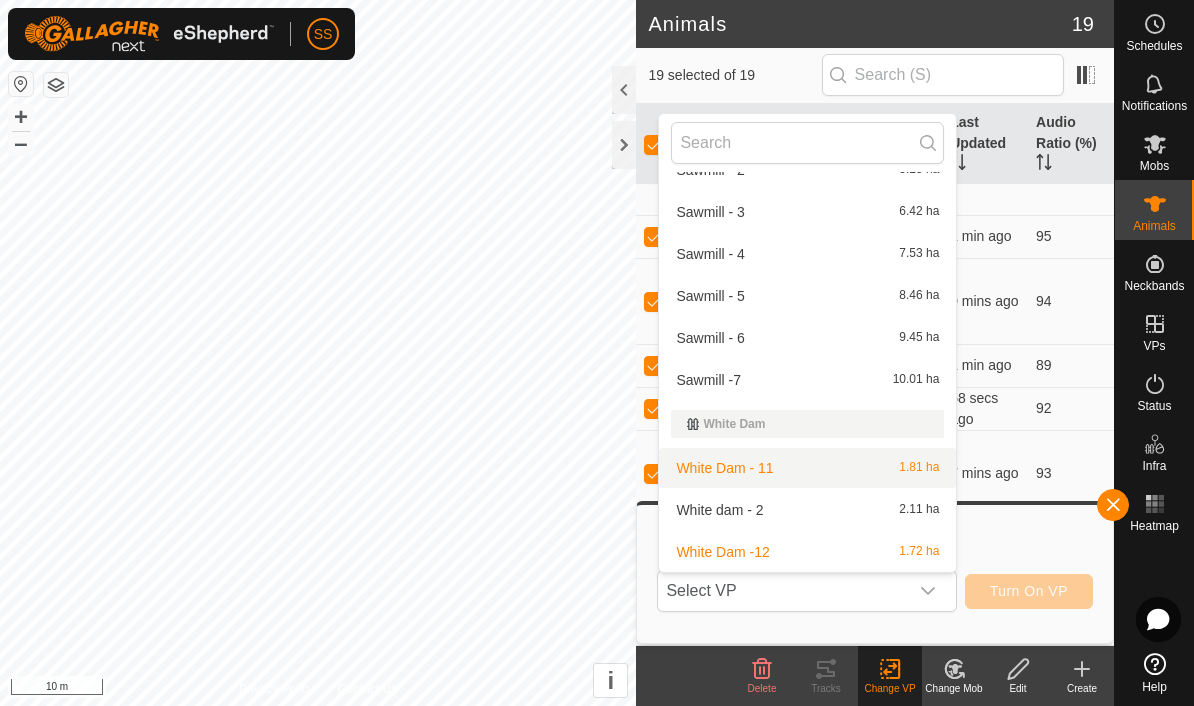 click on "White Dam - 11" at bounding box center [724, 468] 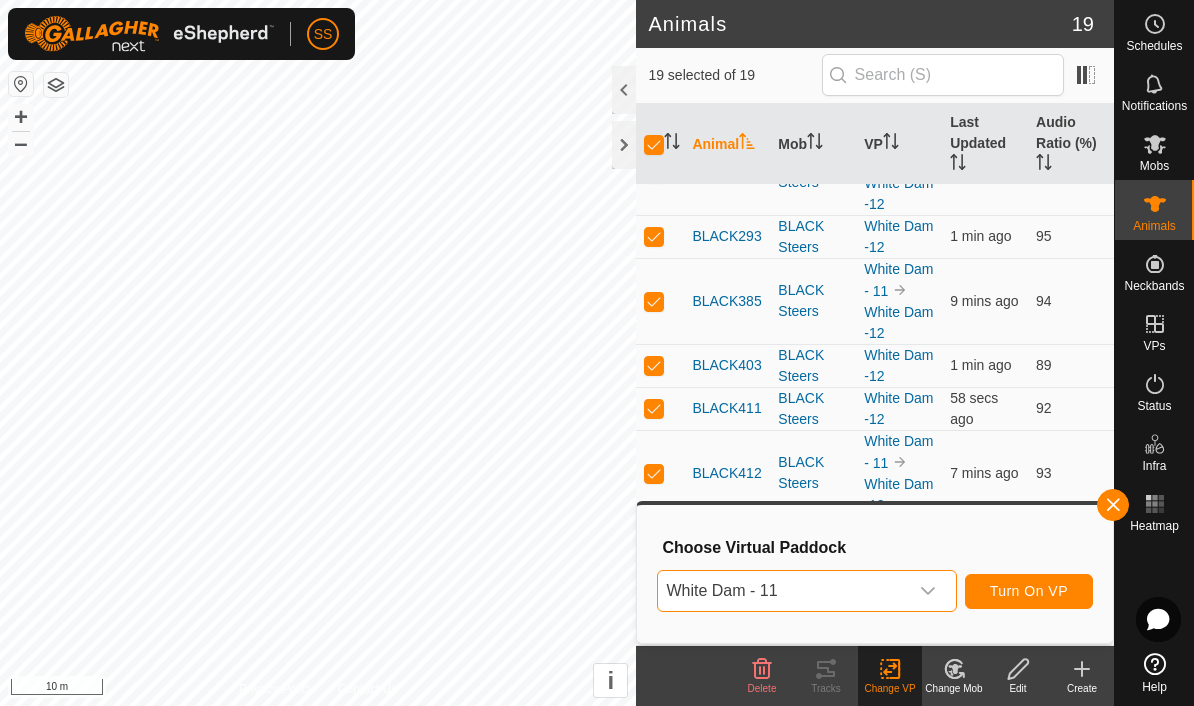 click on "Turn On VP" at bounding box center (1029, 591) 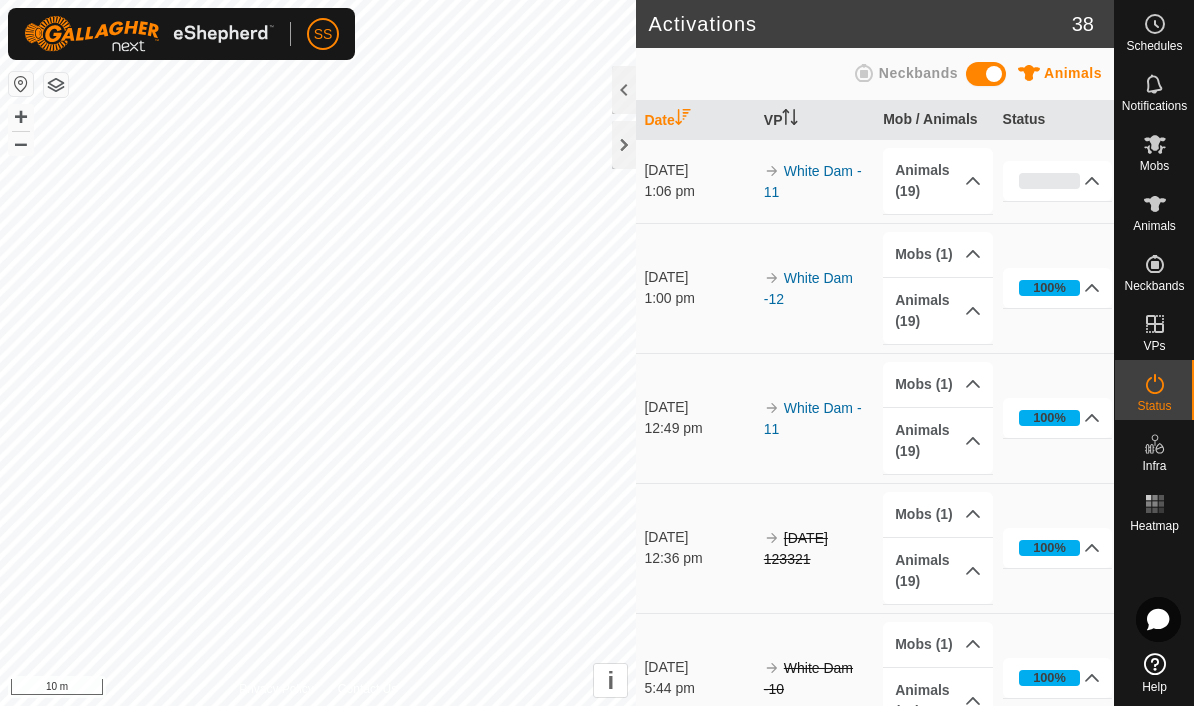 click 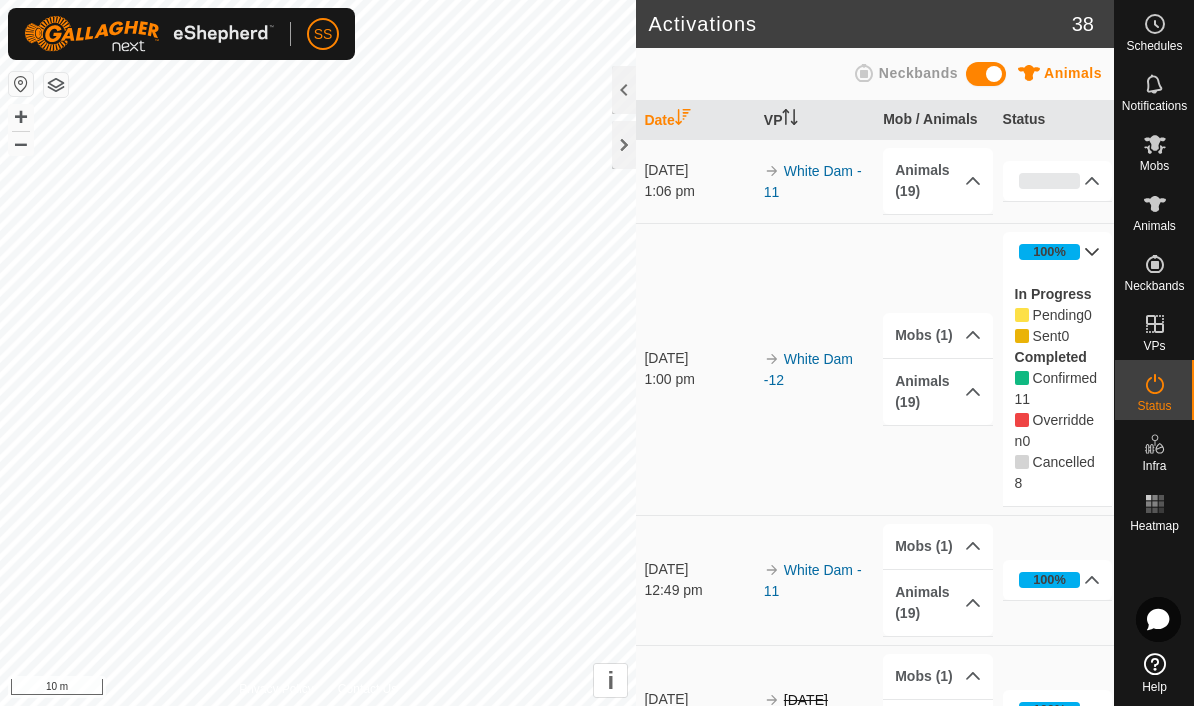 click 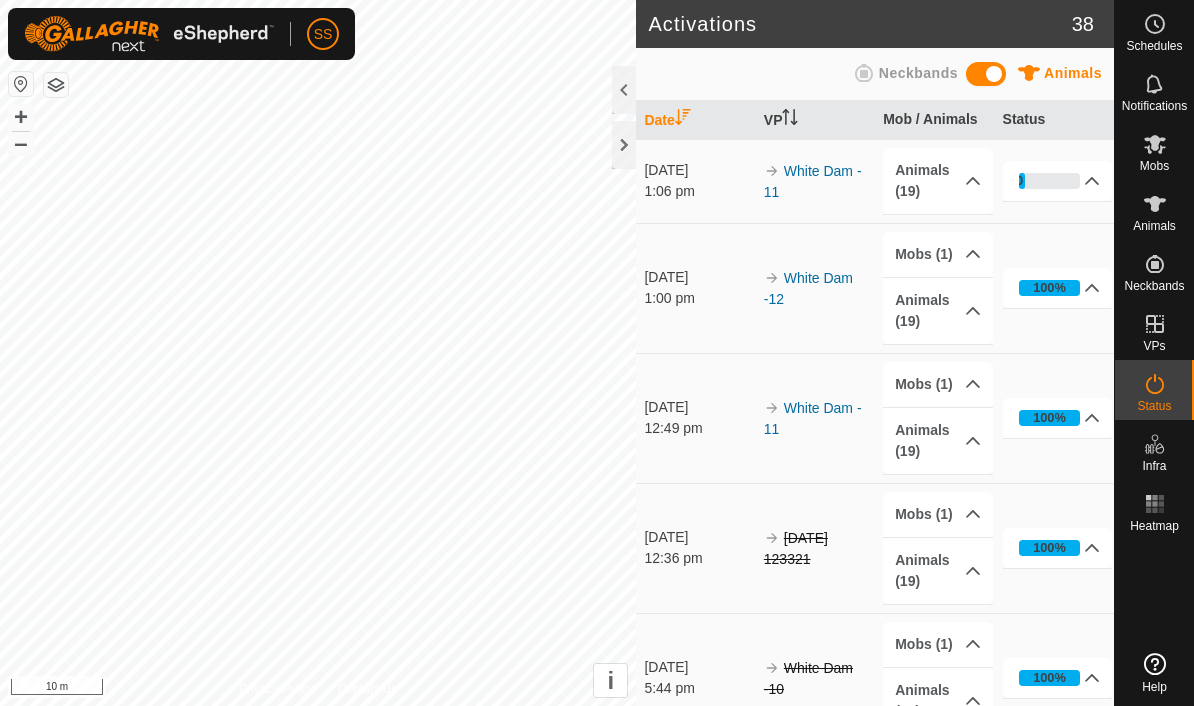 scroll, scrollTop: 0, scrollLeft: 0, axis: both 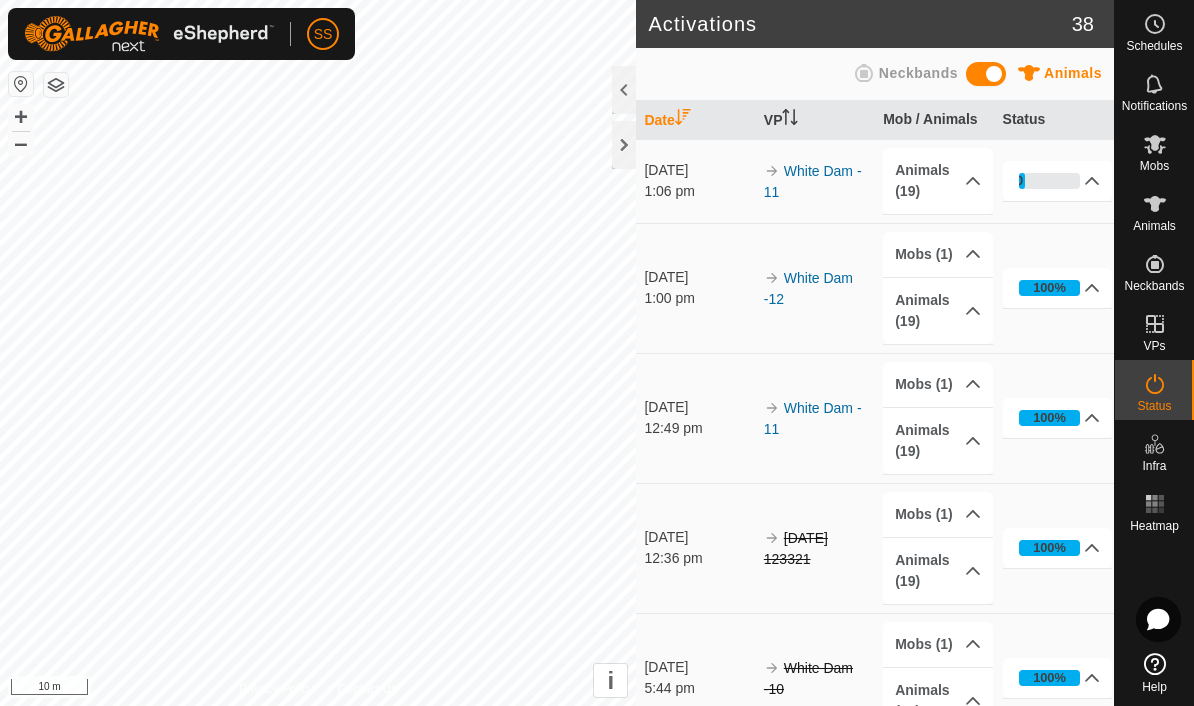 click on "10%" at bounding box center [1050, 181] 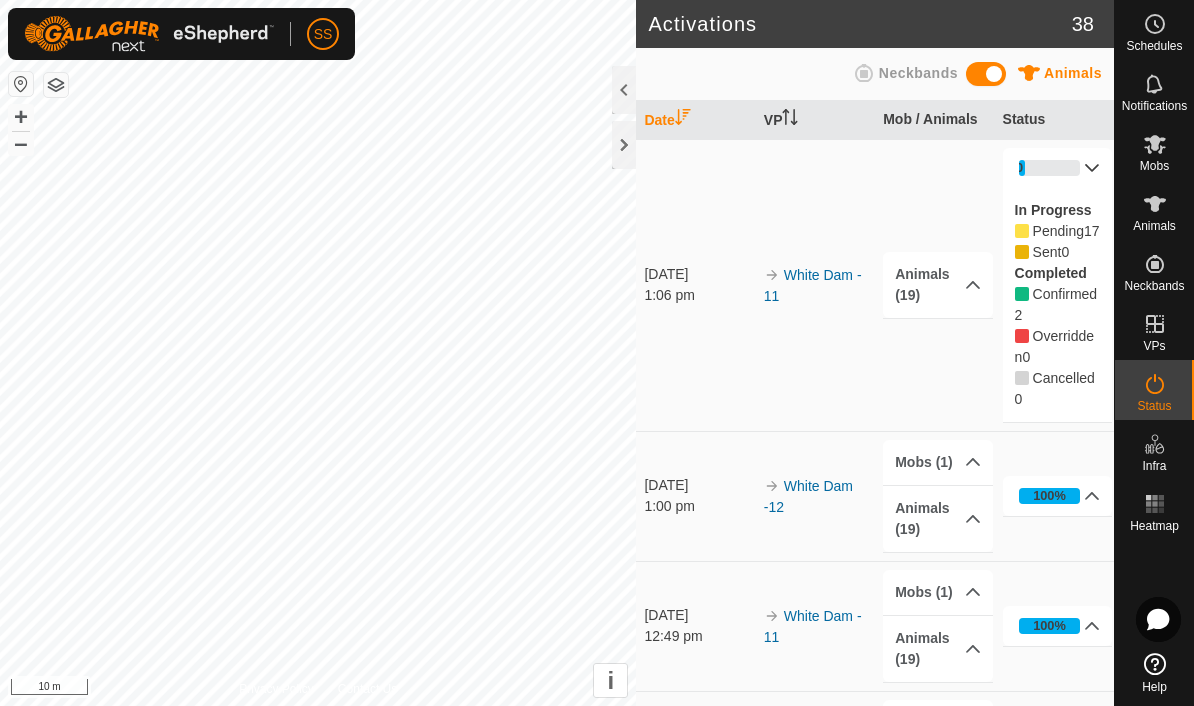 click on "10%" at bounding box center [1058, 168] 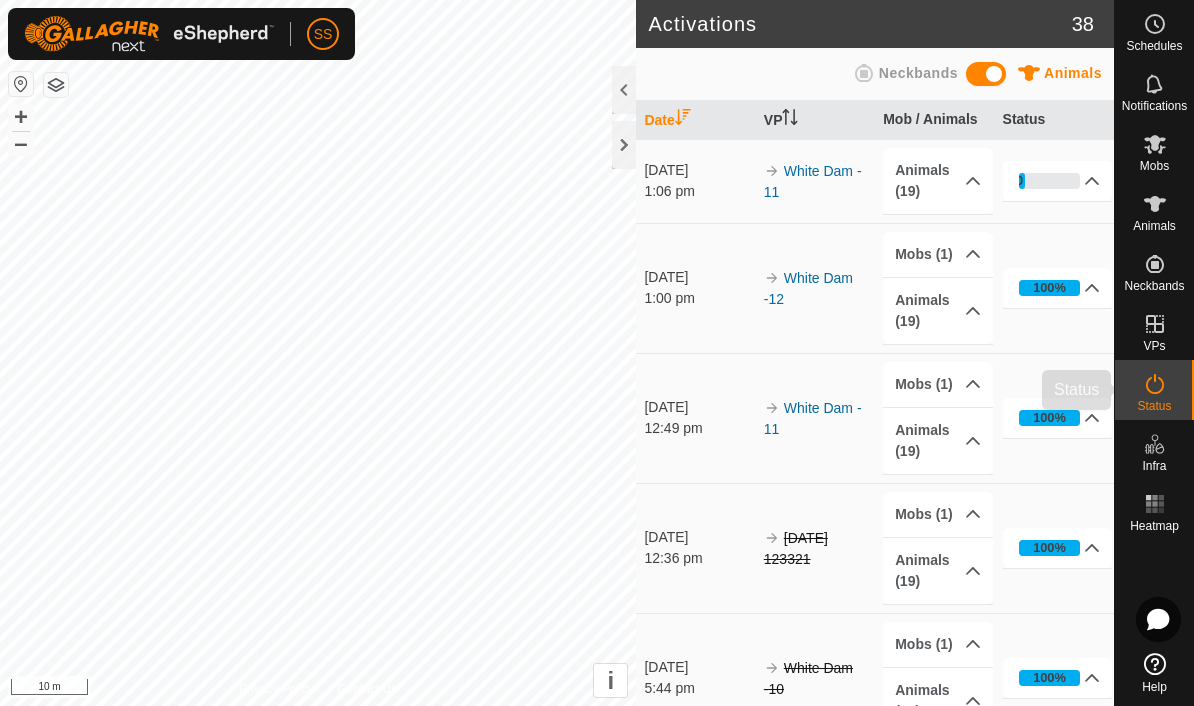 click 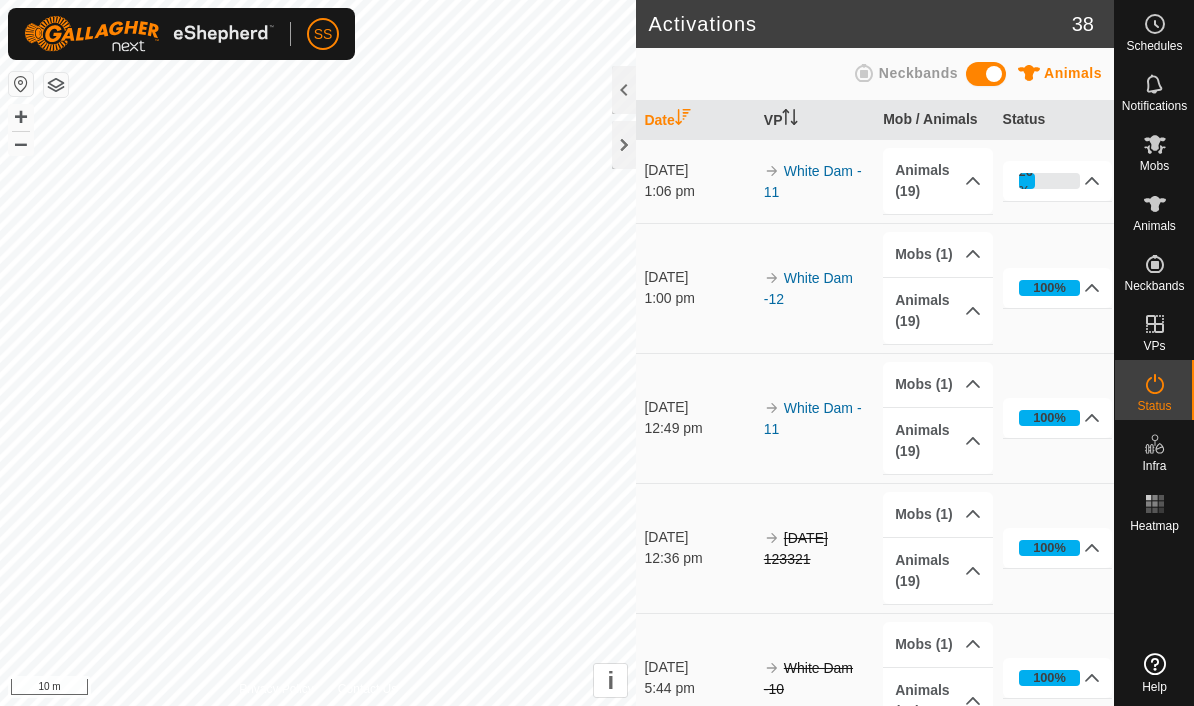 scroll, scrollTop: 0, scrollLeft: 0, axis: both 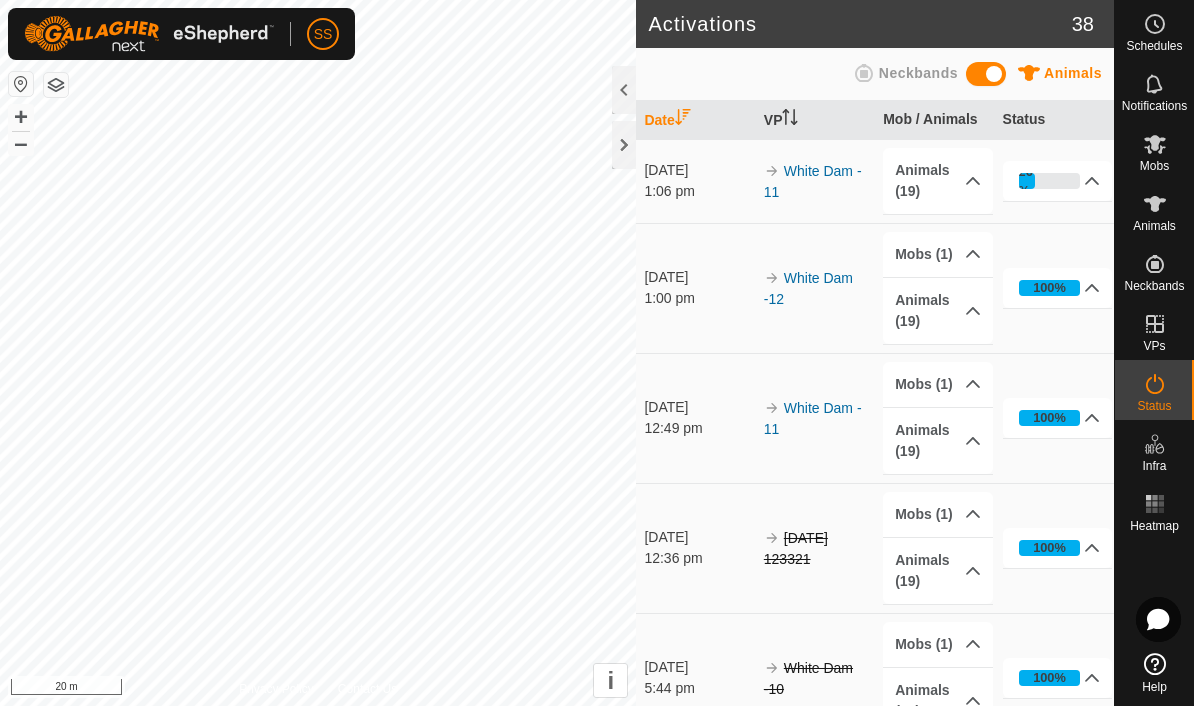 click at bounding box center [1158, 619] 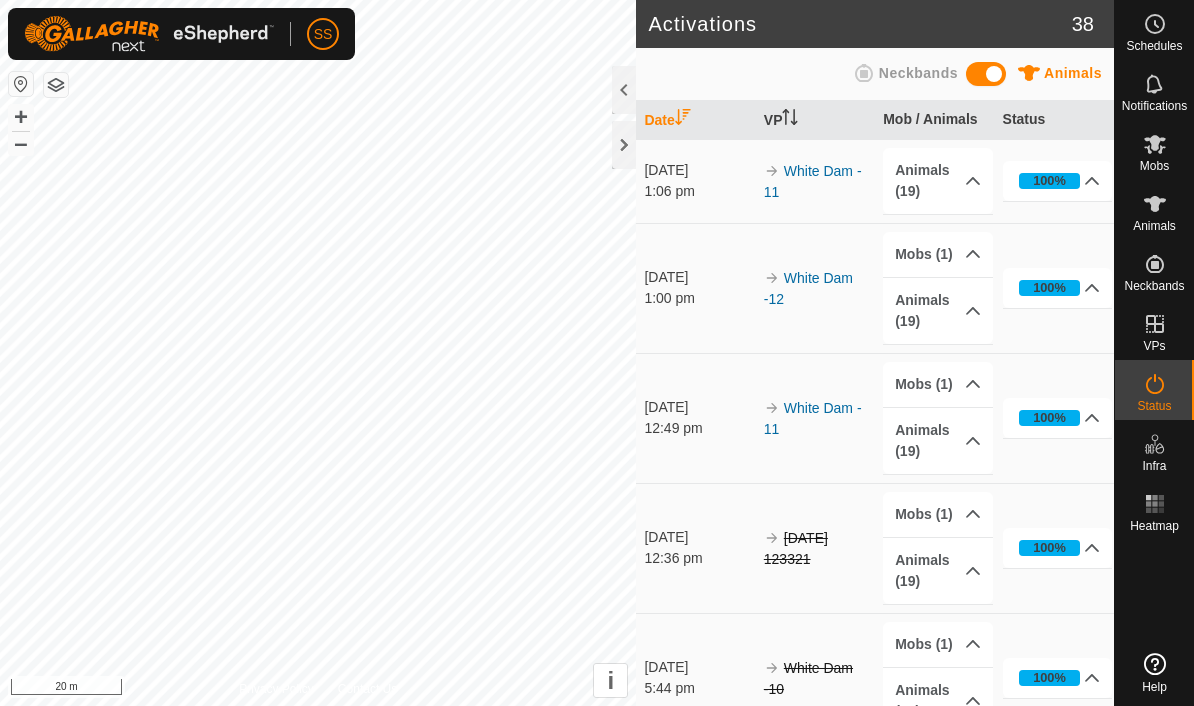 scroll, scrollTop: 0, scrollLeft: 0, axis: both 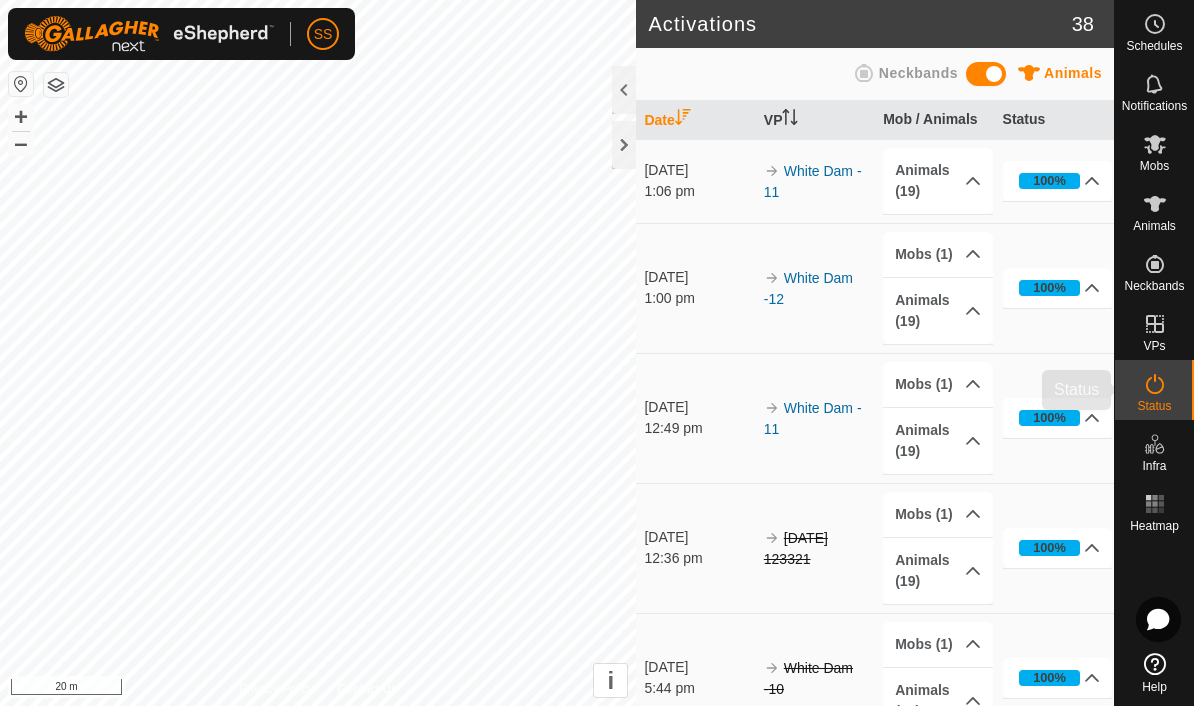 click at bounding box center (1155, 384) 